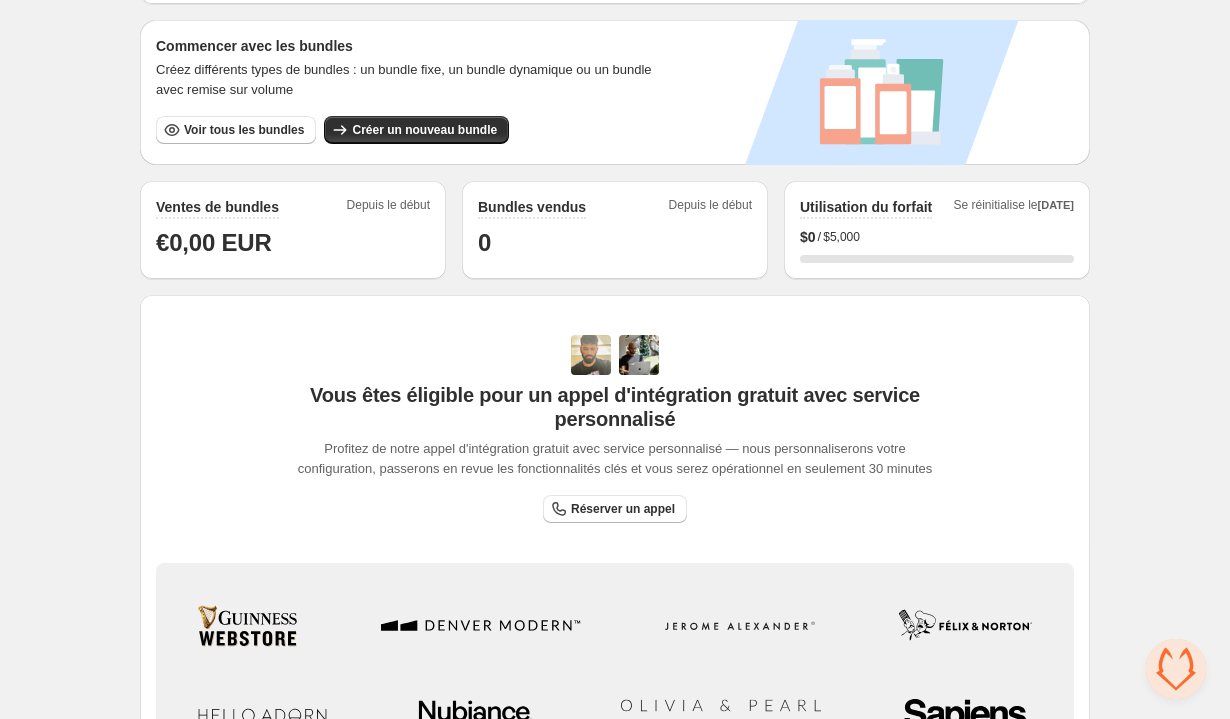 scroll, scrollTop: 443, scrollLeft: 0, axis: vertical 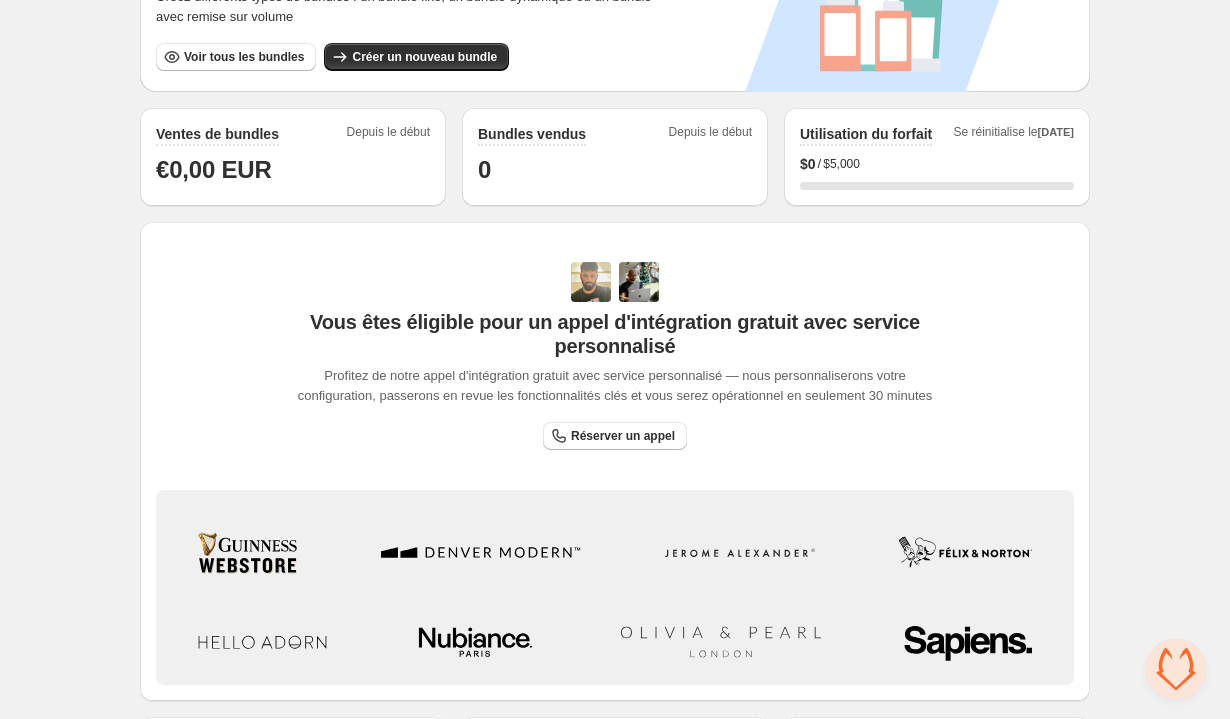 click at bounding box center [1176, 669] 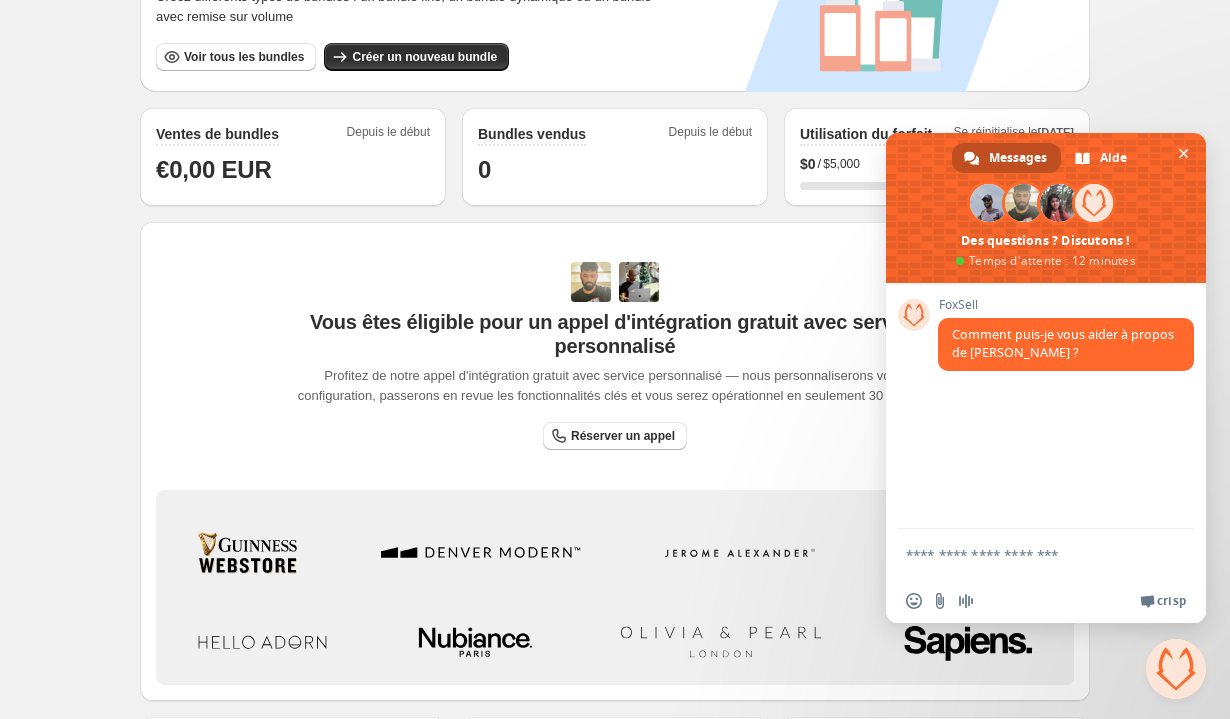click at bounding box center [1026, 554] 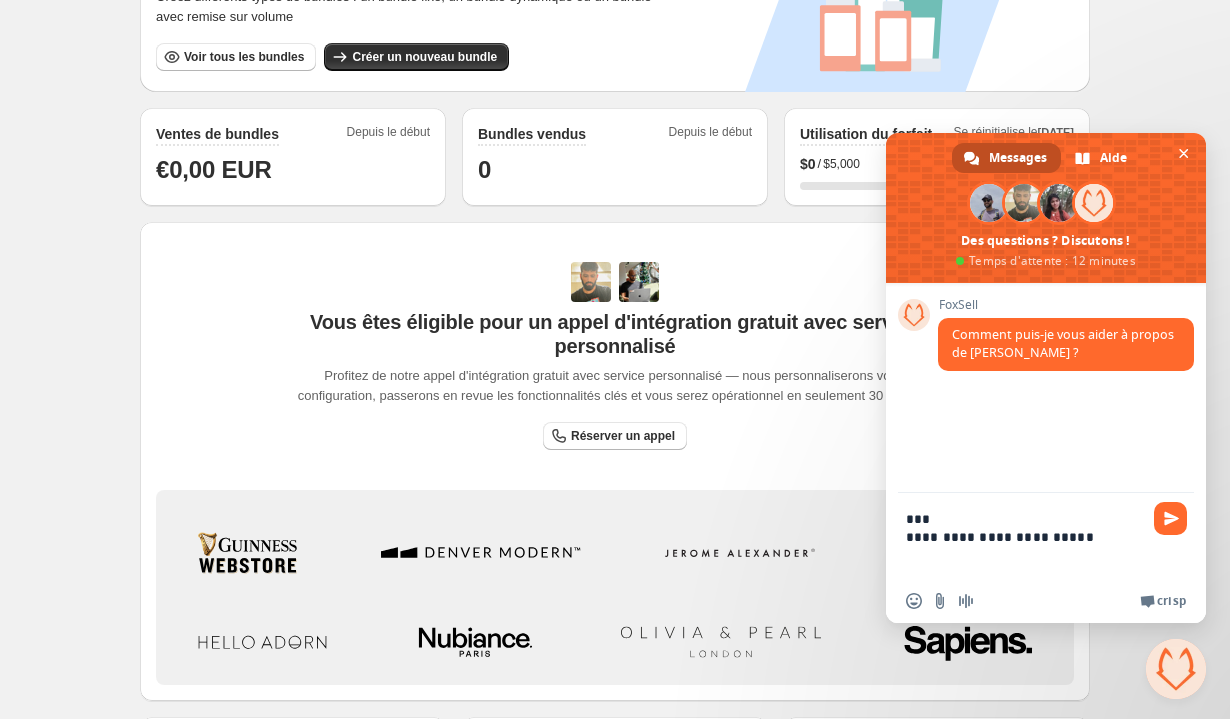 scroll, scrollTop: 0, scrollLeft: 0, axis: both 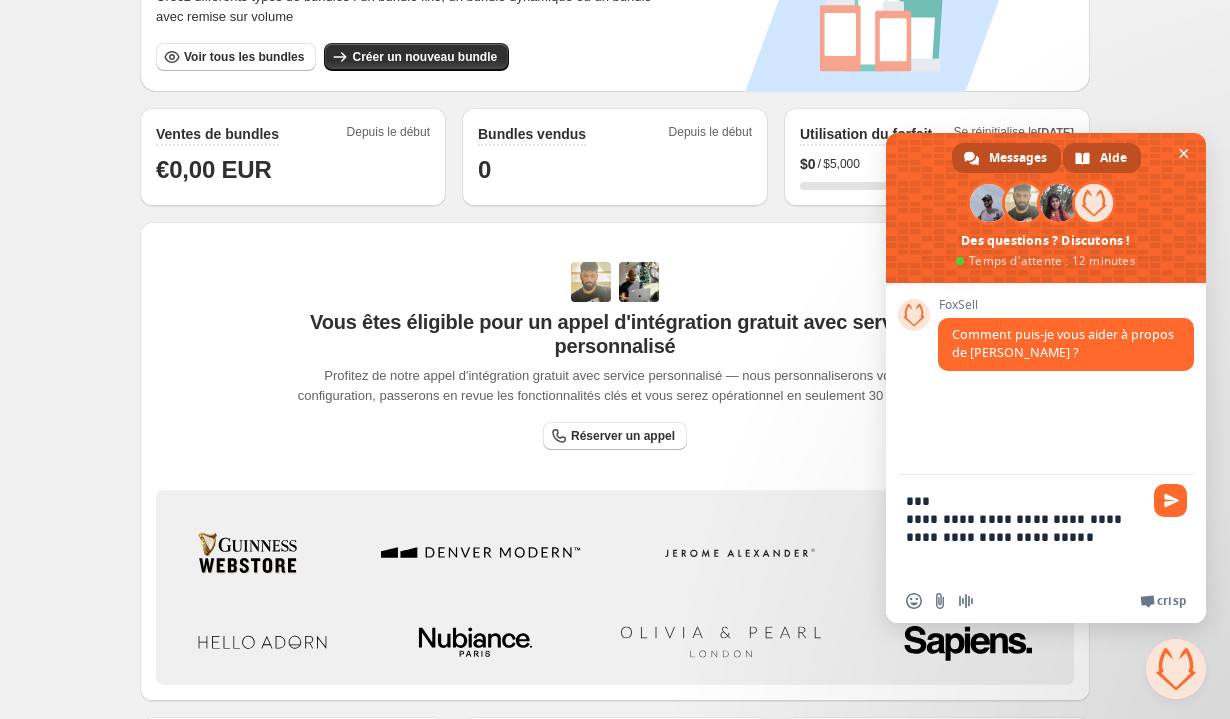 click on "Aide" at bounding box center [1113, 158] 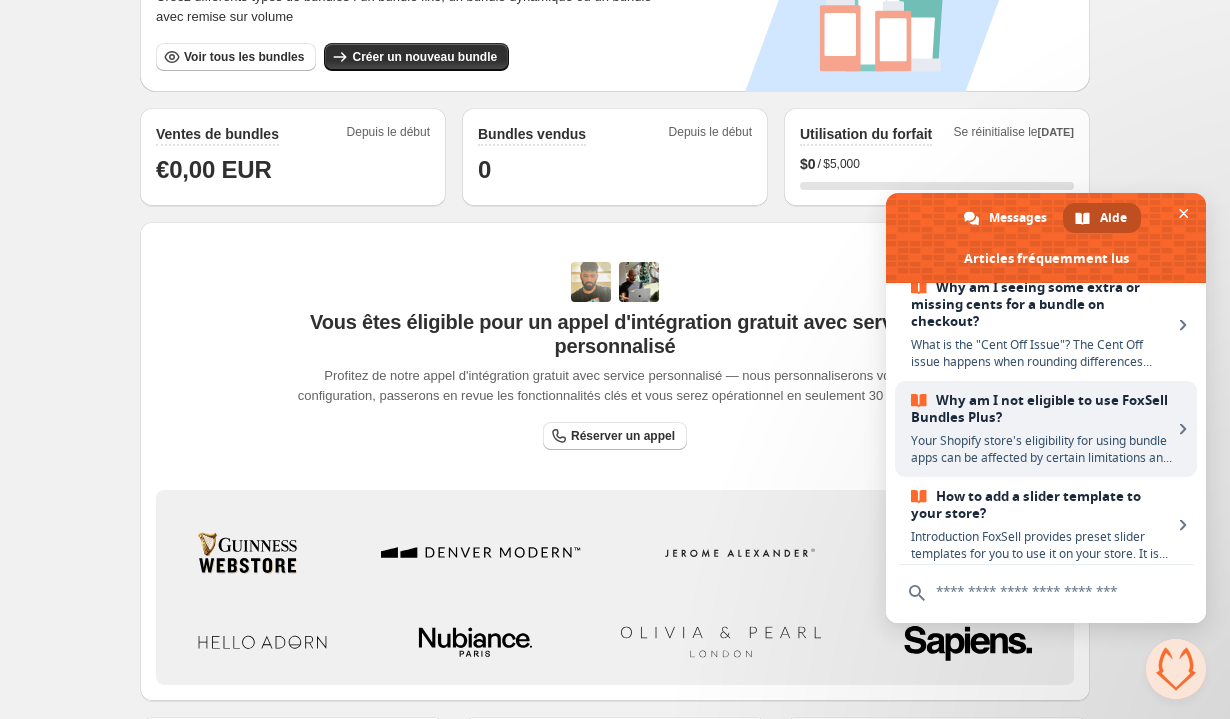 scroll, scrollTop: 713, scrollLeft: 0, axis: vertical 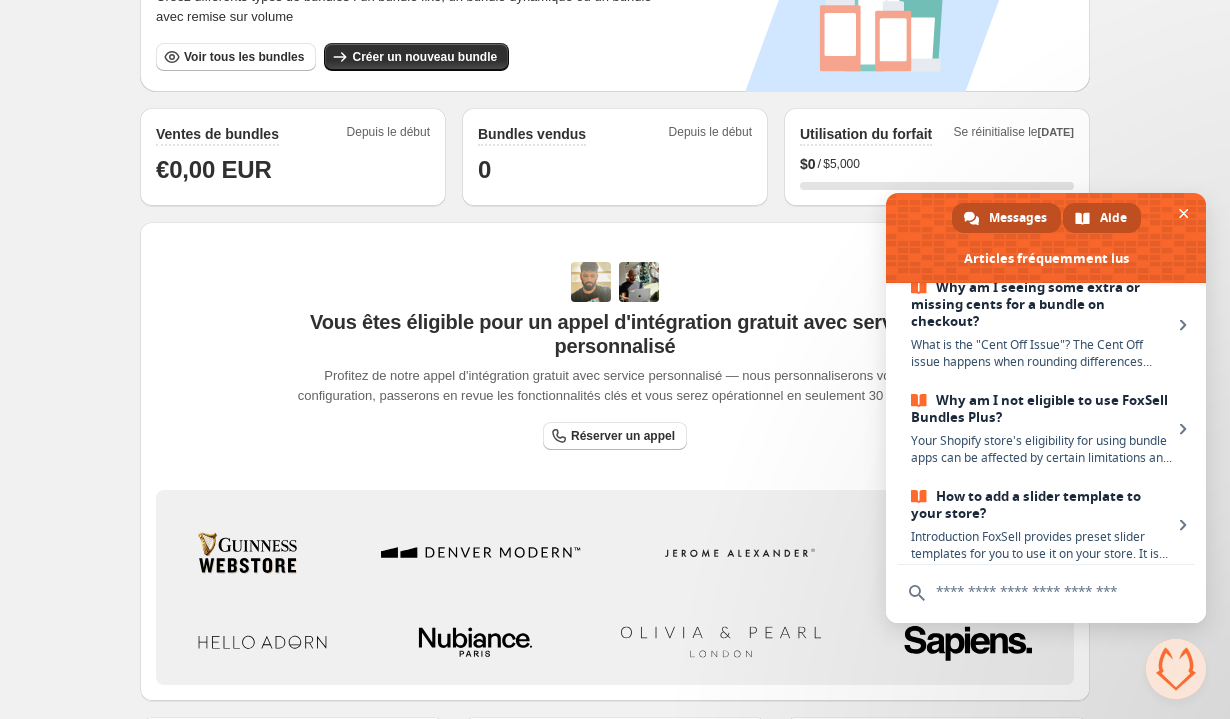click on "Messages" at bounding box center (1018, 218) 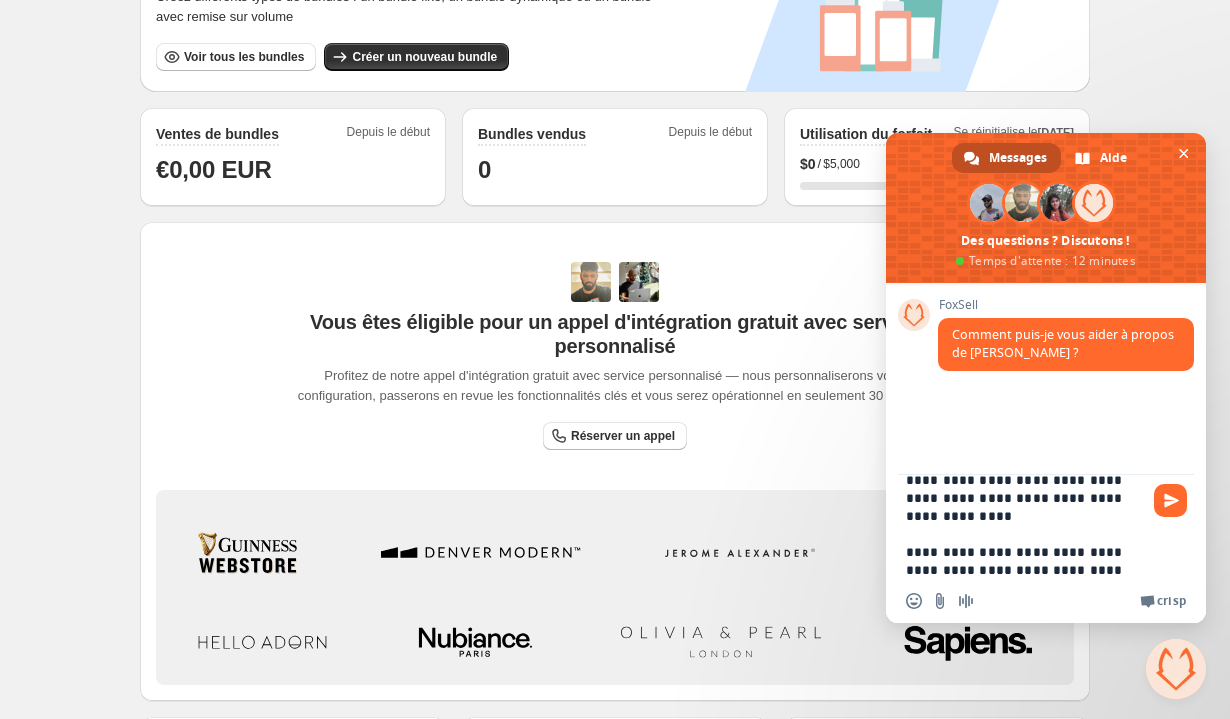 scroll, scrollTop: 57, scrollLeft: 0, axis: vertical 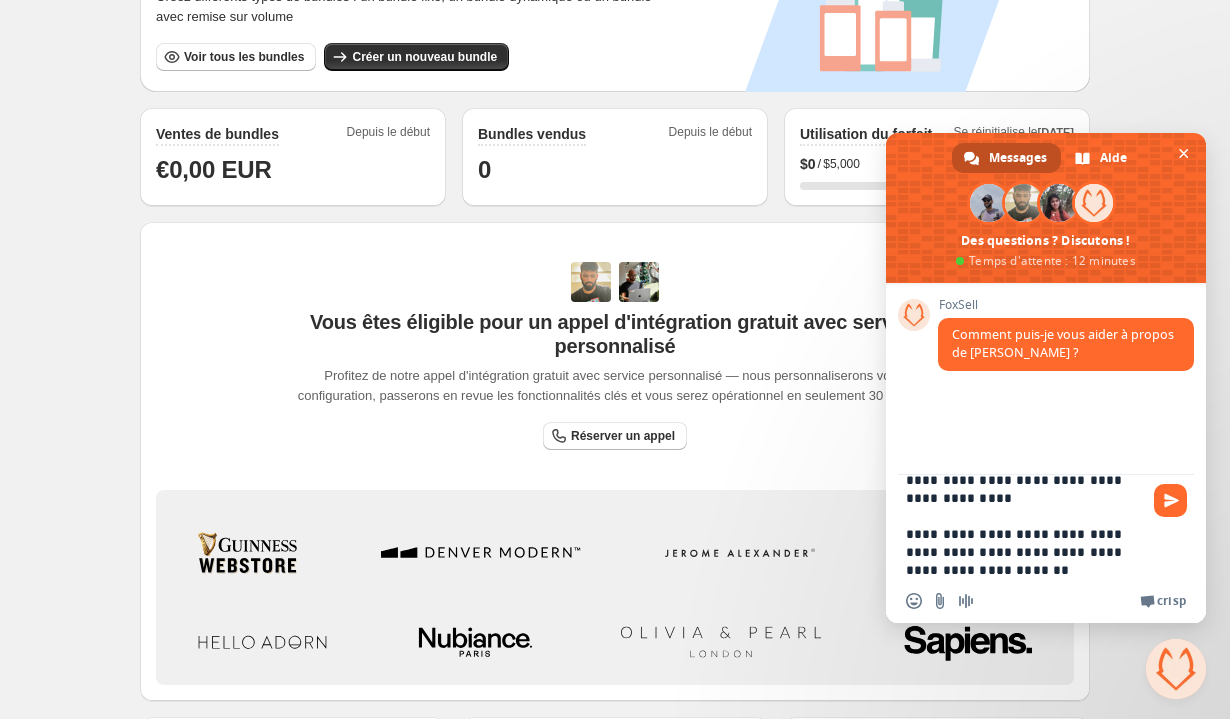 type on "**********" 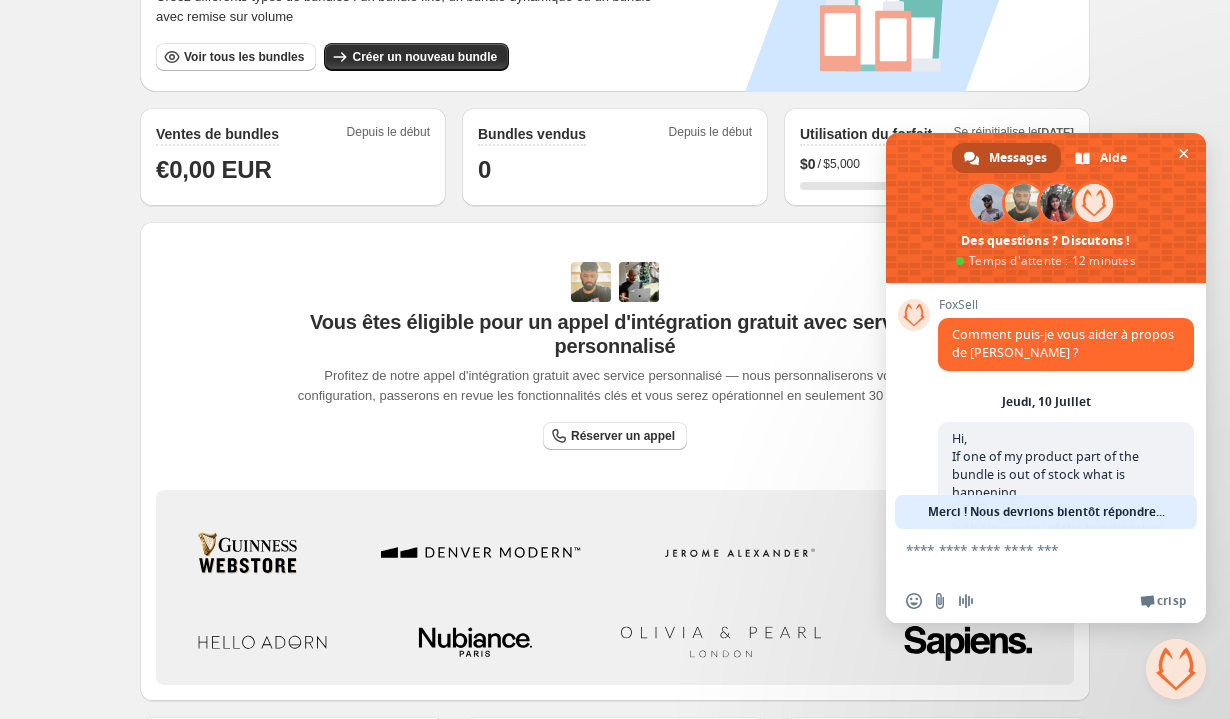 scroll, scrollTop: 5, scrollLeft: 0, axis: vertical 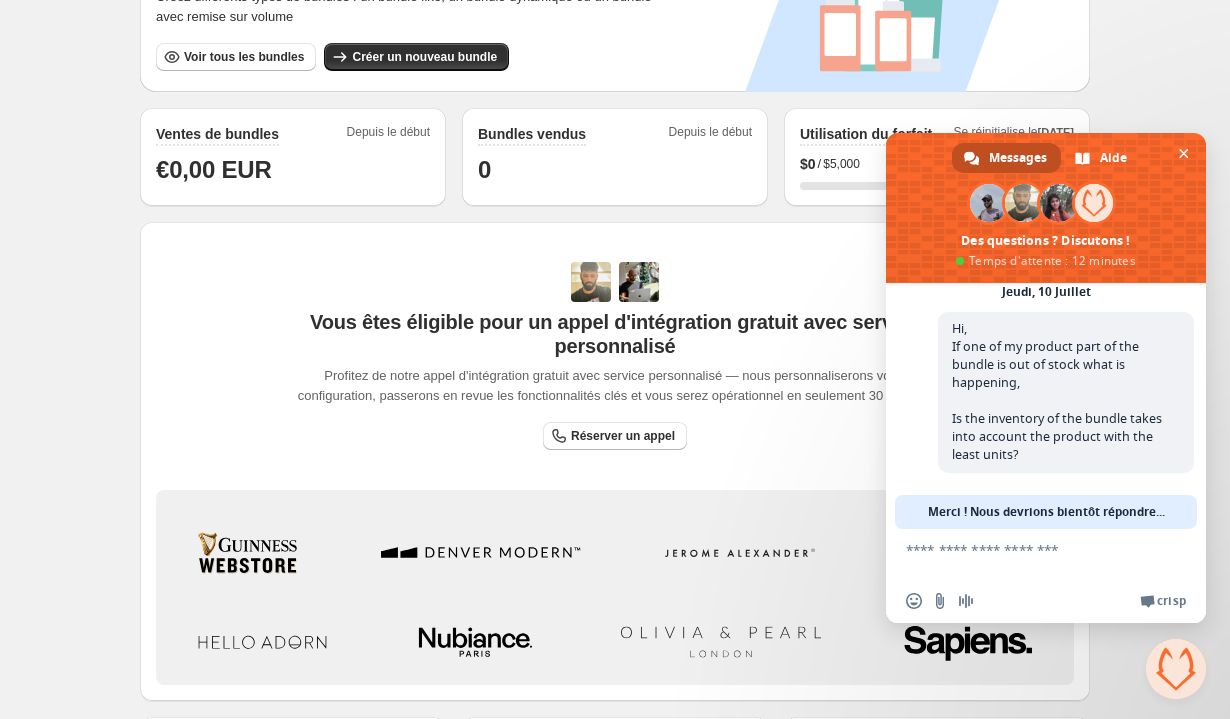type 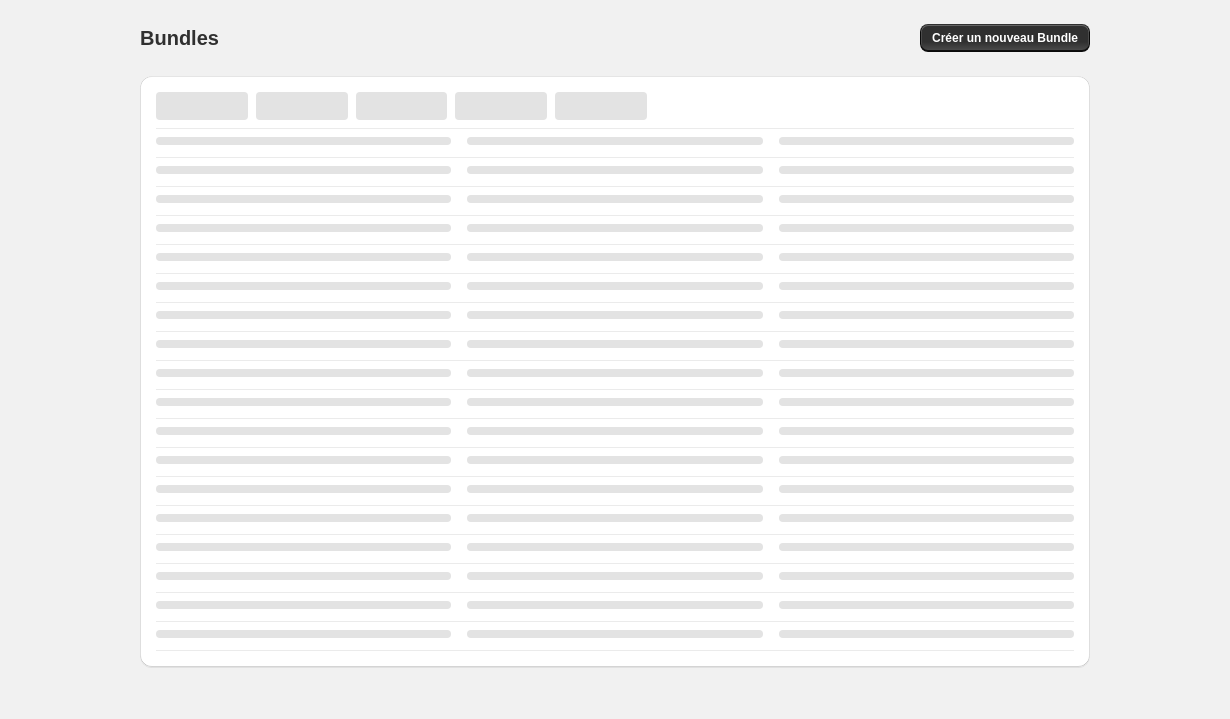scroll, scrollTop: 0, scrollLeft: 0, axis: both 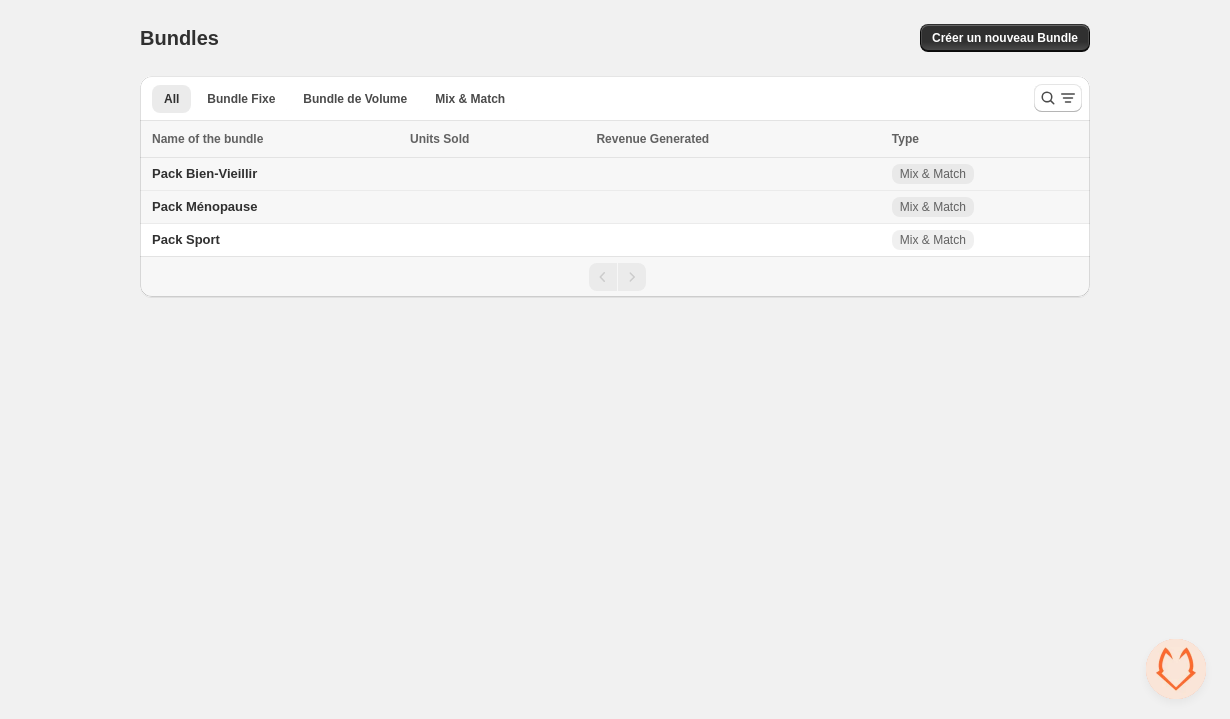 click on "Pack Bien-Vieillir" at bounding box center (204, 173) 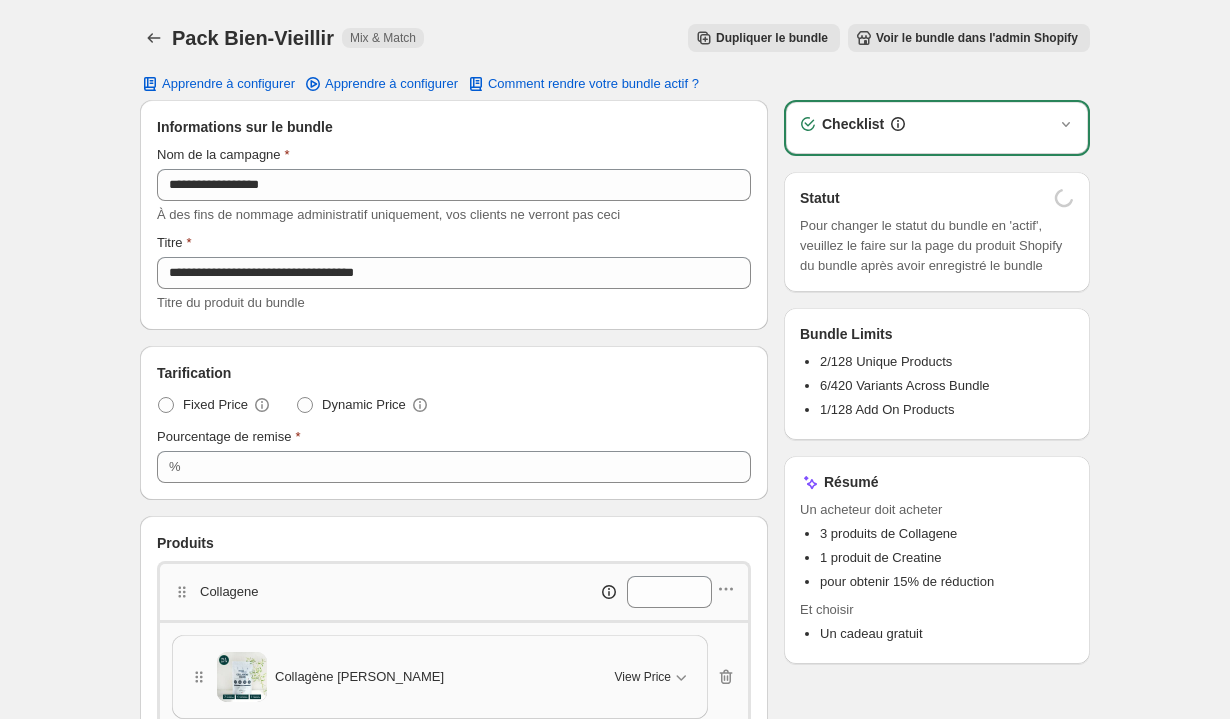 scroll, scrollTop: 0, scrollLeft: 0, axis: both 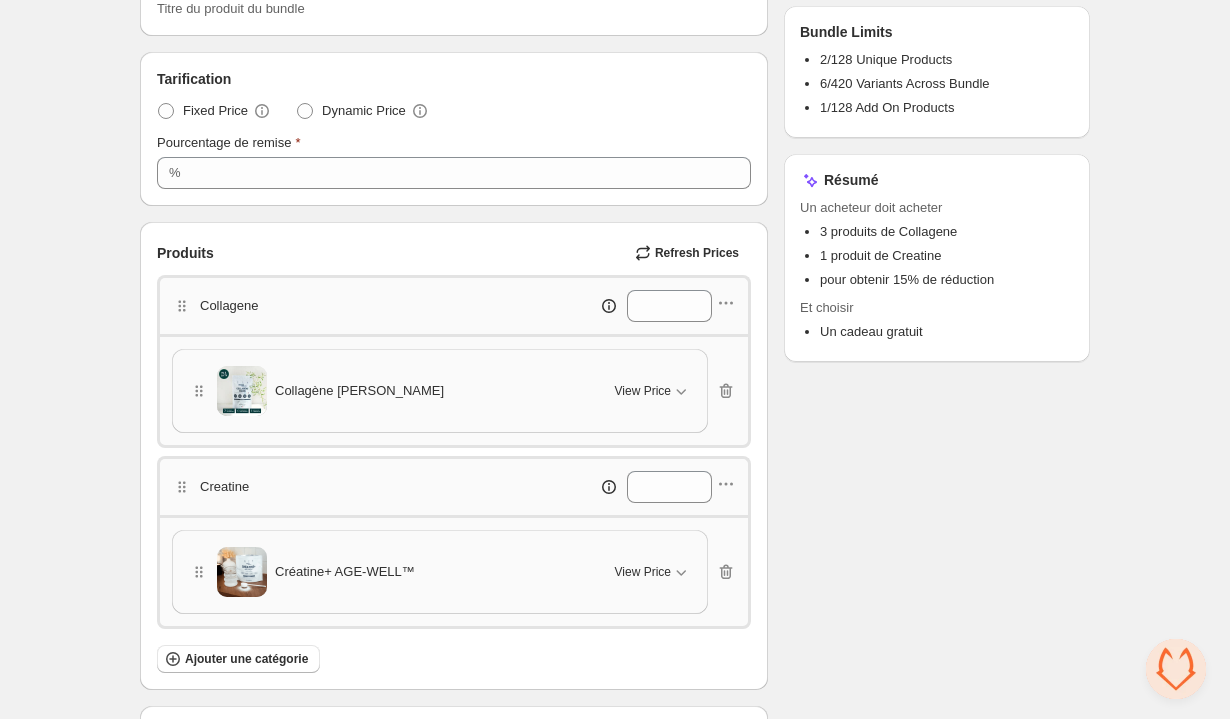 click at bounding box center (1176, 669) 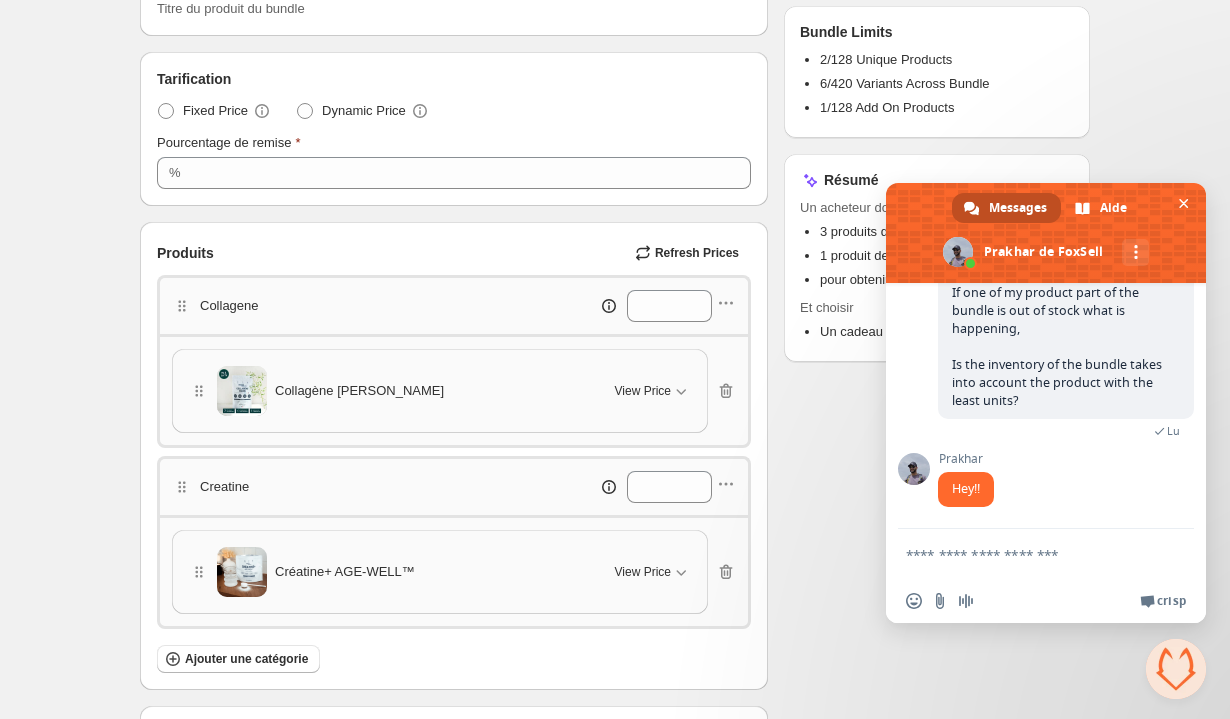 scroll, scrollTop: 209, scrollLeft: 0, axis: vertical 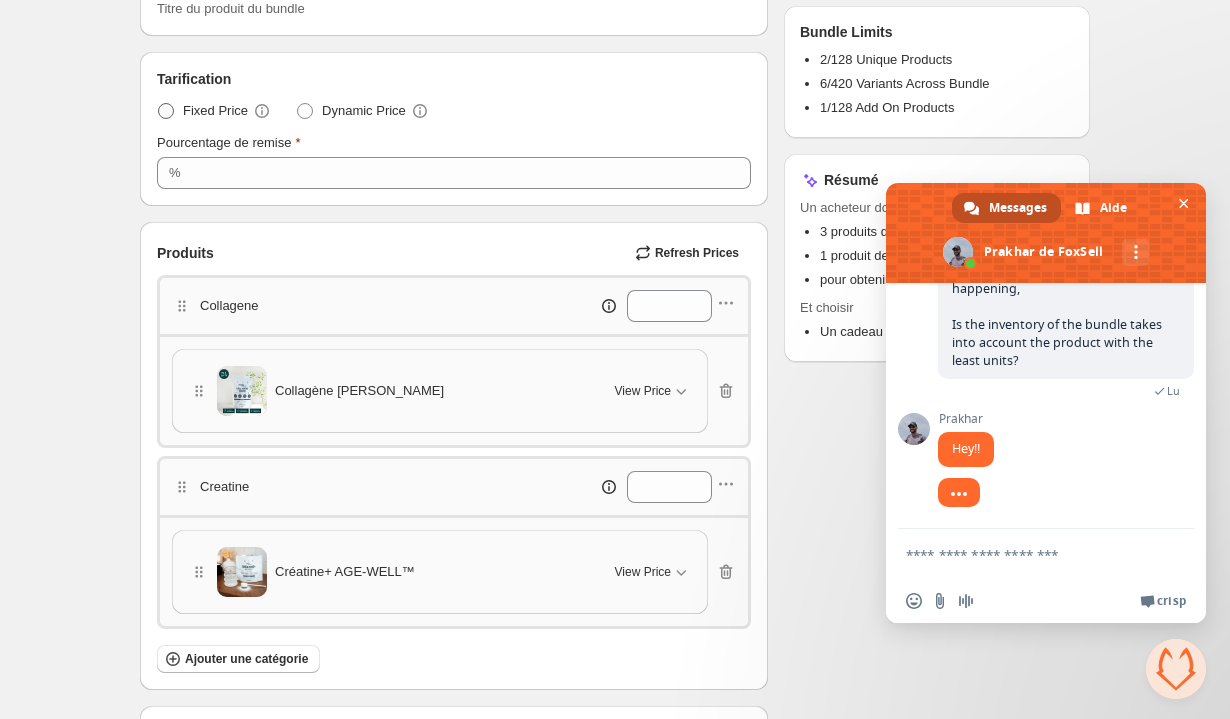 click at bounding box center (166, 111) 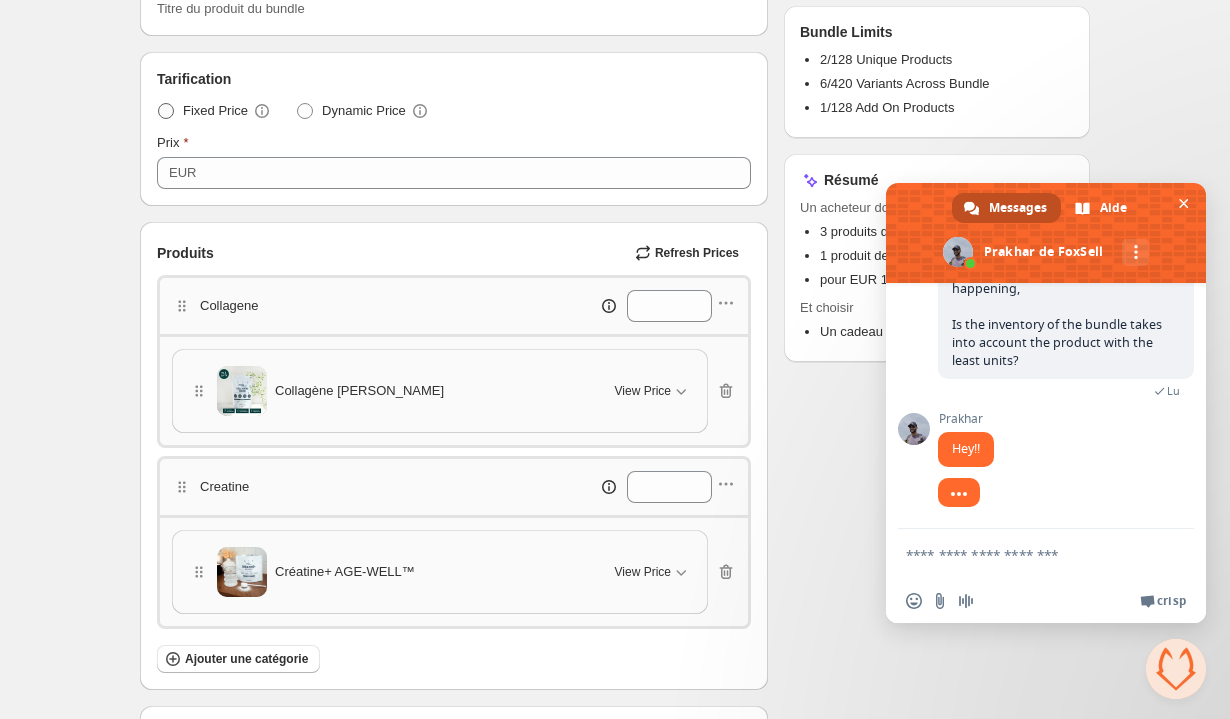 scroll, scrollTop: 209, scrollLeft: 0, axis: vertical 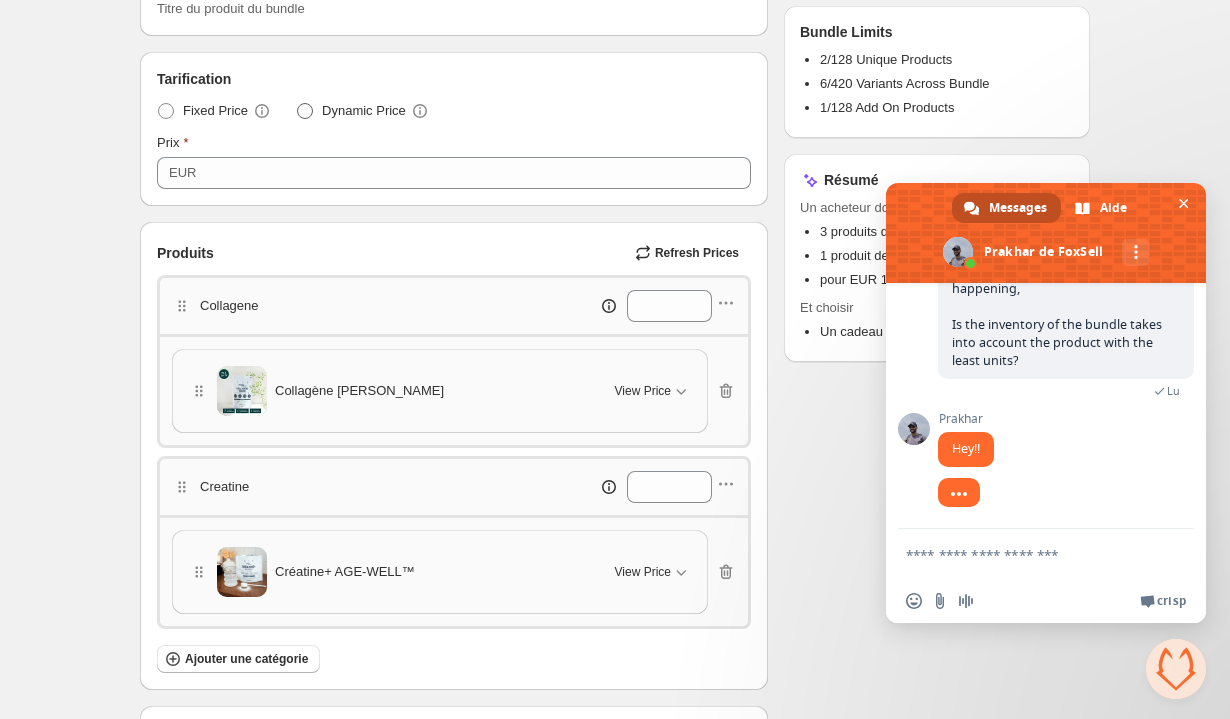 click on "Dynamic Price" at bounding box center (363, 111) 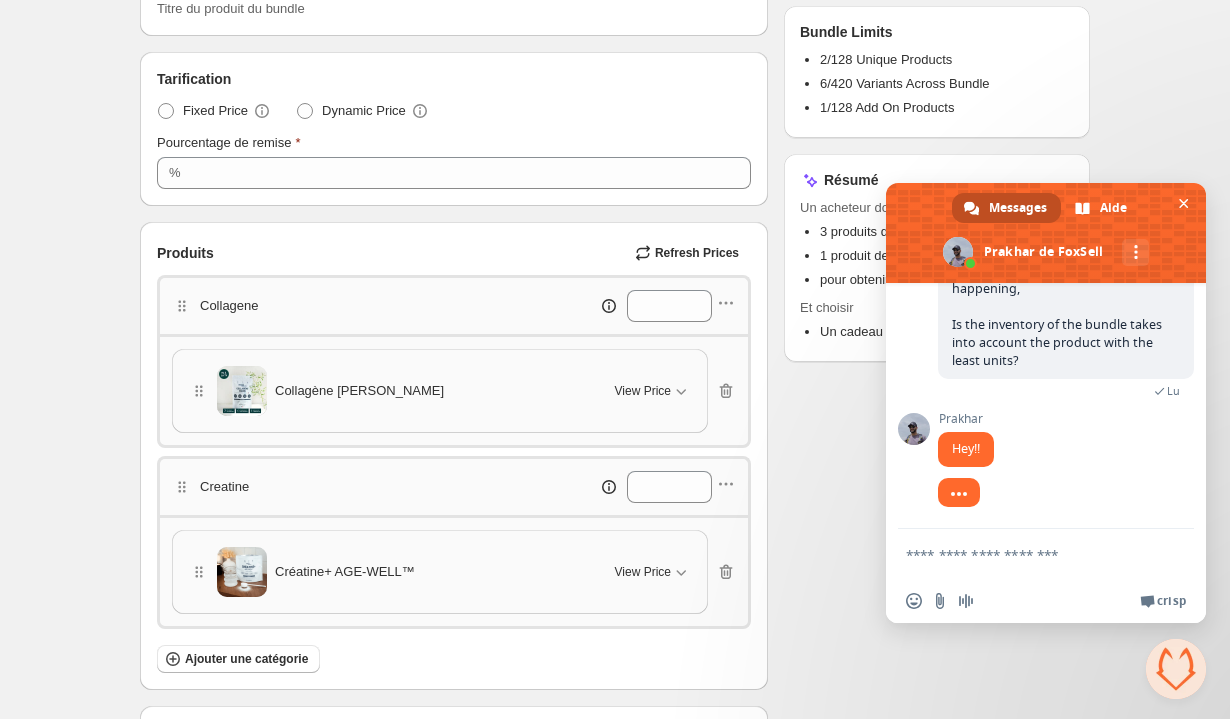 click at bounding box center [1026, 554] 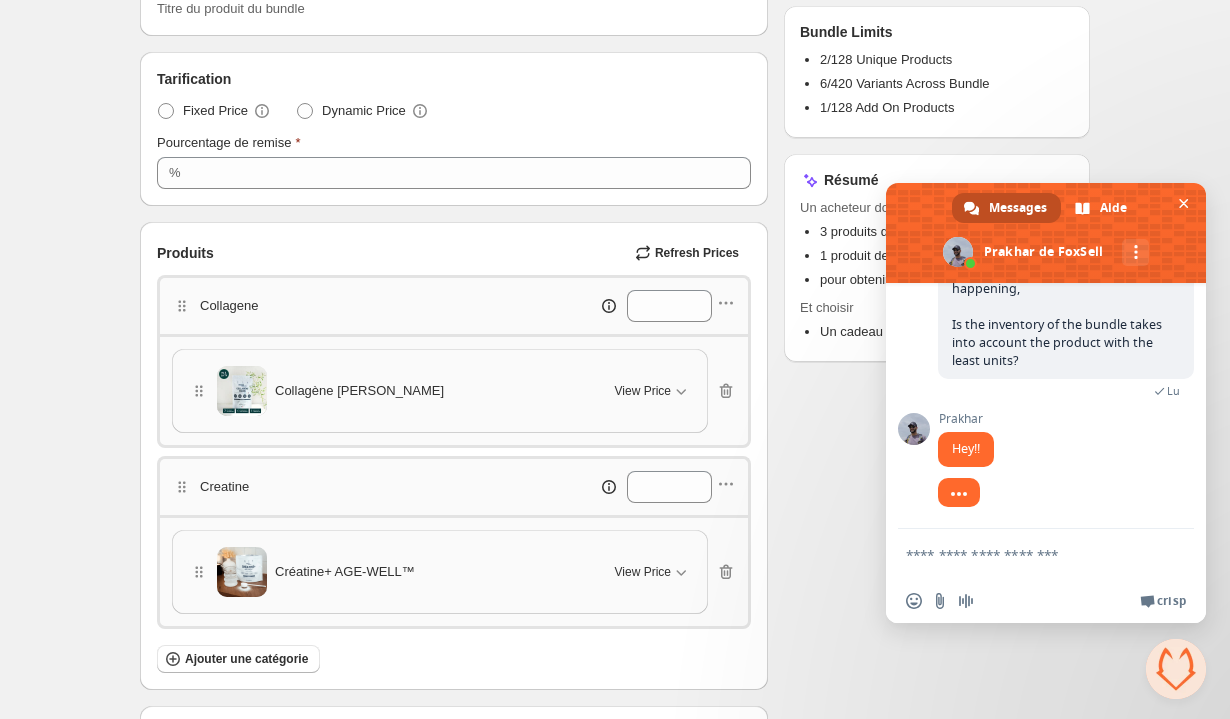 scroll, scrollTop: 229, scrollLeft: 0, axis: vertical 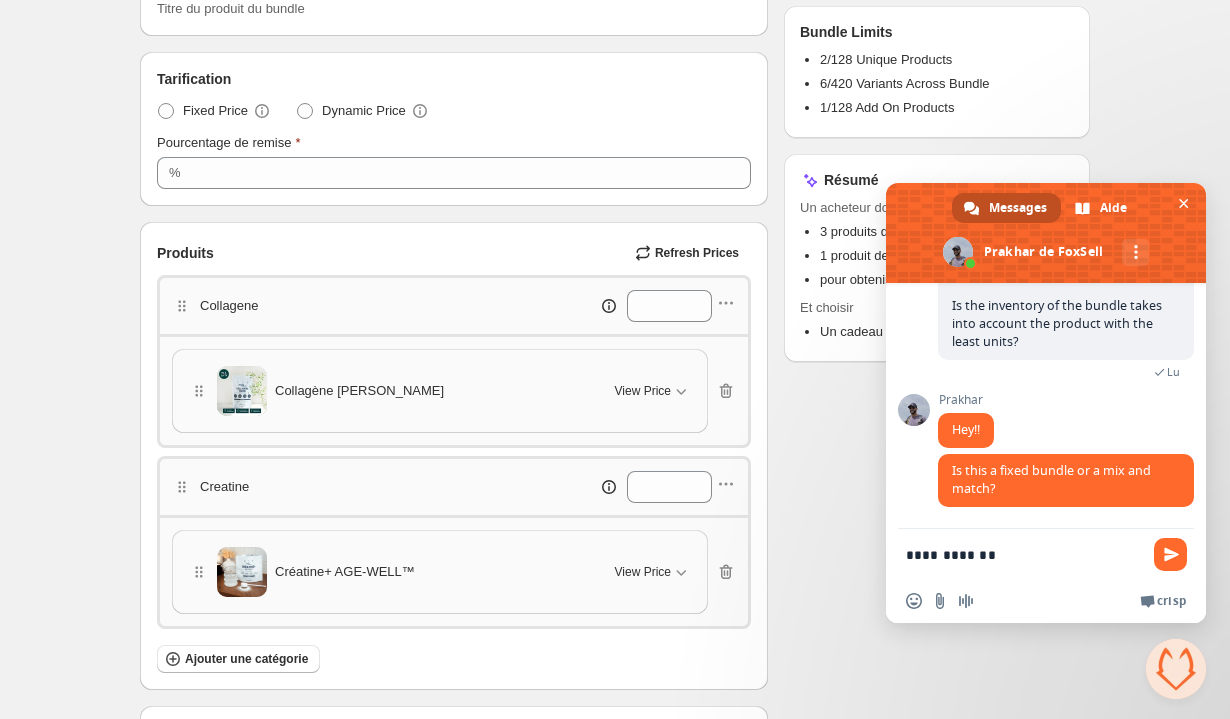 type on "**********" 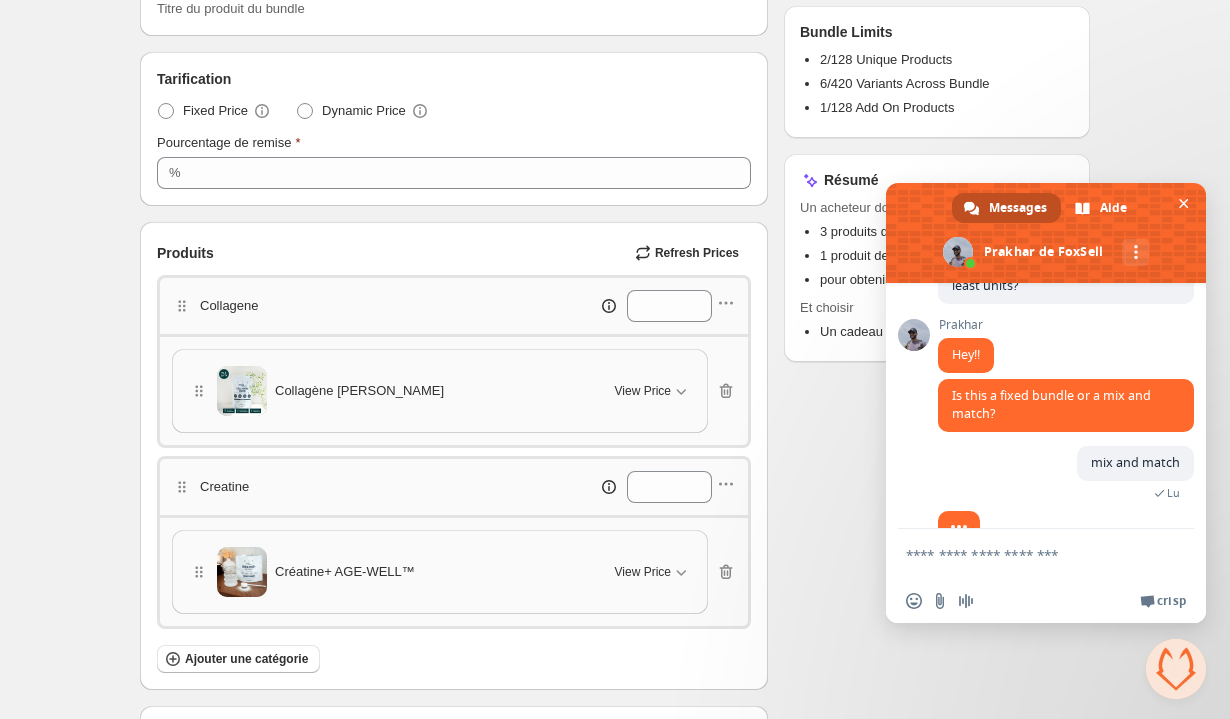 scroll, scrollTop: 319, scrollLeft: 0, axis: vertical 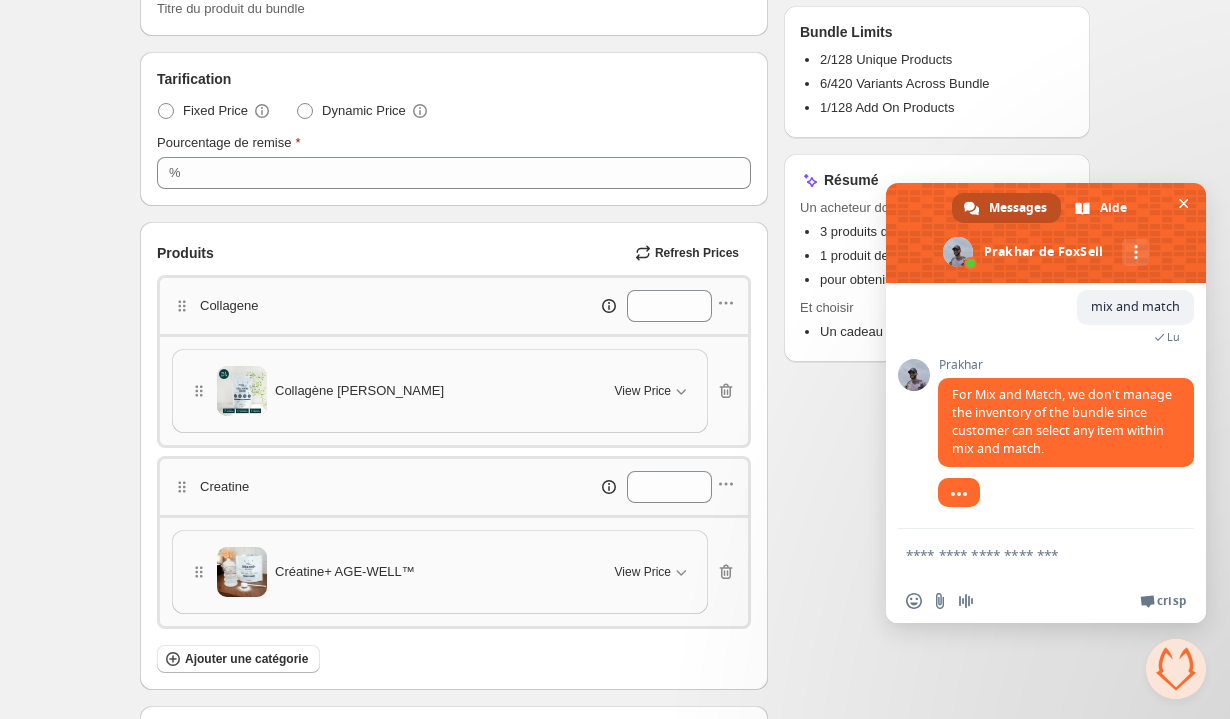 click at bounding box center (1026, 554) 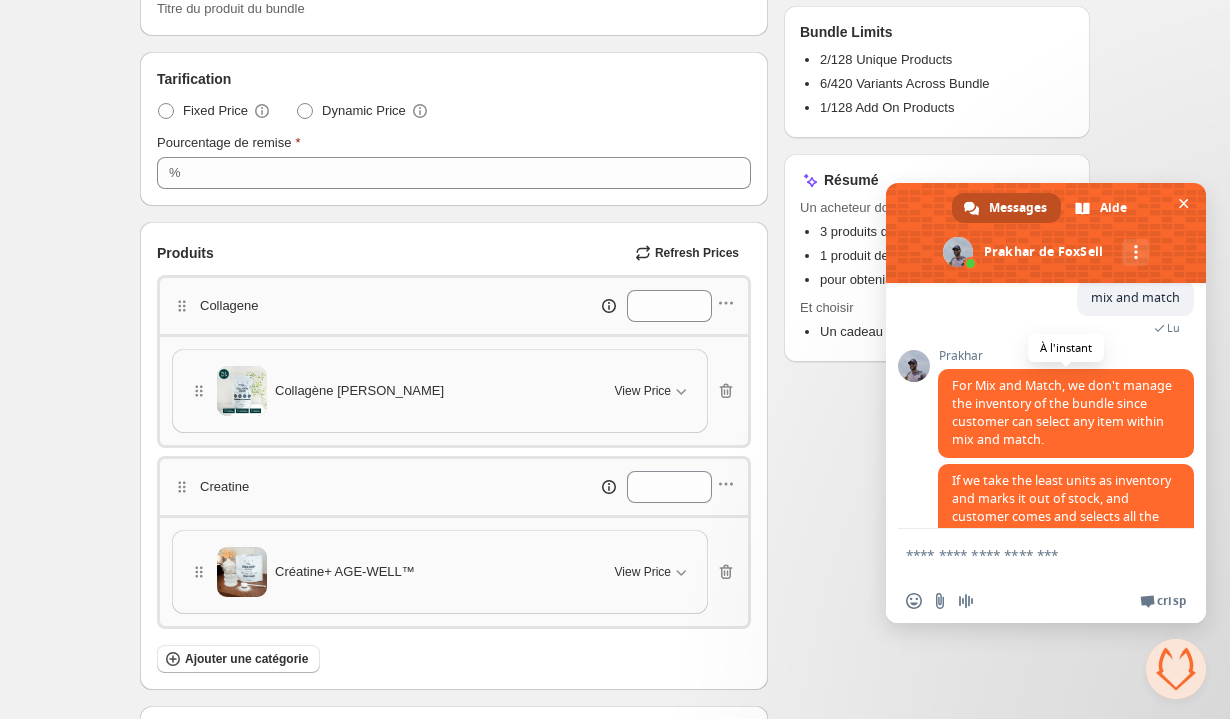 scroll, scrollTop: 519, scrollLeft: 0, axis: vertical 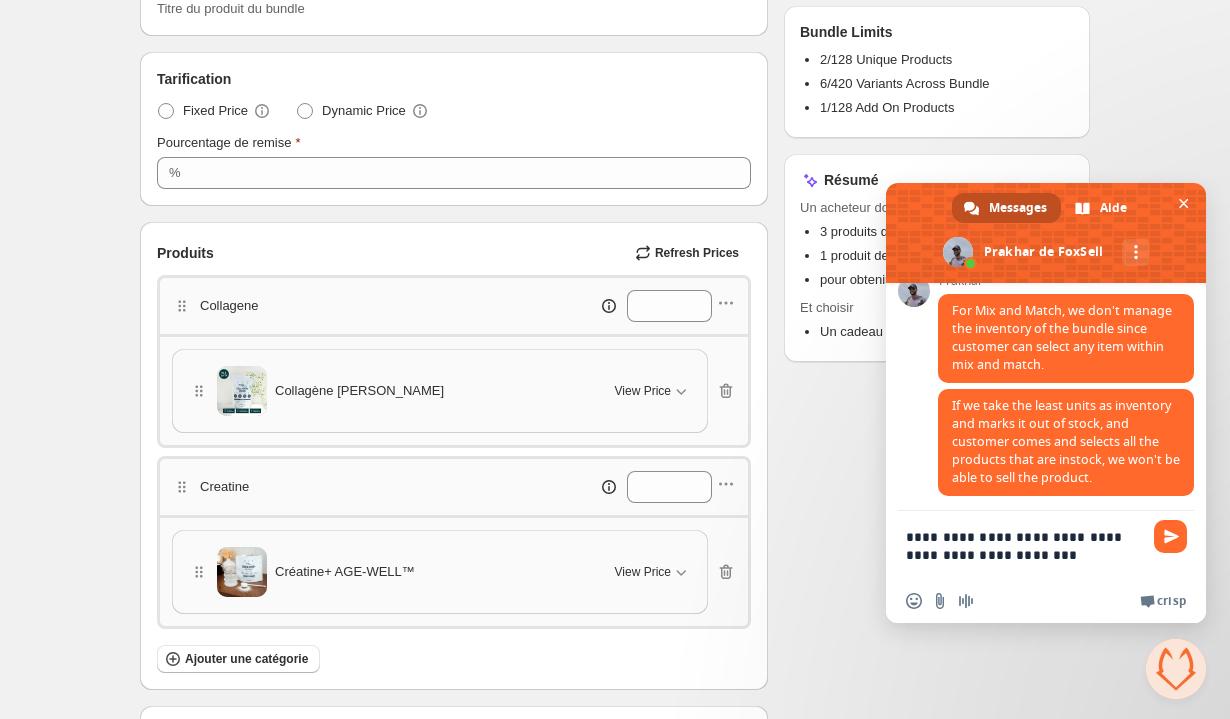 type on "**********" 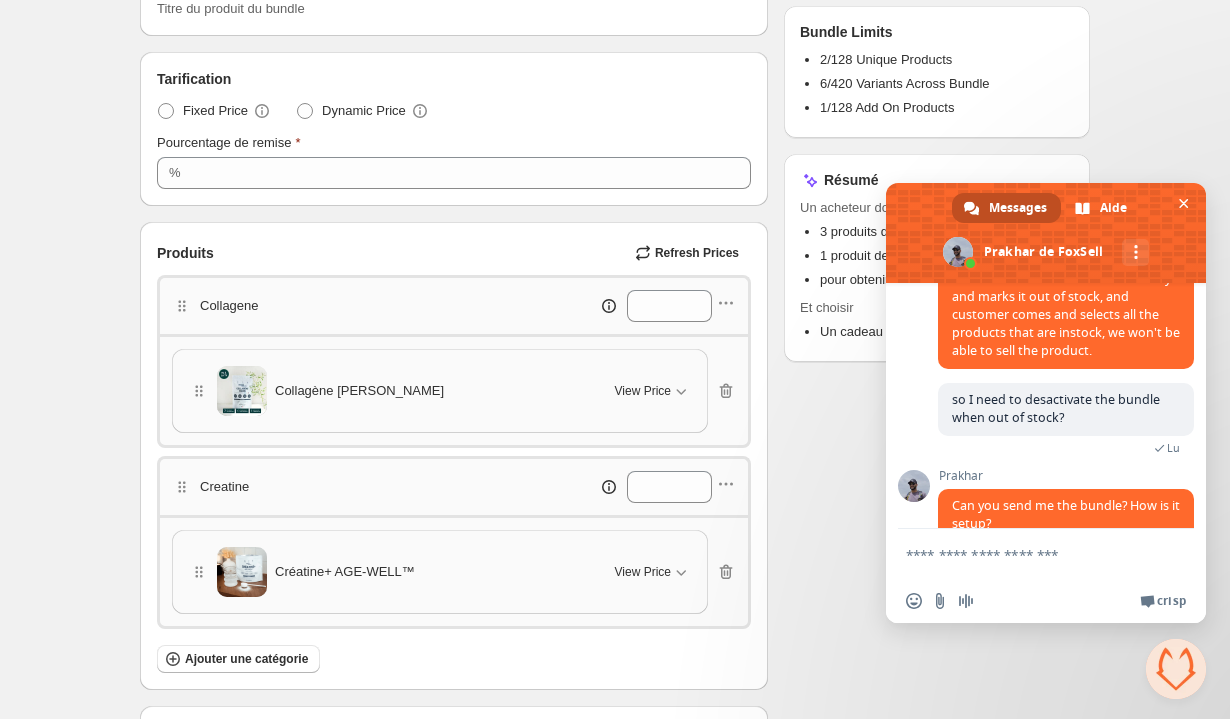 scroll, scrollTop: 675, scrollLeft: 0, axis: vertical 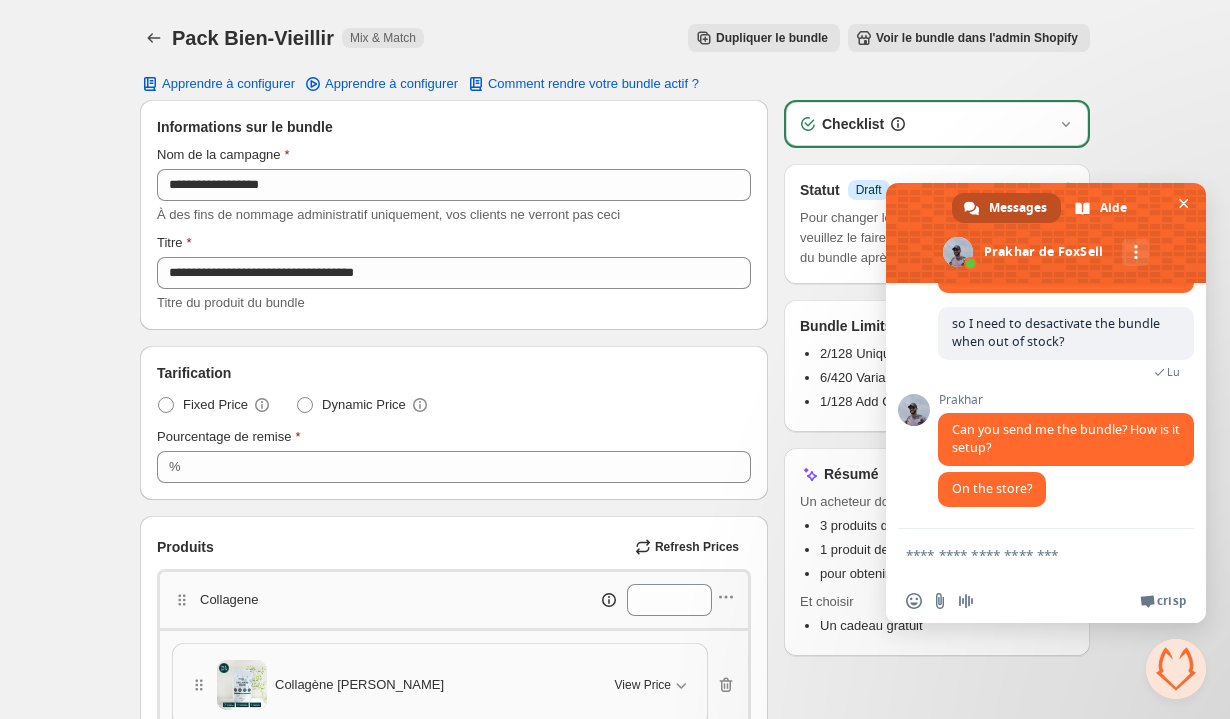 click at bounding box center (1026, 554) 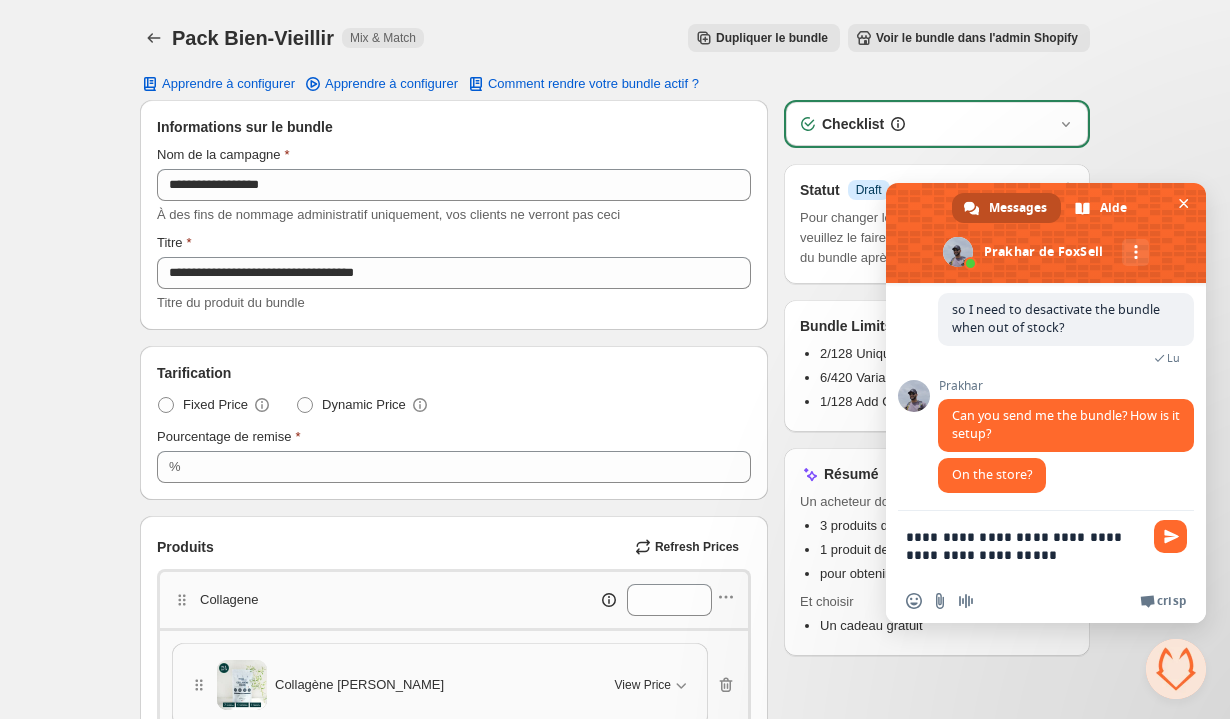 type on "**********" 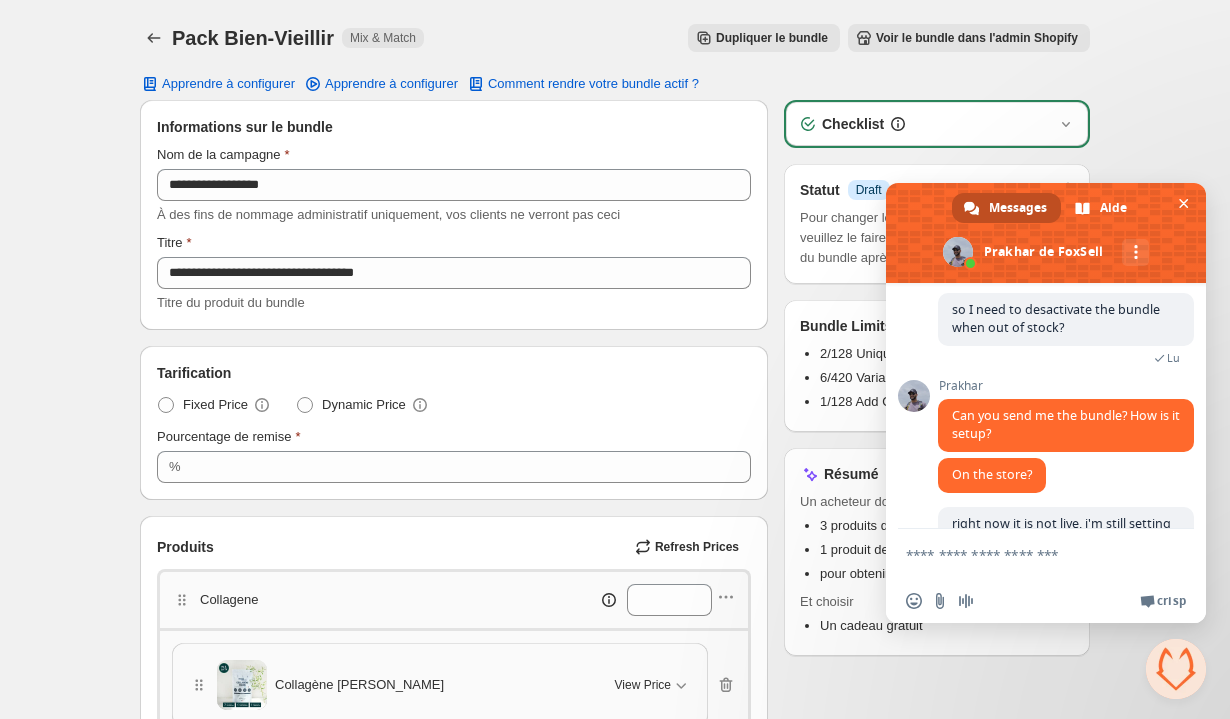 scroll, scrollTop: 785, scrollLeft: 0, axis: vertical 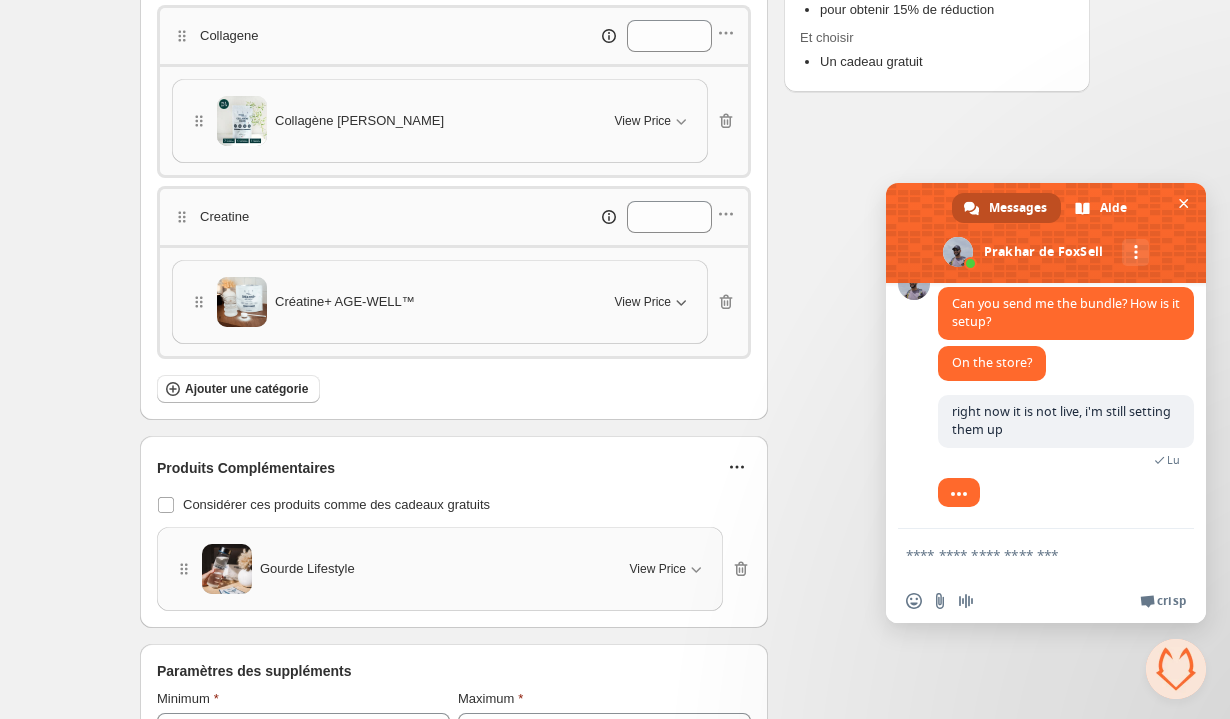 click on "View Price" at bounding box center [643, 302] 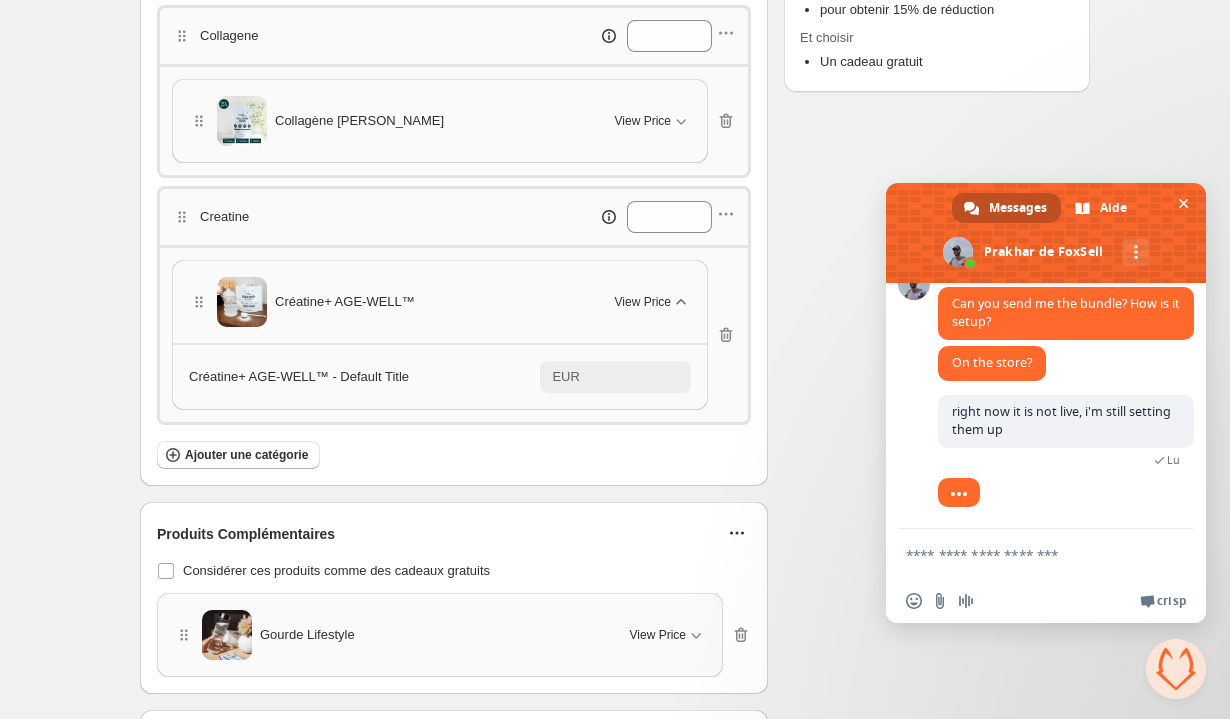 click on "View Price" at bounding box center [643, 302] 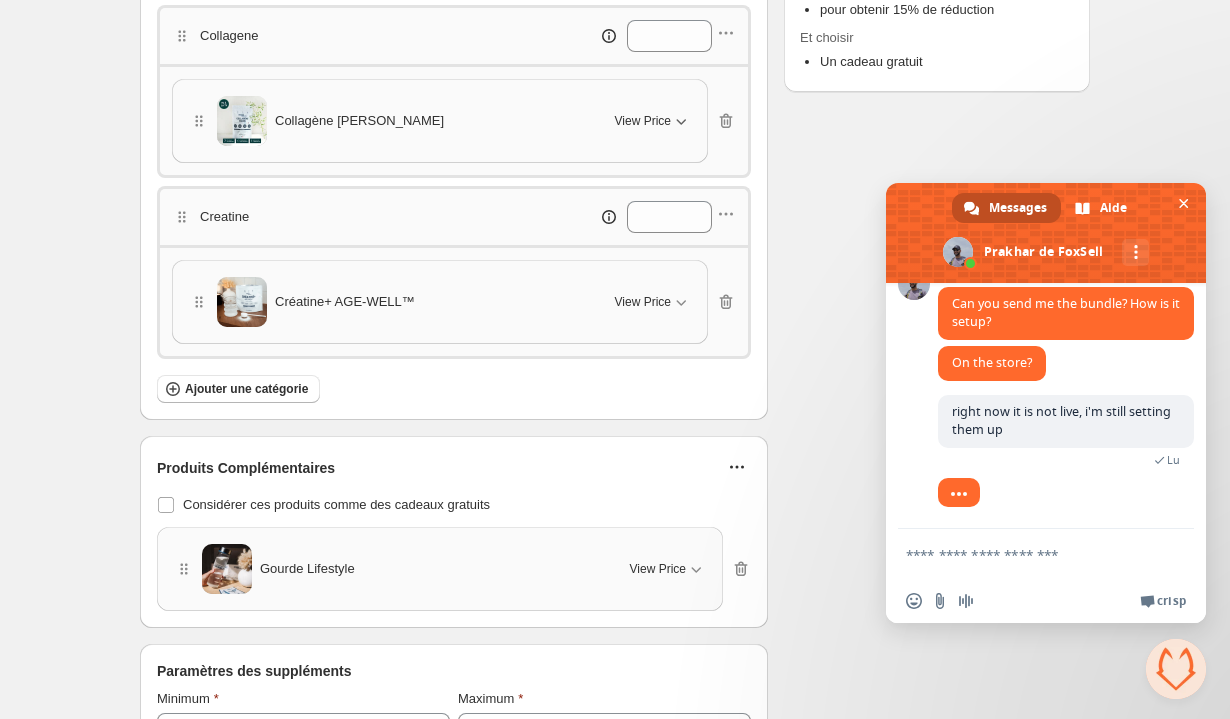 click on "View Price" at bounding box center [643, 121] 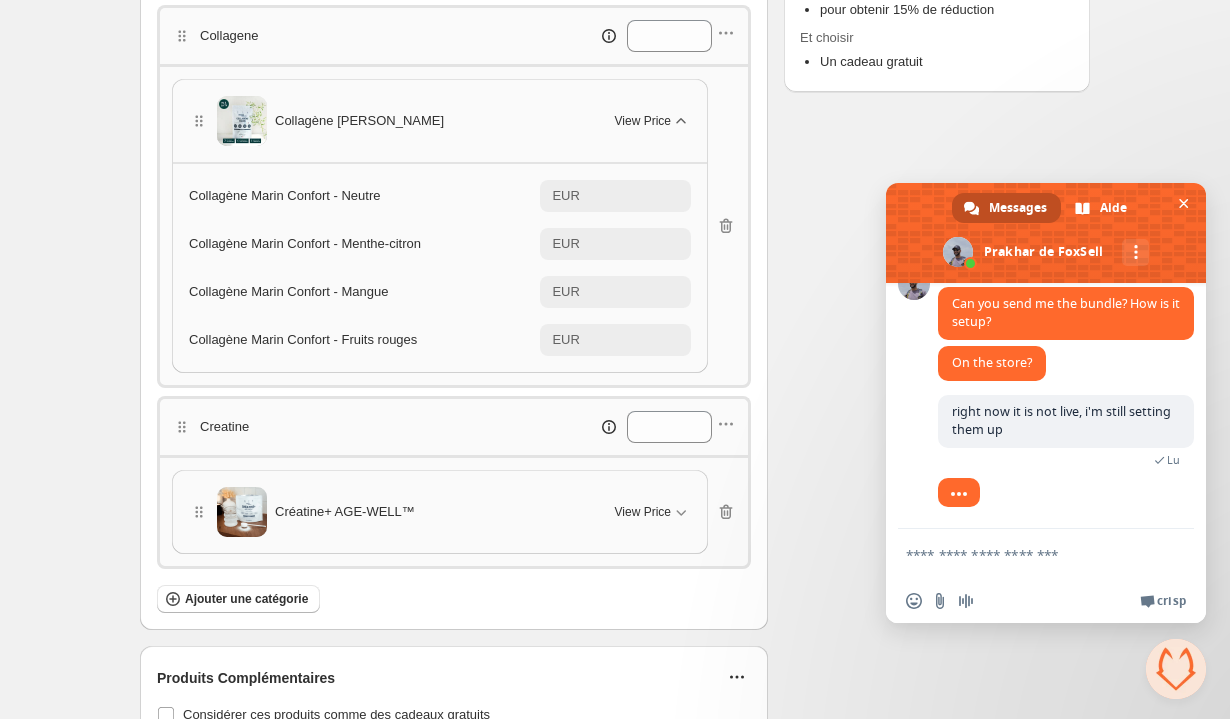 click on "View Price" at bounding box center [643, 121] 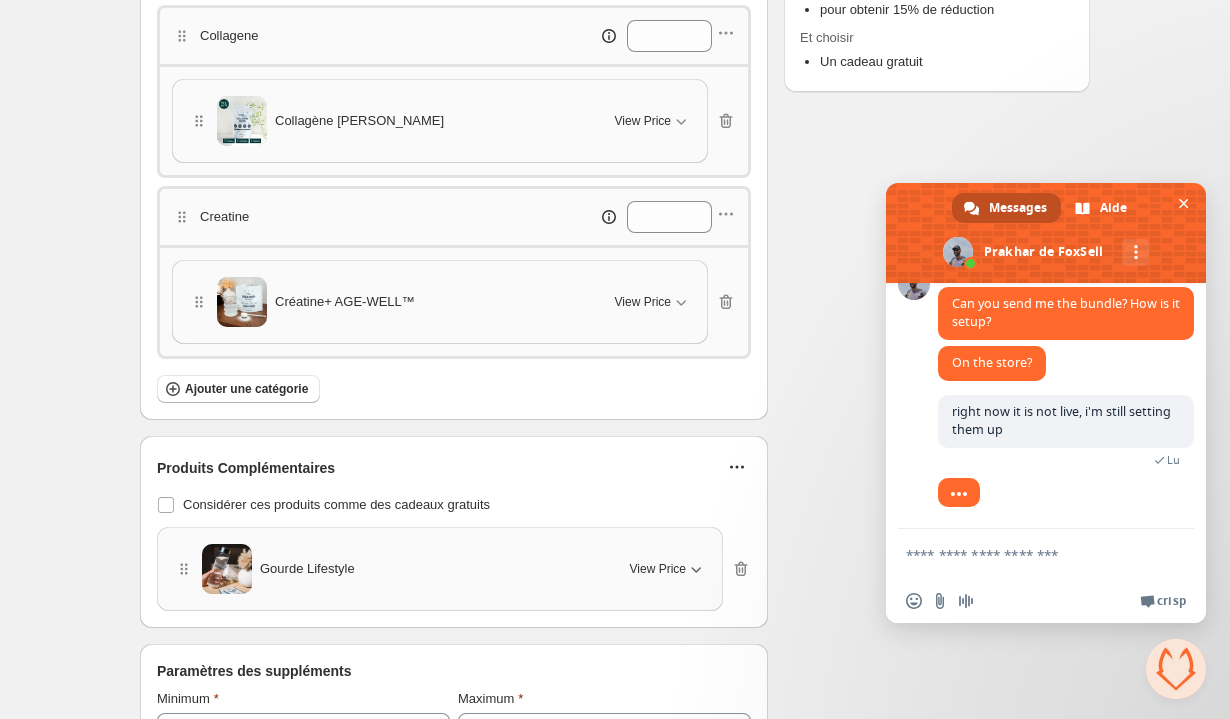 click on "View Price" at bounding box center (658, 569) 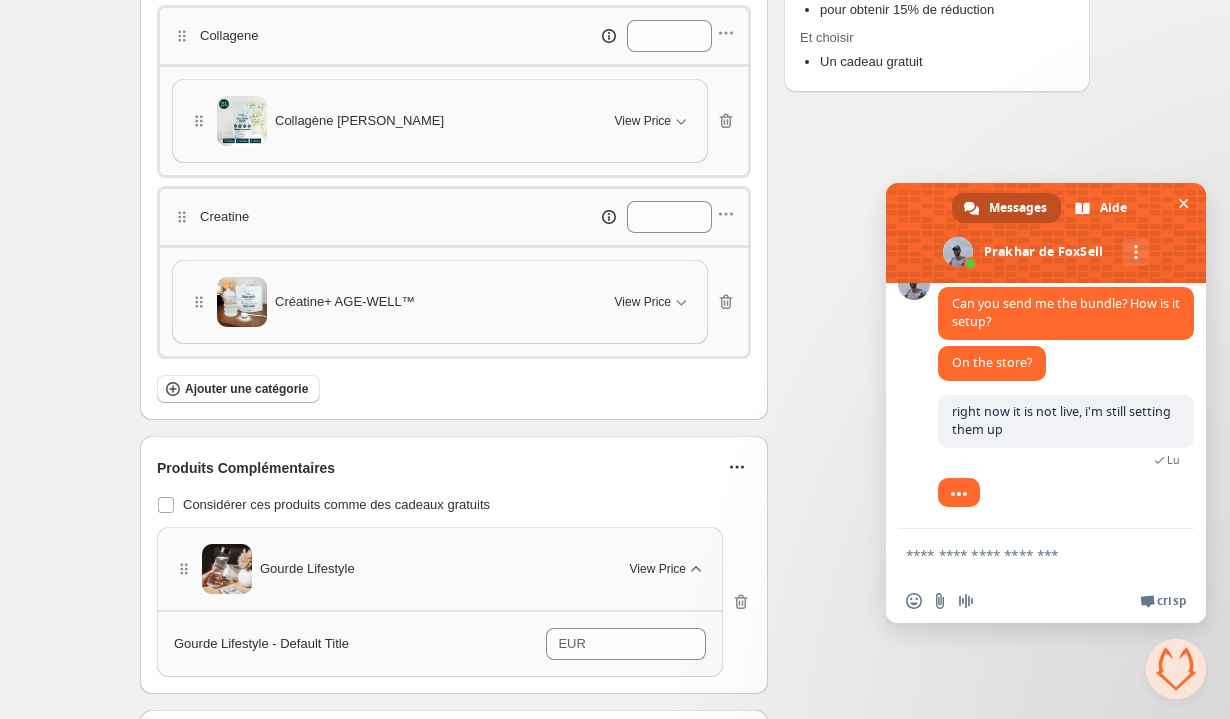 click on "View Price" at bounding box center (658, 569) 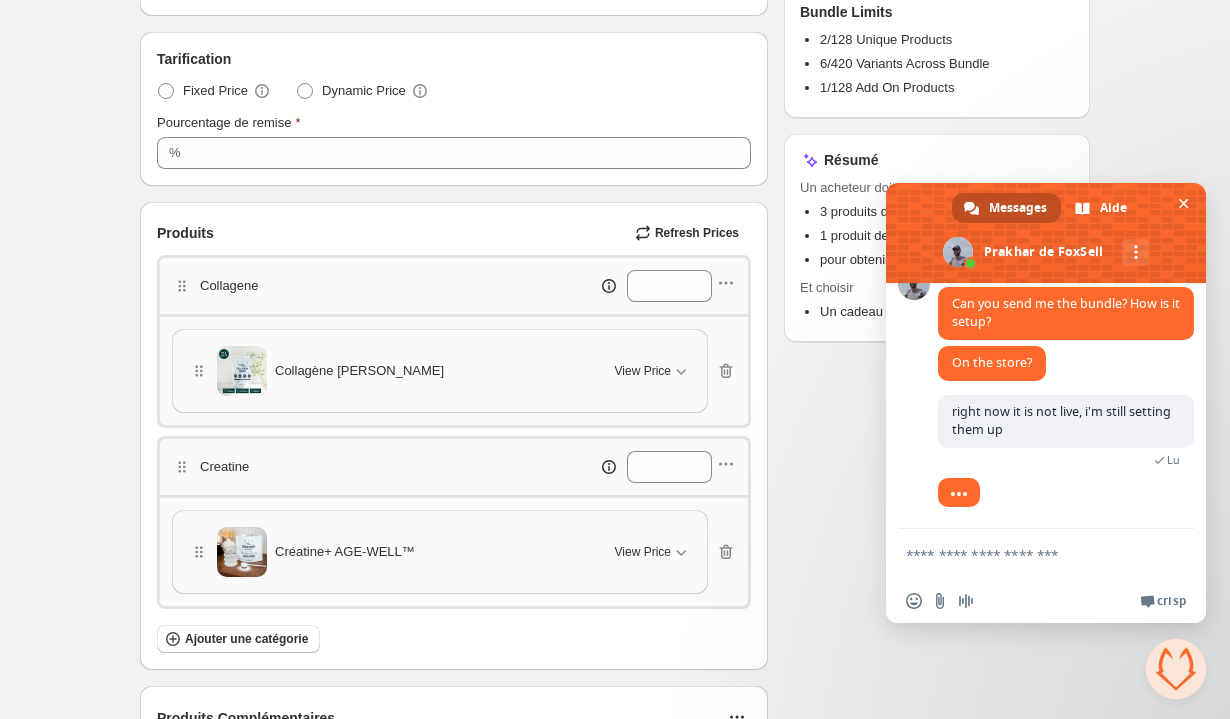 scroll, scrollTop: 235, scrollLeft: 0, axis: vertical 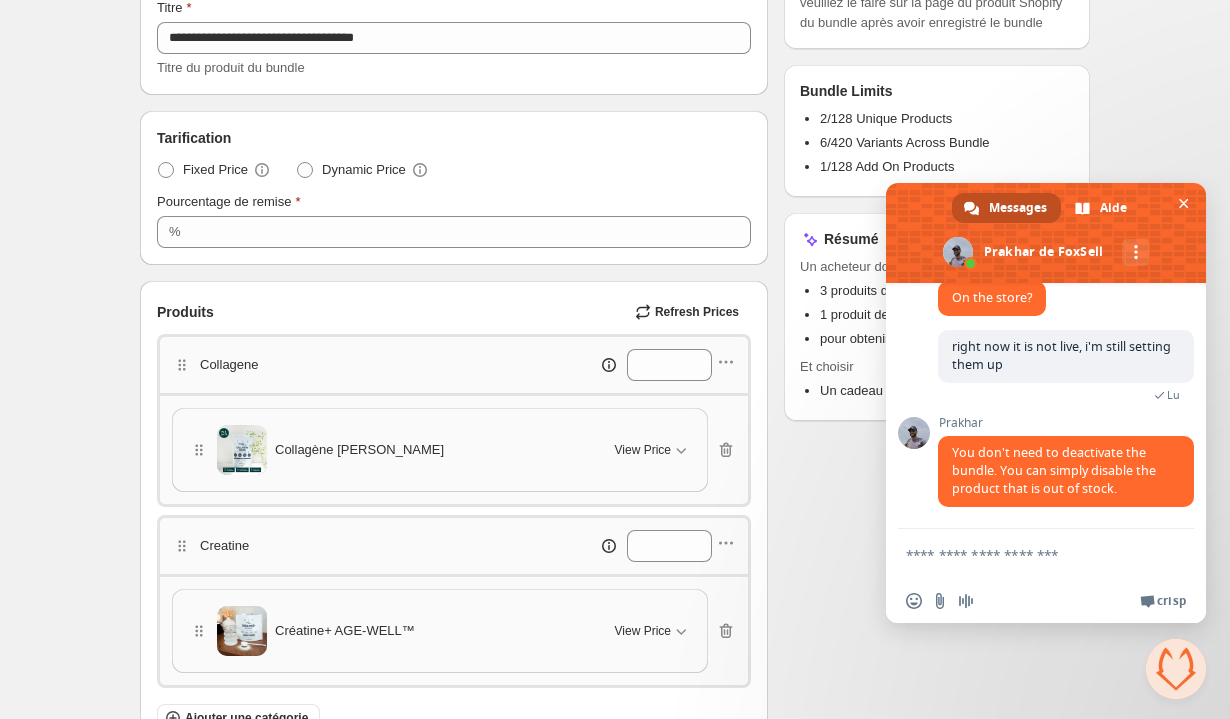 click at bounding box center (1026, 554) 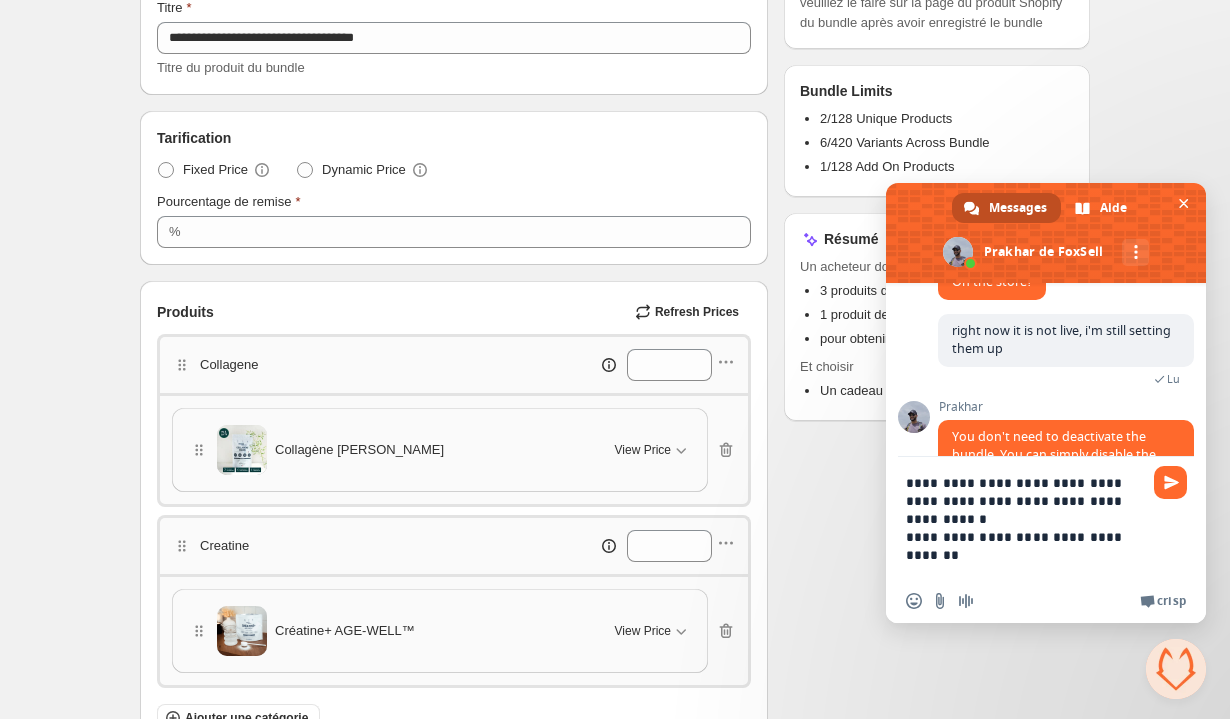 scroll, scrollTop: 1003, scrollLeft: 0, axis: vertical 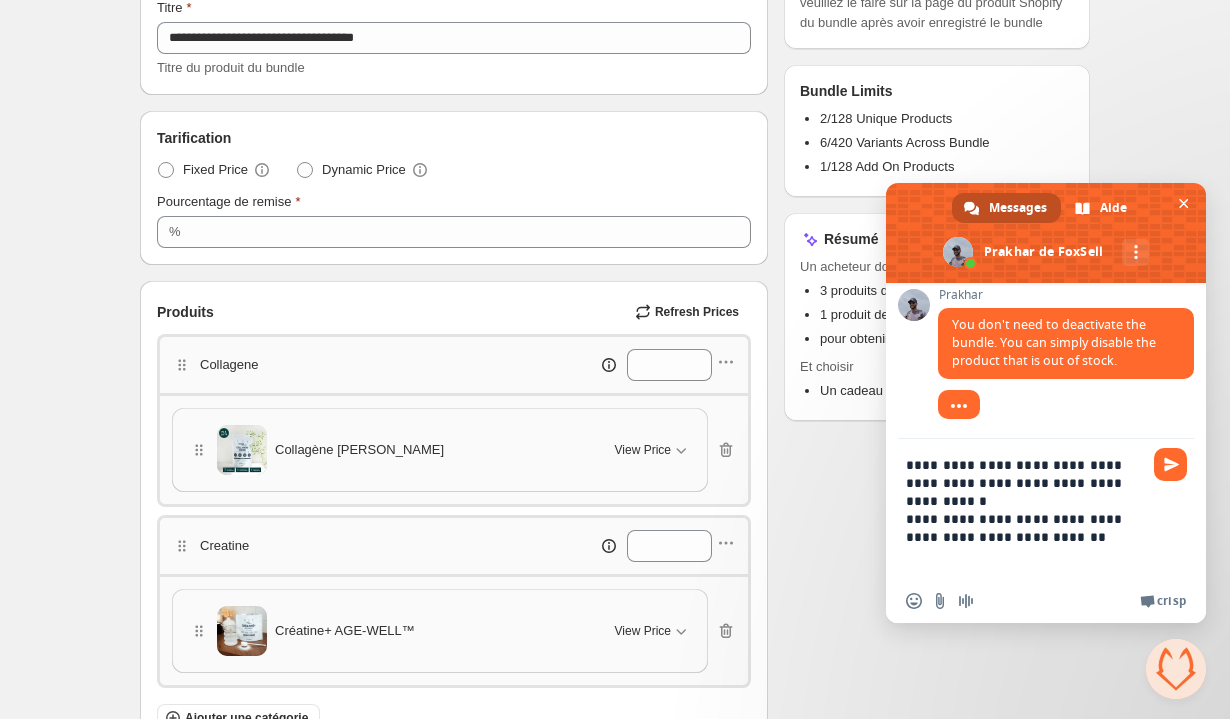type on "**********" 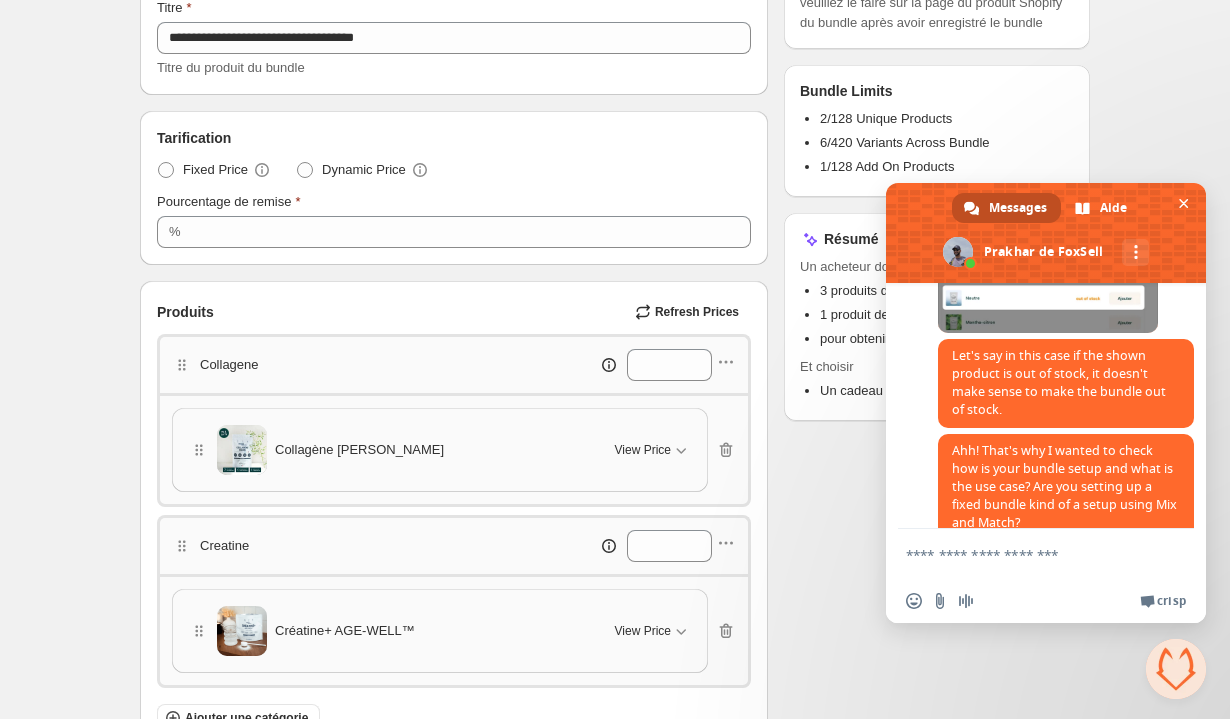 scroll, scrollTop: 1318, scrollLeft: 0, axis: vertical 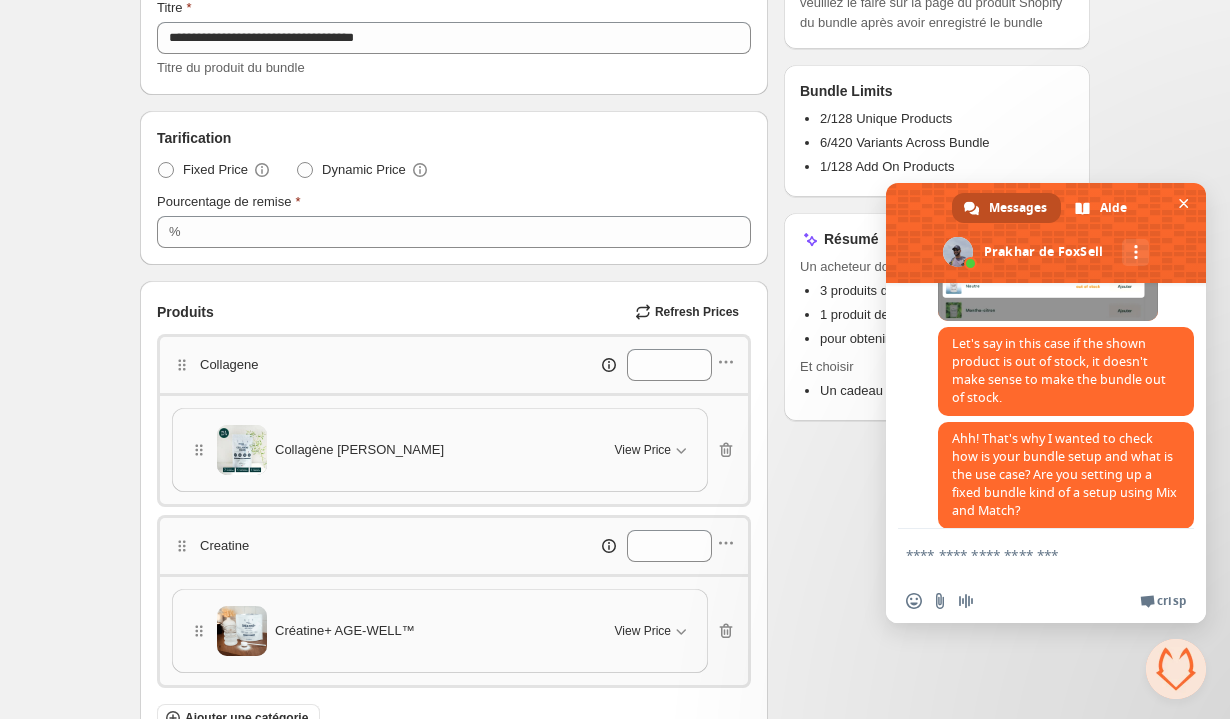 click at bounding box center [1048, 261] 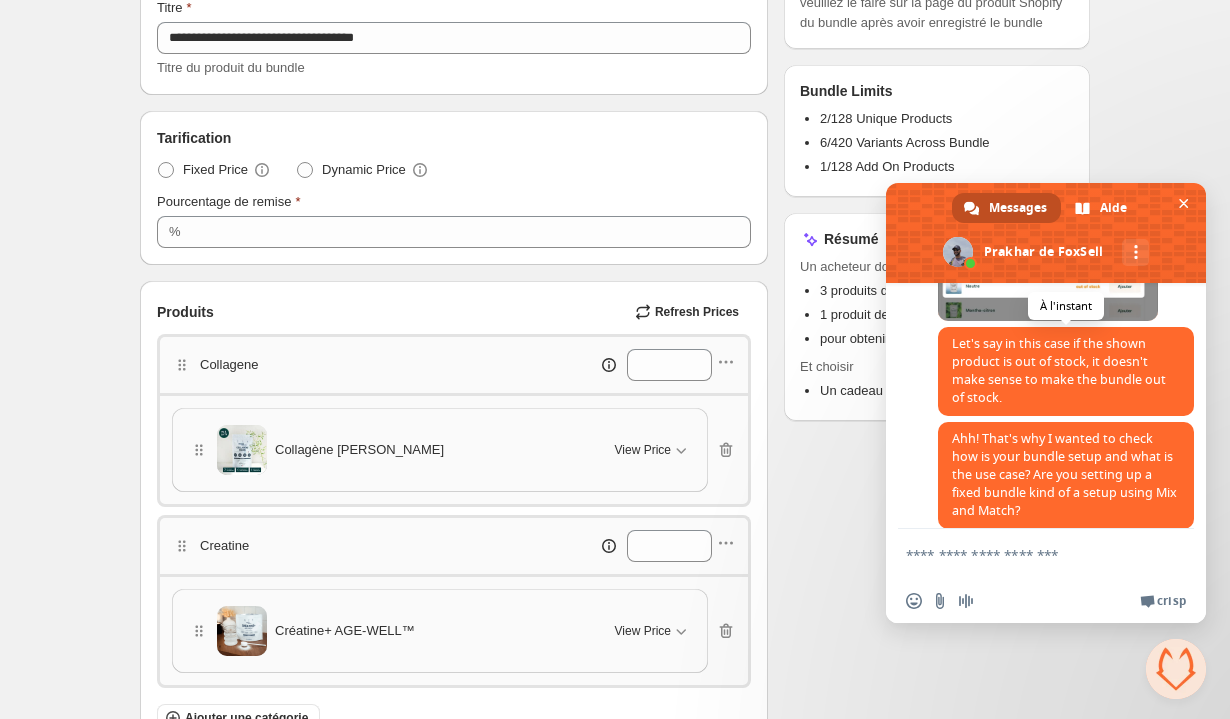 scroll, scrollTop: 1363, scrollLeft: 0, axis: vertical 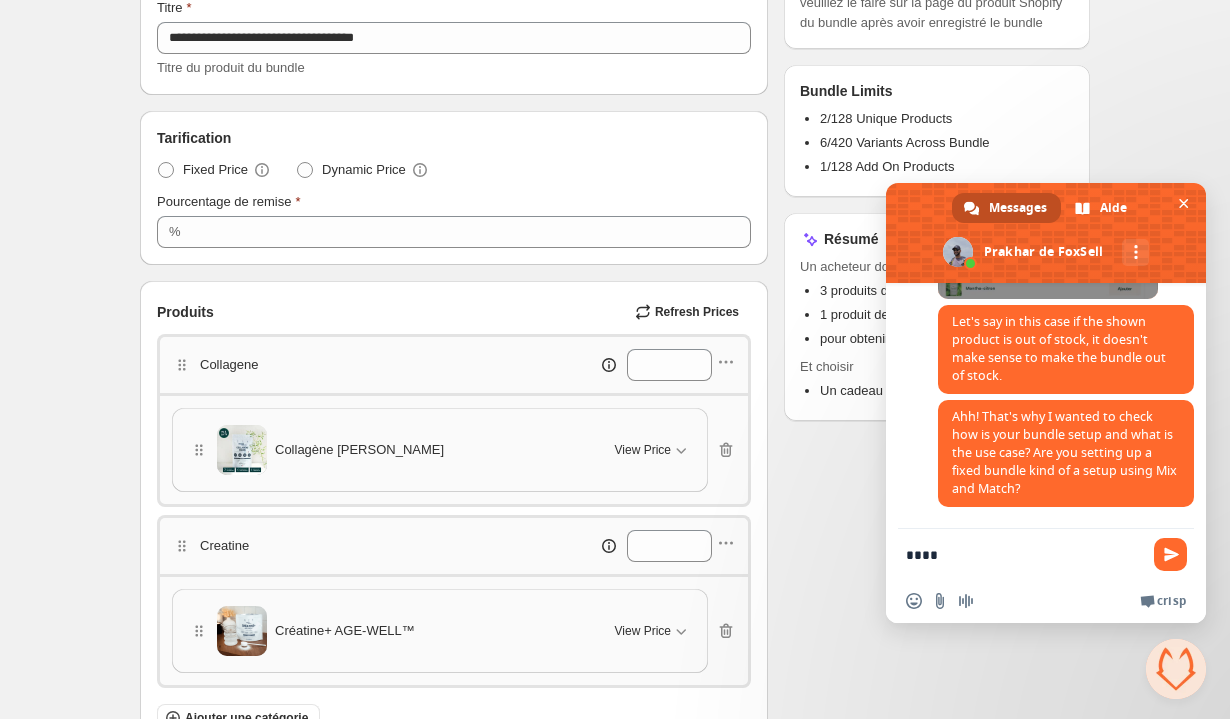 type on "*****" 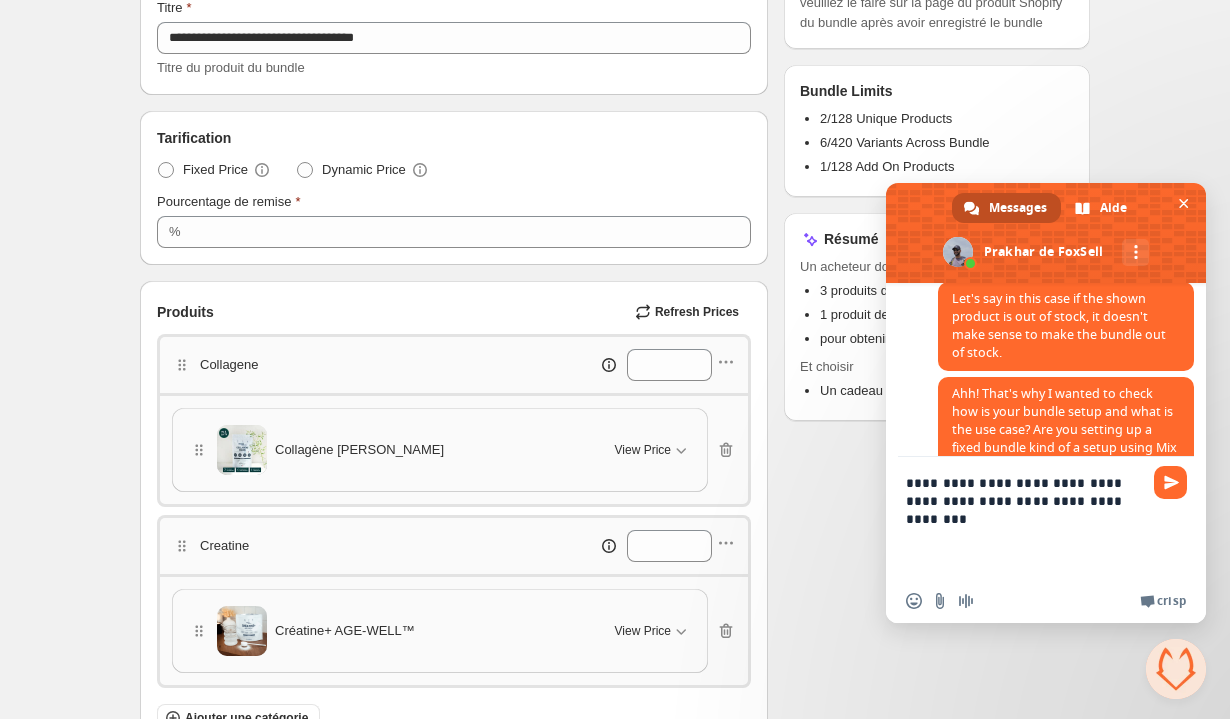 scroll, scrollTop: 264, scrollLeft: 0, axis: vertical 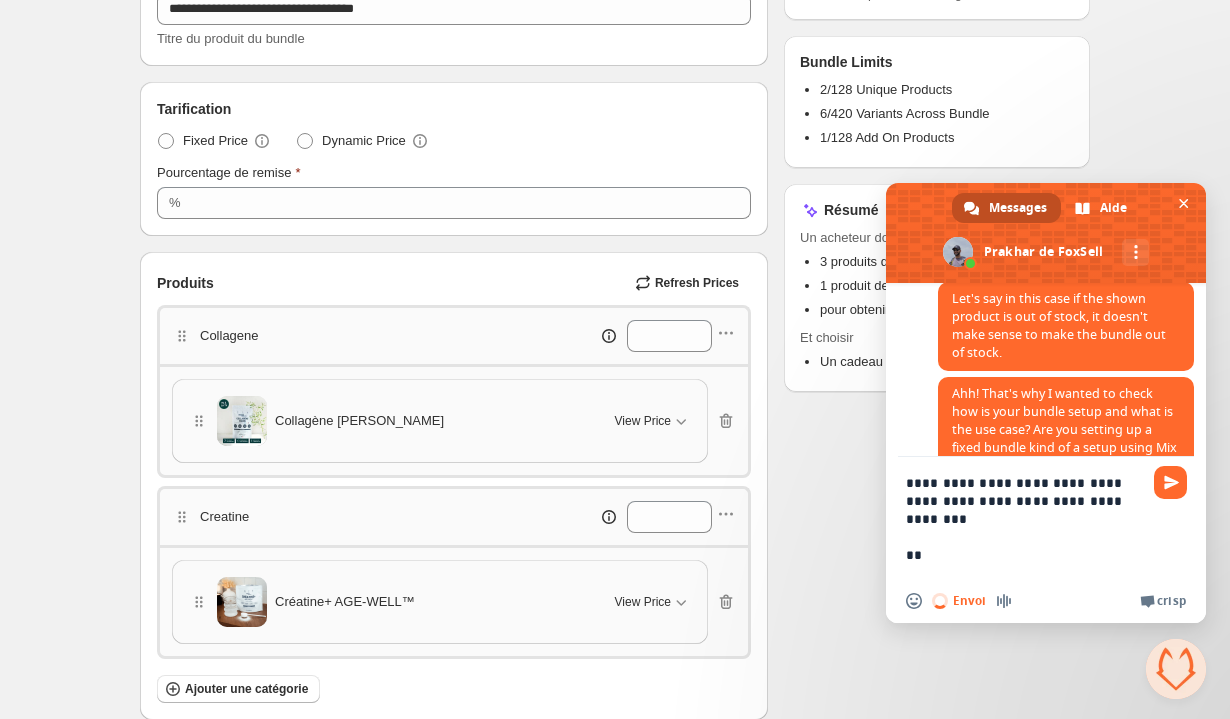 type on "**********" 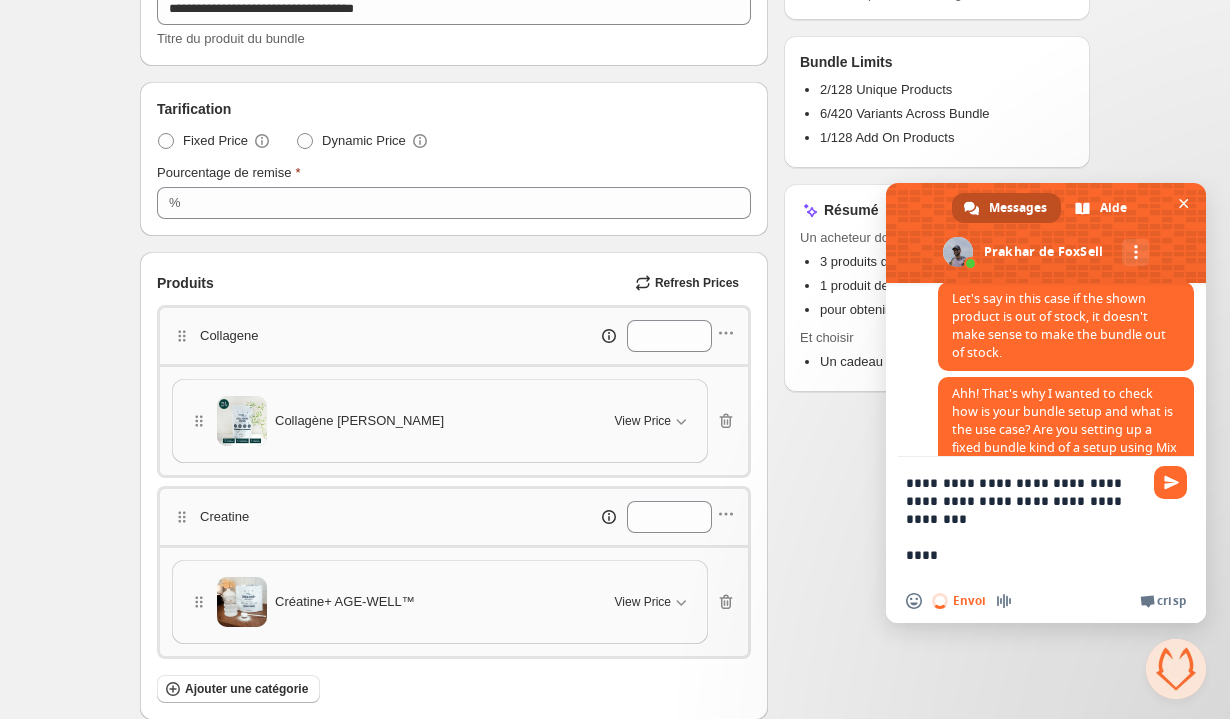 type 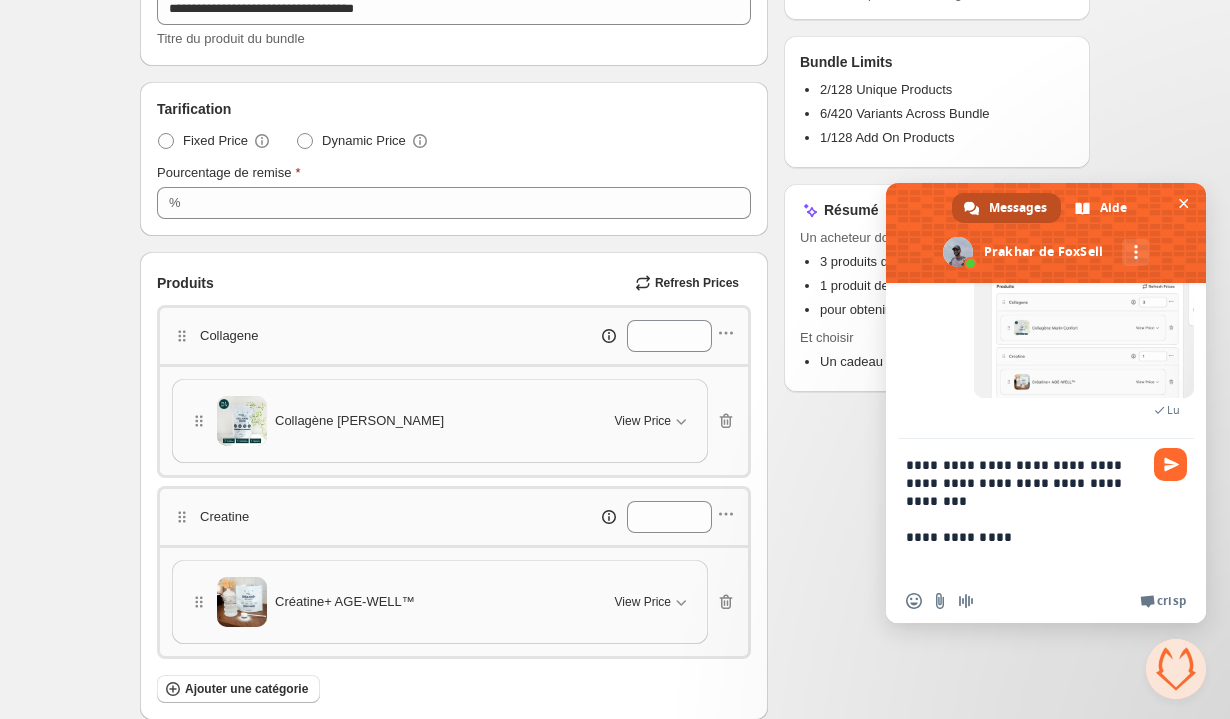 scroll, scrollTop: 1573, scrollLeft: 0, axis: vertical 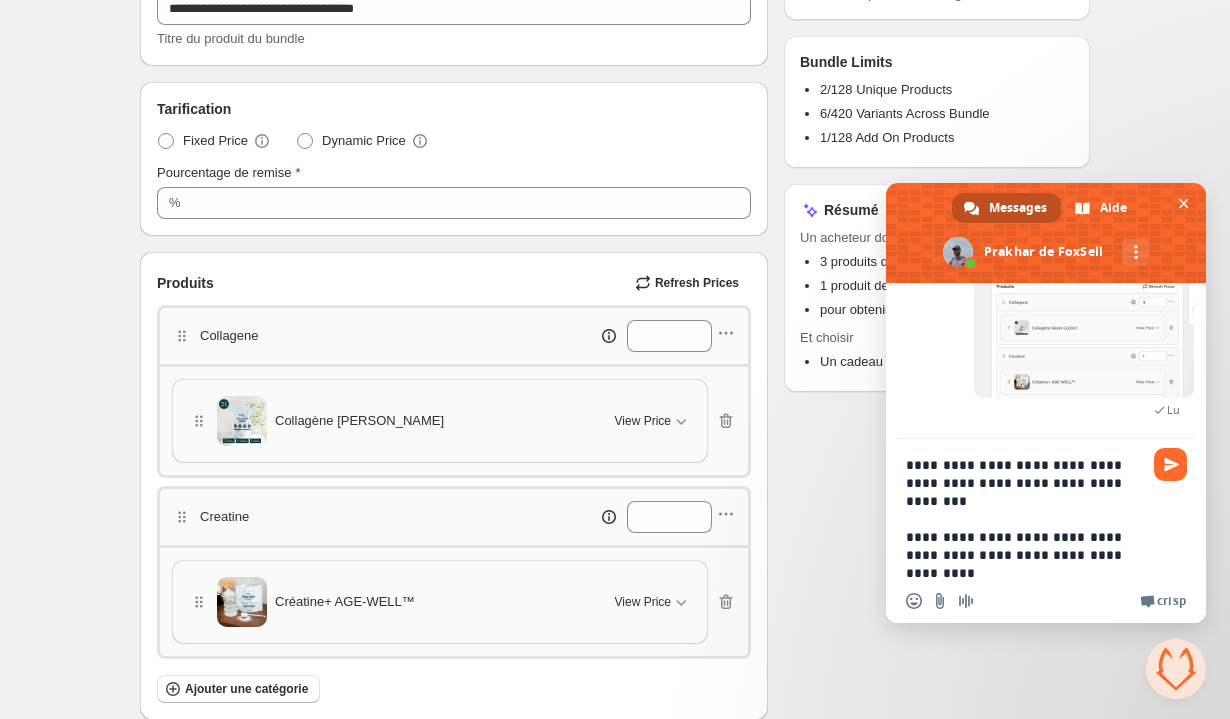 type on "**********" 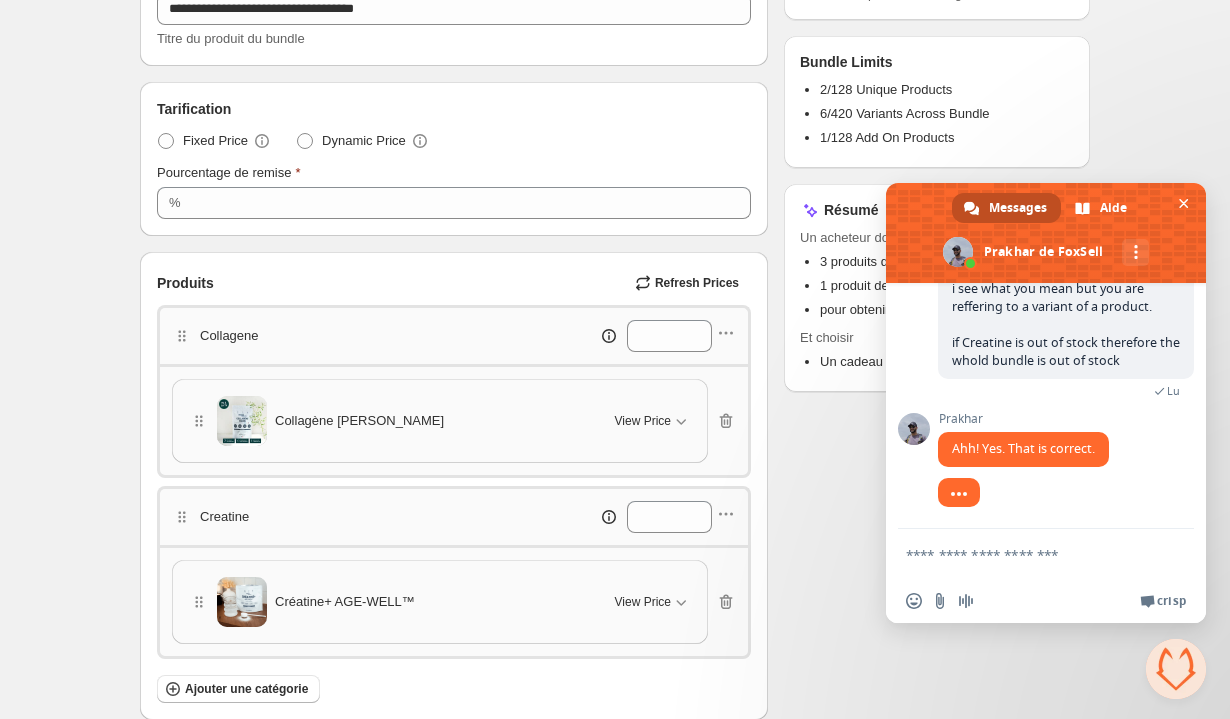 scroll, scrollTop: 1760, scrollLeft: 0, axis: vertical 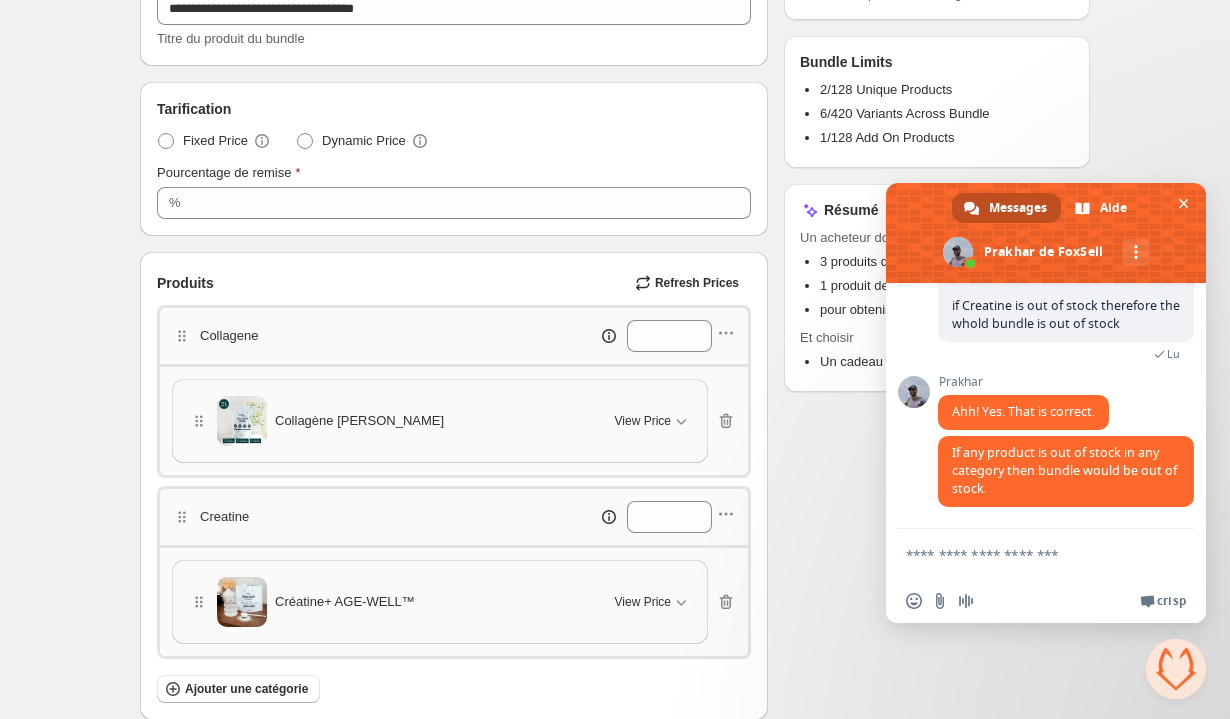 click at bounding box center (1026, 554) 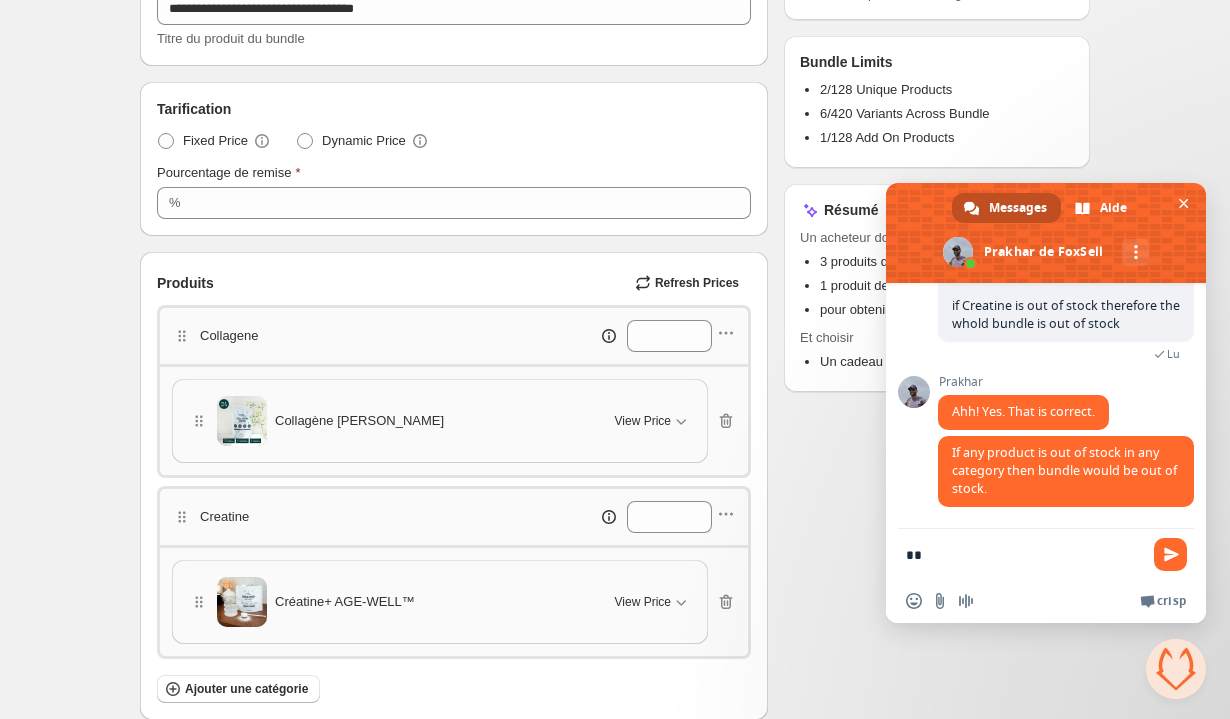 type on "*" 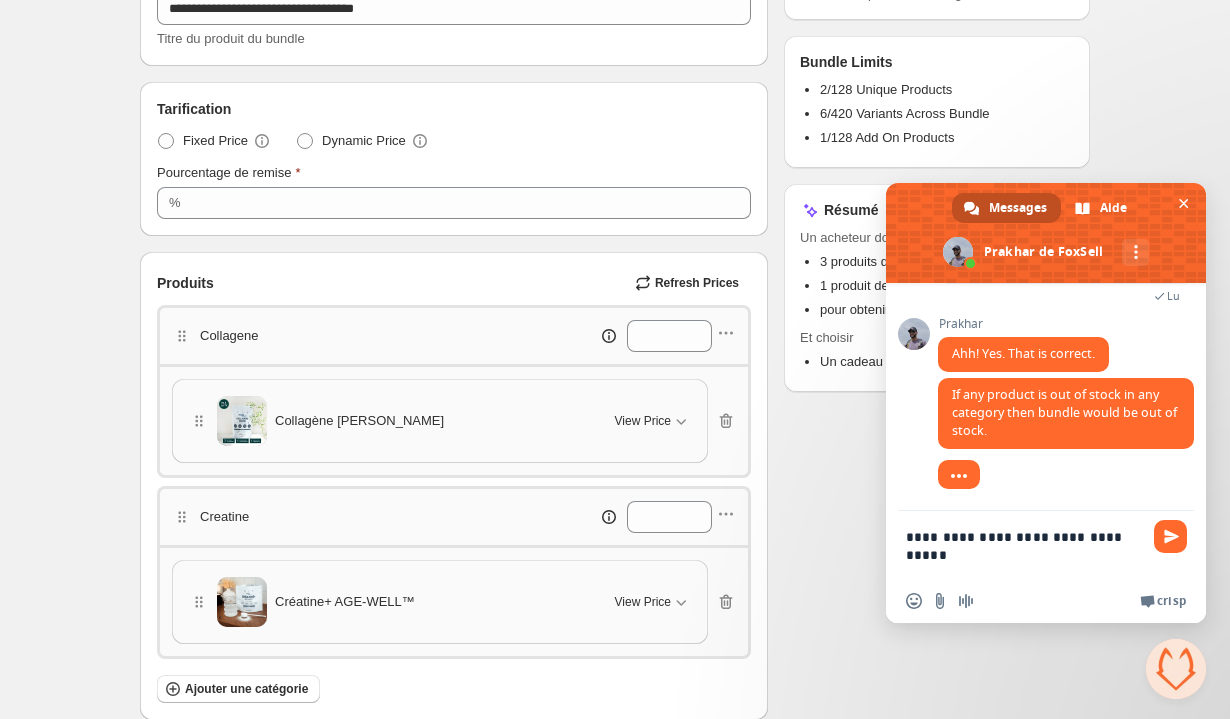 scroll, scrollTop: 1778, scrollLeft: 0, axis: vertical 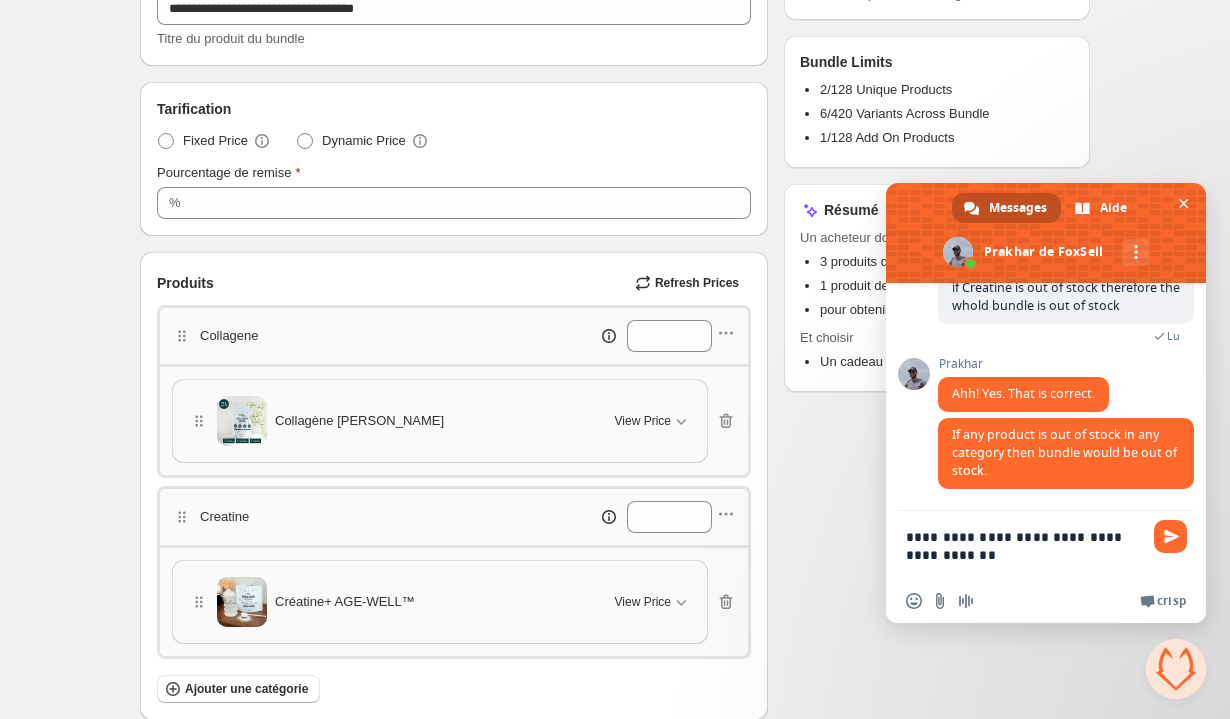 type on "**********" 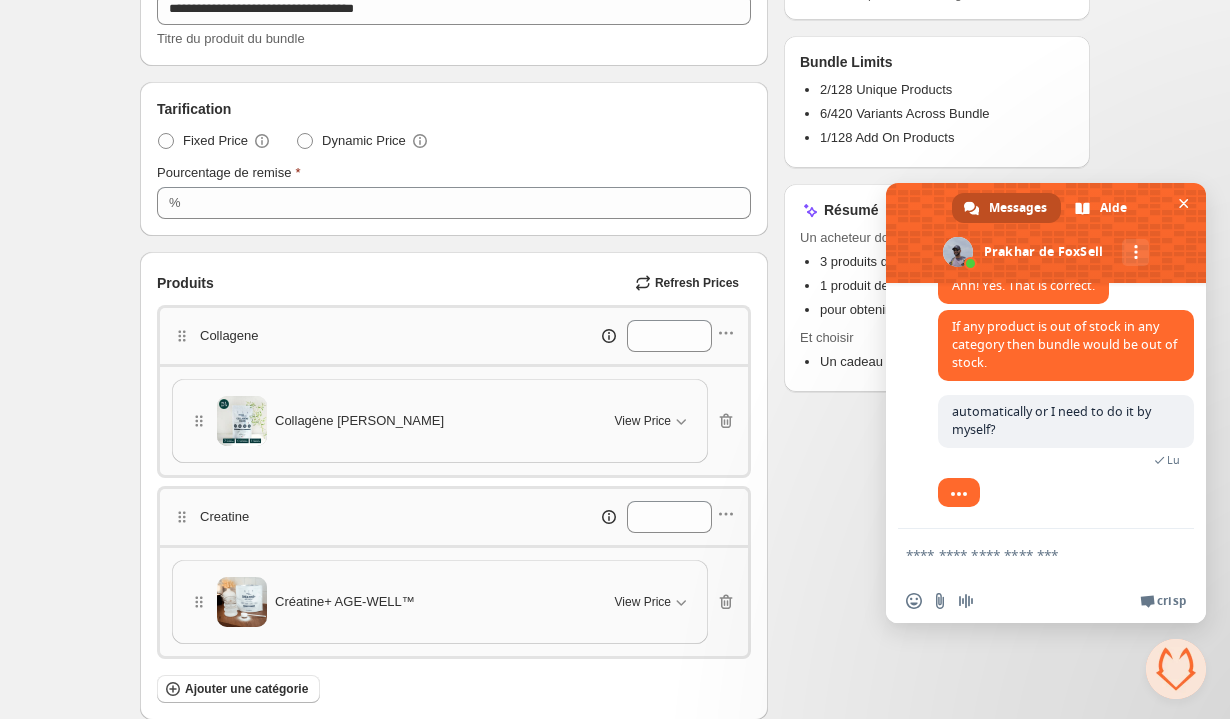 scroll, scrollTop: 1916, scrollLeft: 0, axis: vertical 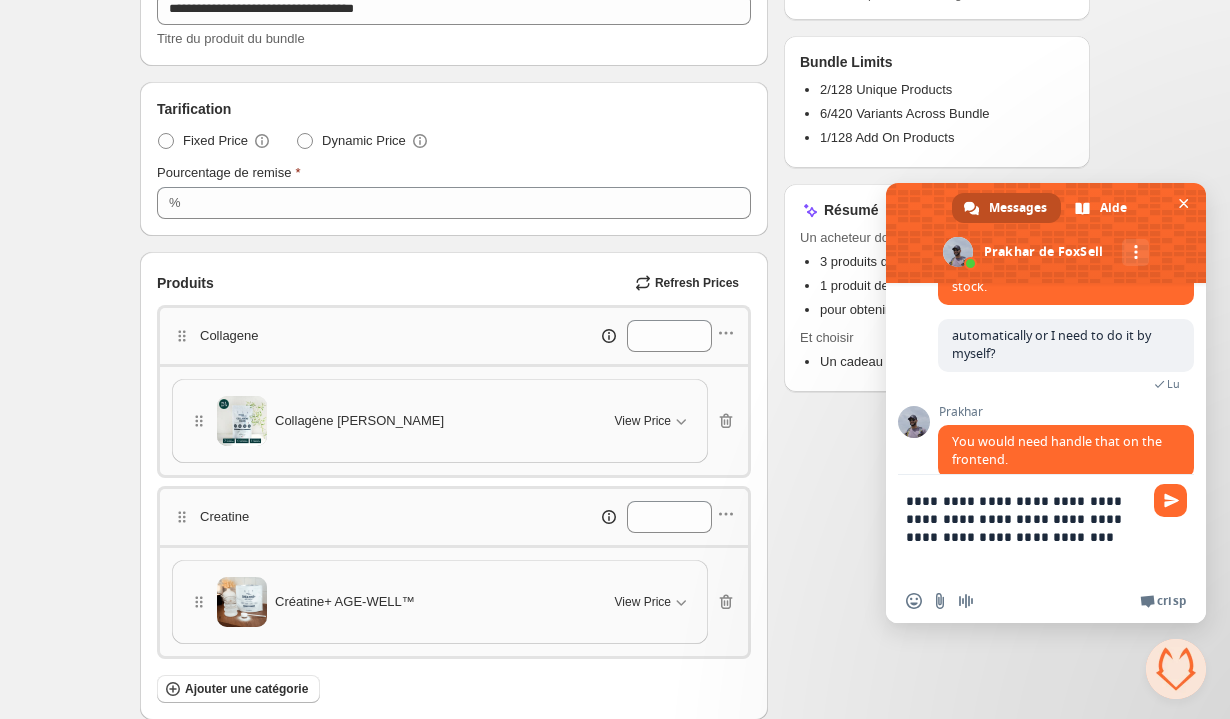 type on "**********" 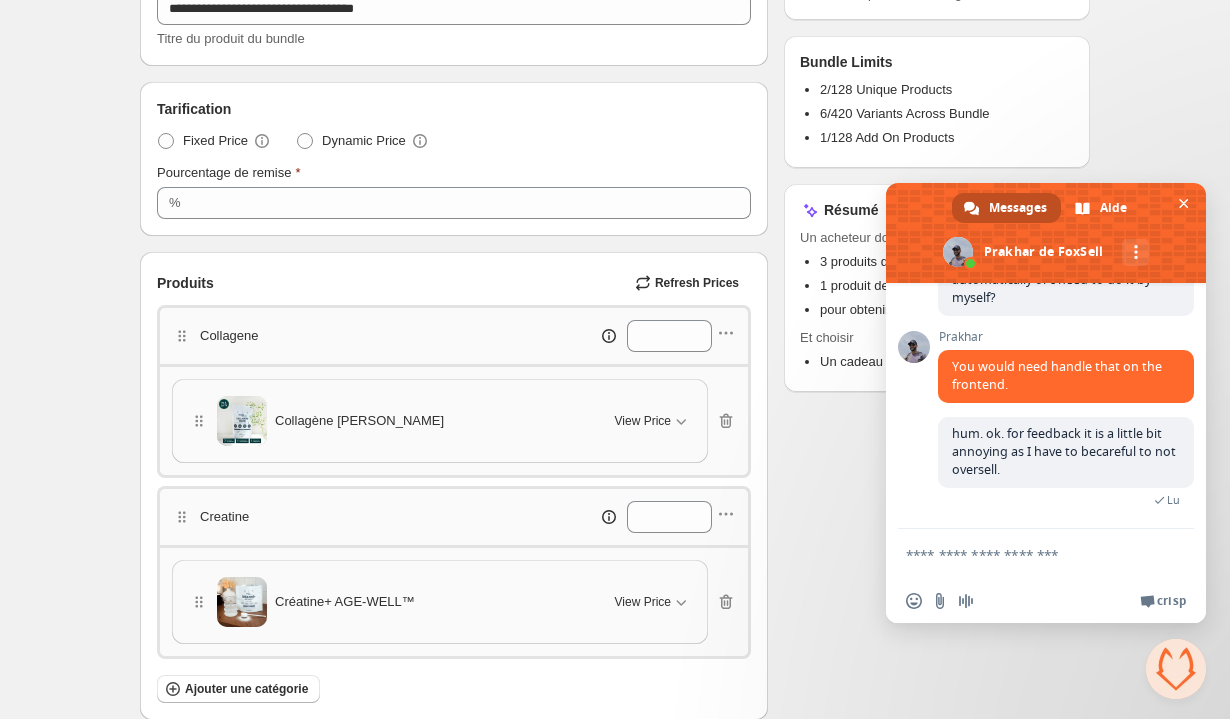 scroll, scrollTop: 2043, scrollLeft: 0, axis: vertical 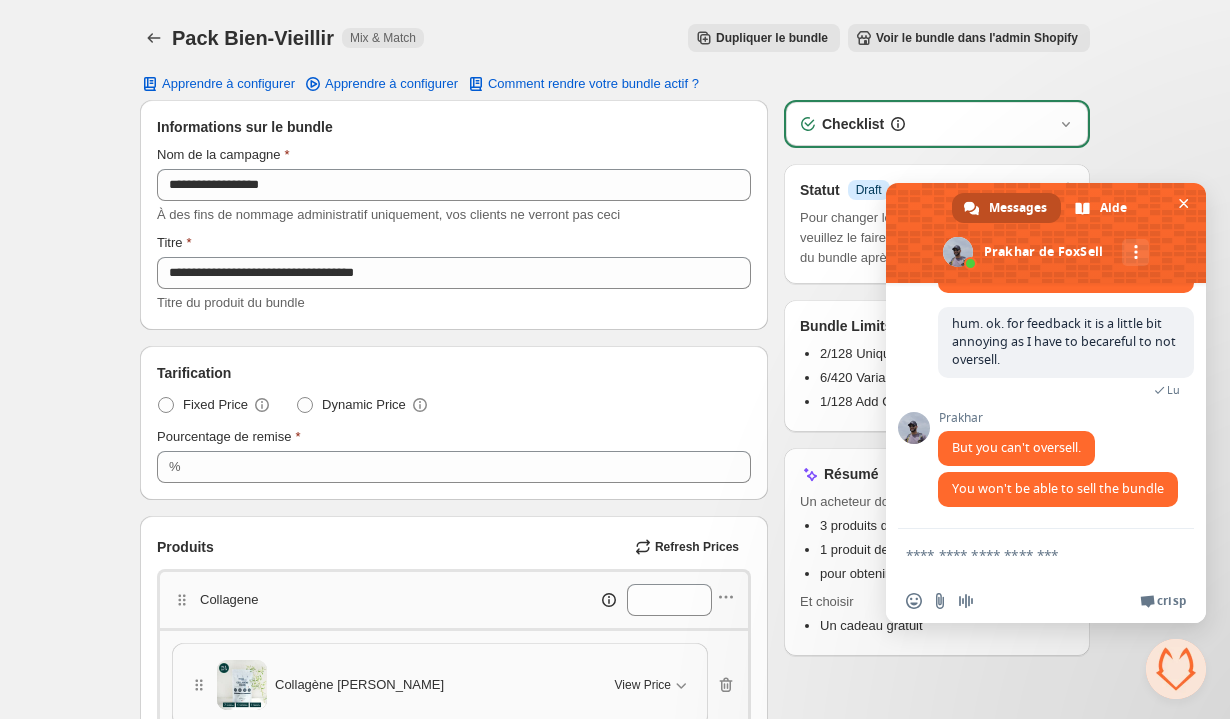 click at bounding box center [1026, 554] 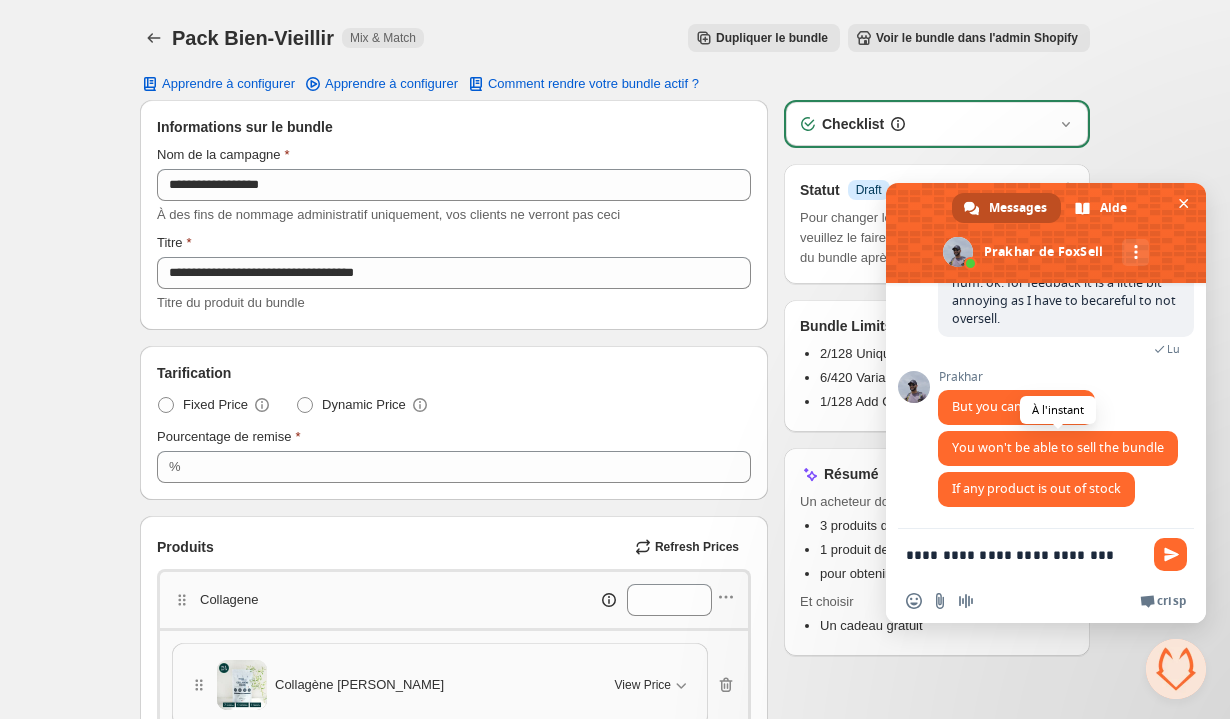 scroll, scrollTop: 2155, scrollLeft: 0, axis: vertical 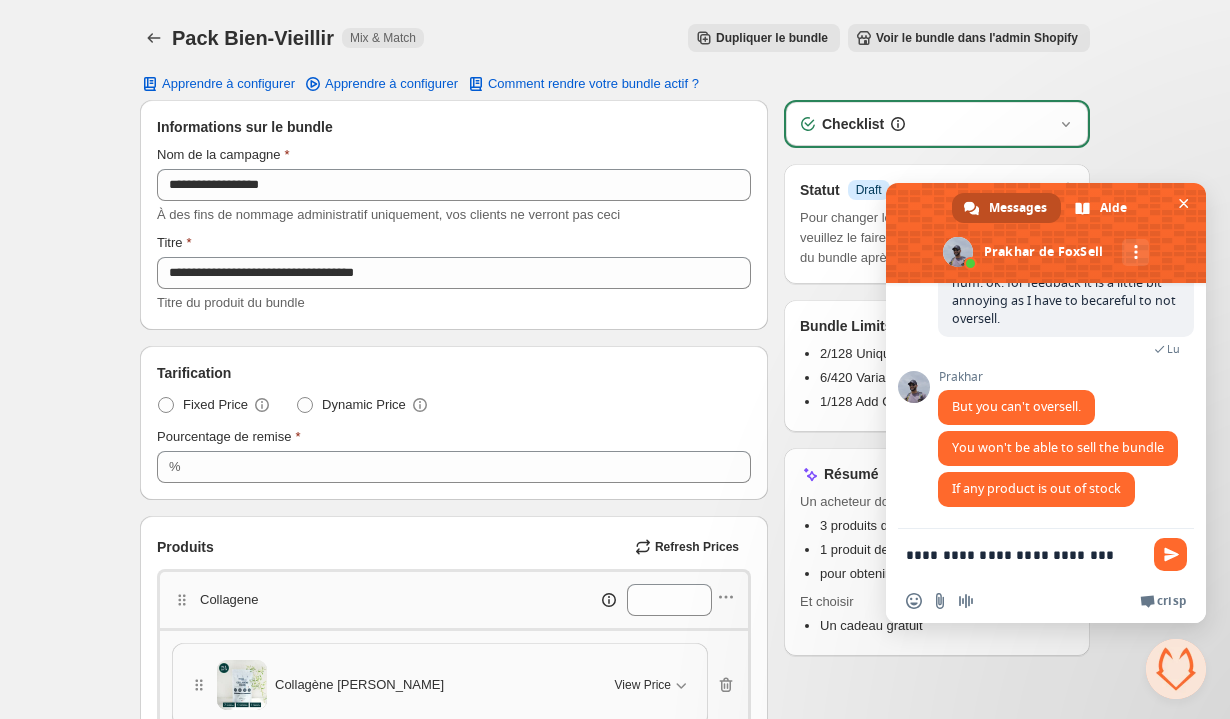 click on "**********" at bounding box center [1026, 554] 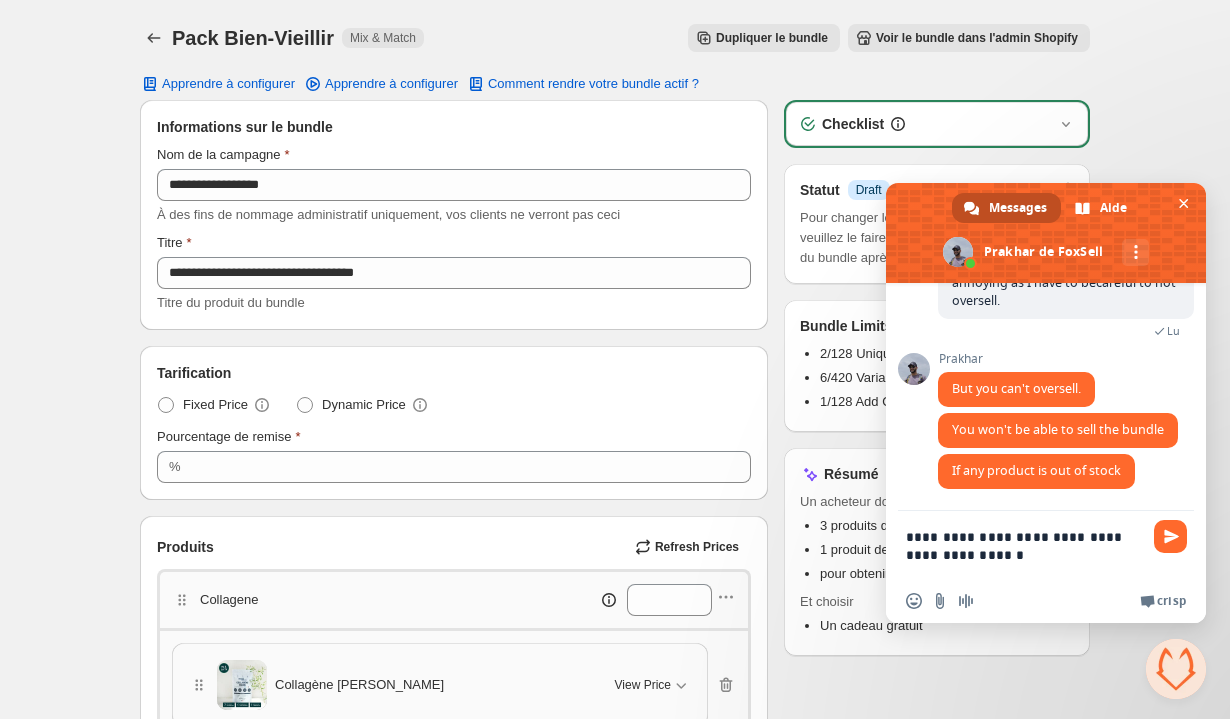 type on "**********" 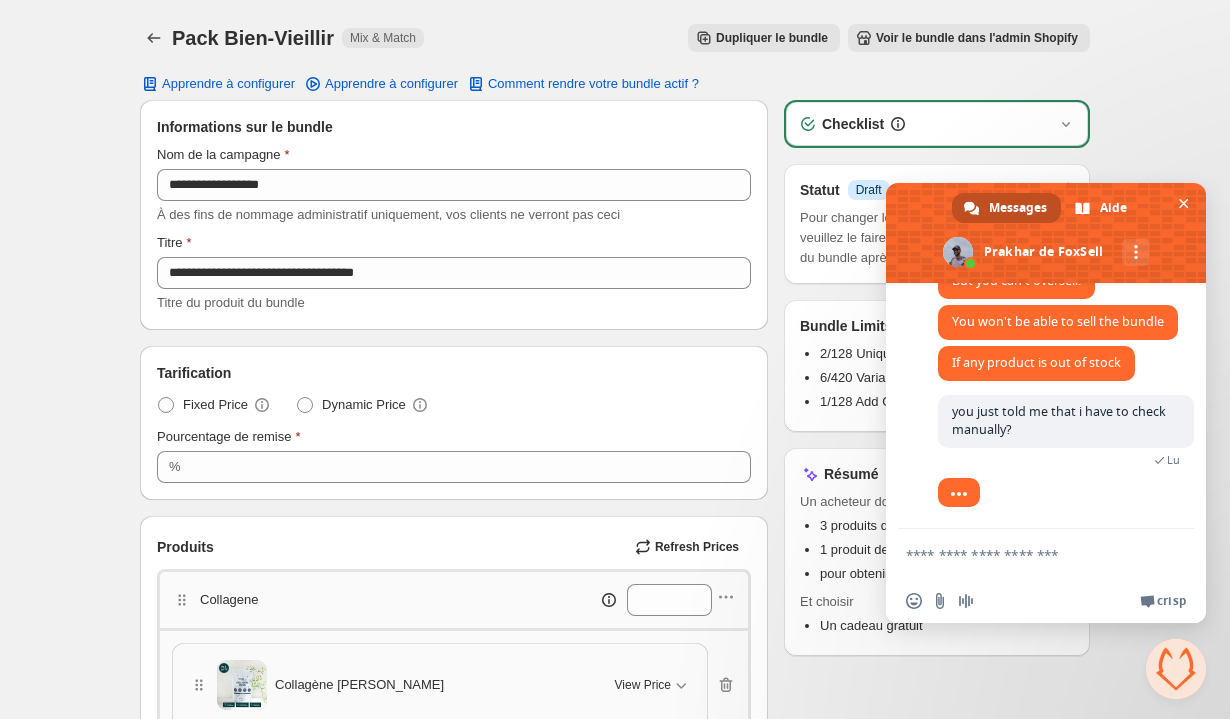scroll, scrollTop: 2263, scrollLeft: 0, axis: vertical 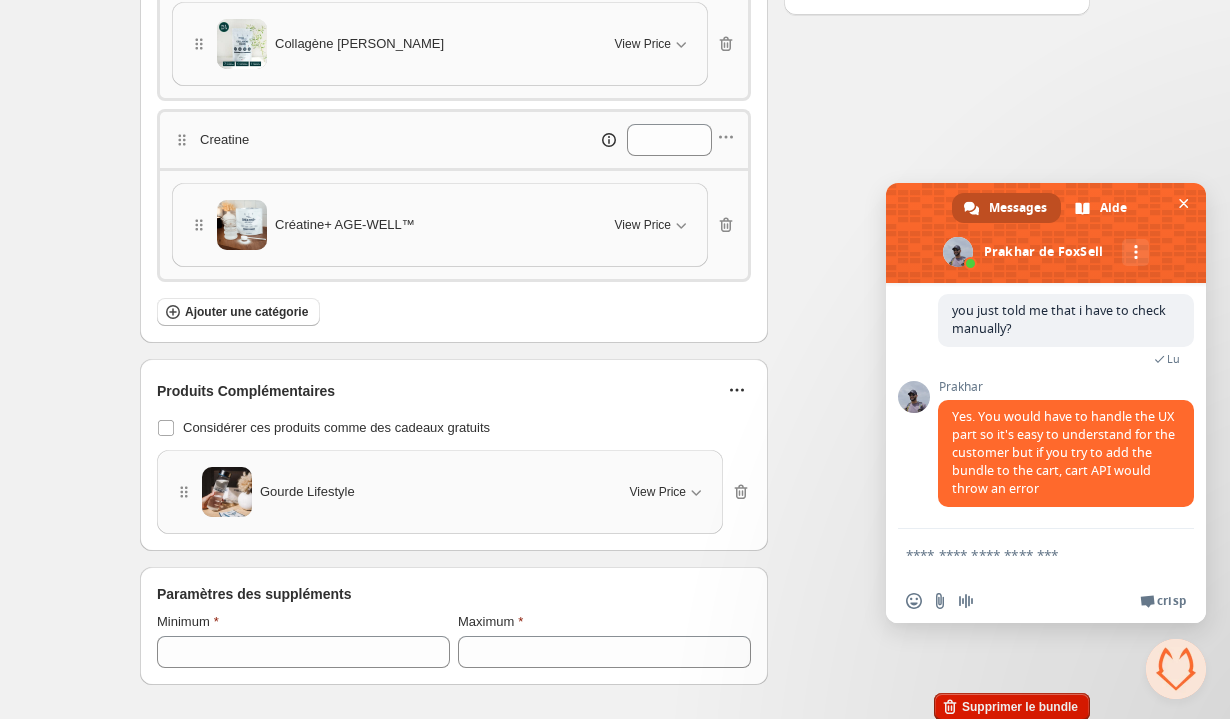 click at bounding box center (1026, 554) 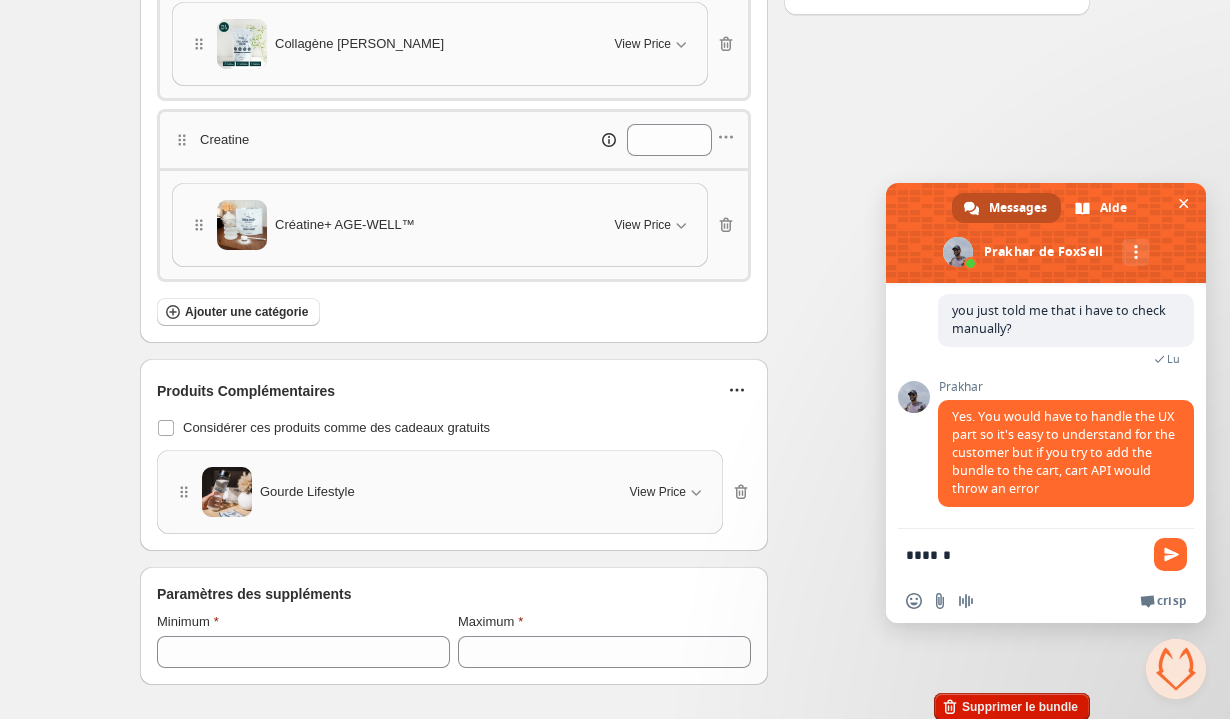 type on "******" 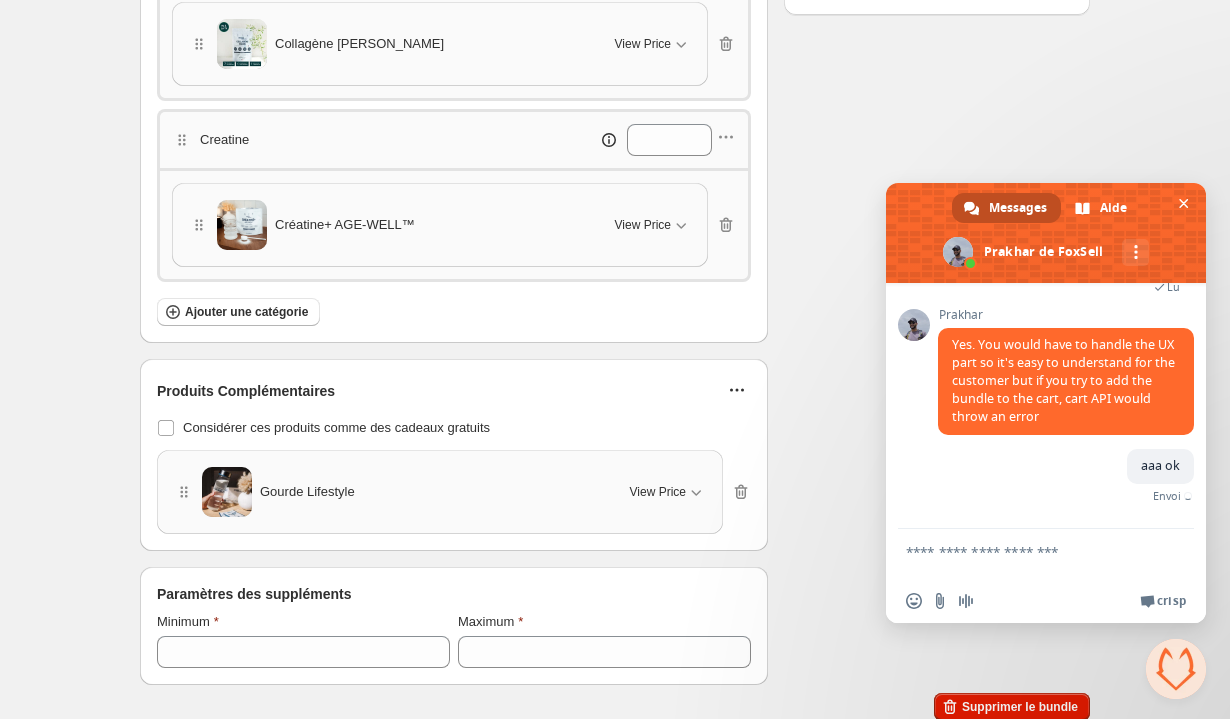 scroll, scrollTop: 2416, scrollLeft: 0, axis: vertical 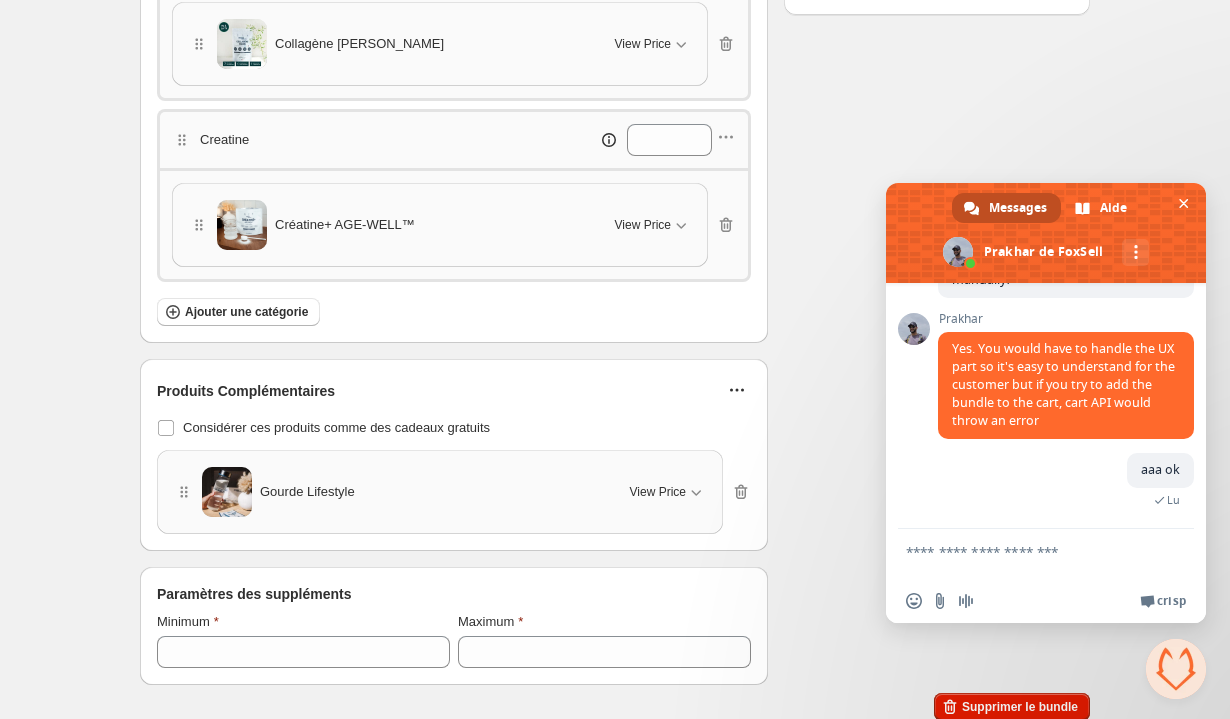 type on "*" 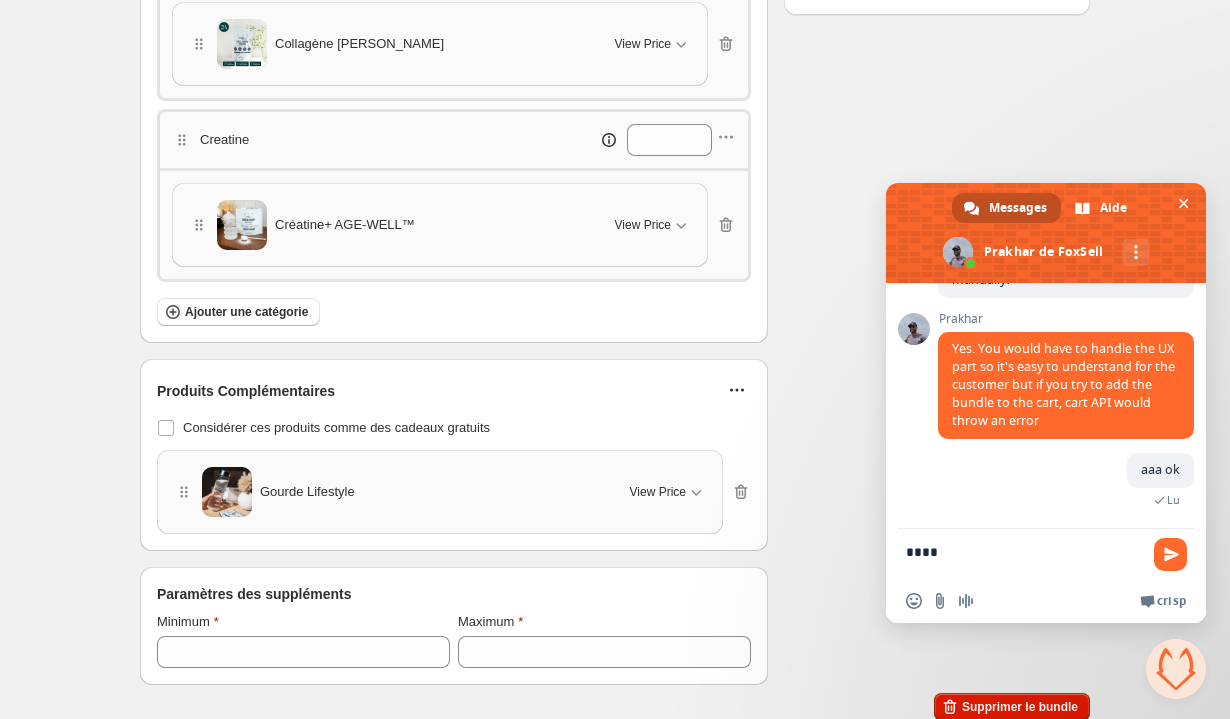 type on "*****" 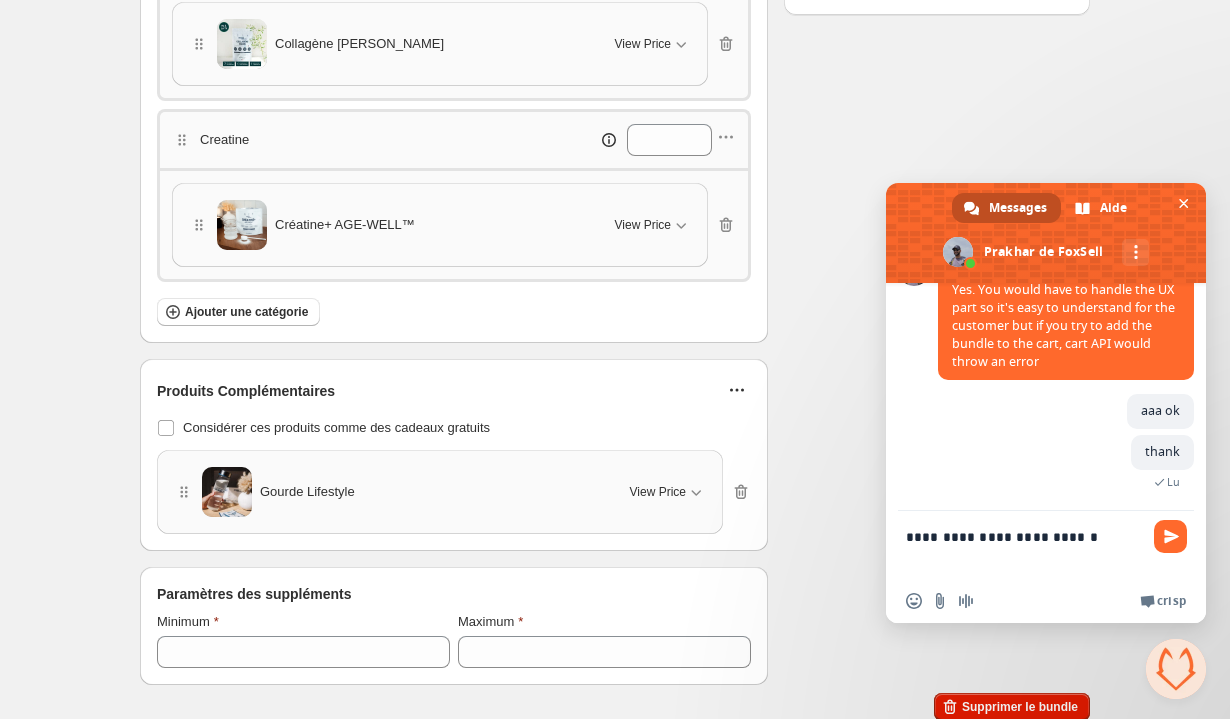 scroll, scrollTop: 2489, scrollLeft: 0, axis: vertical 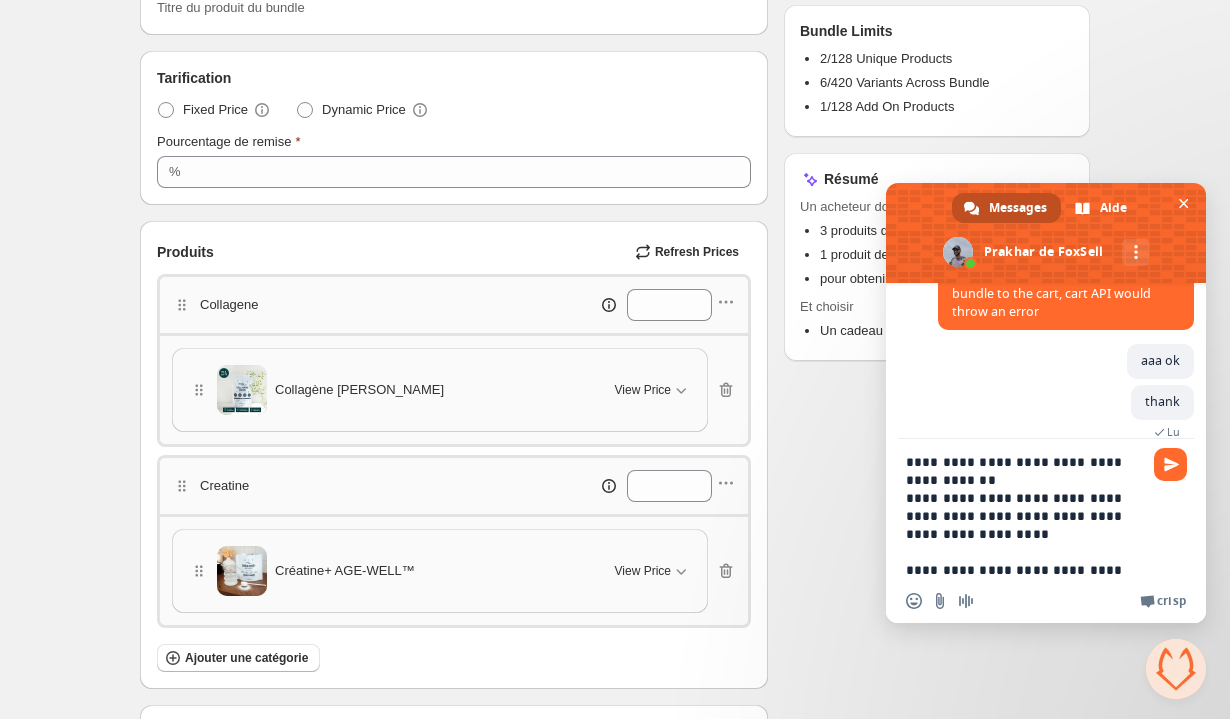 type on "**********" 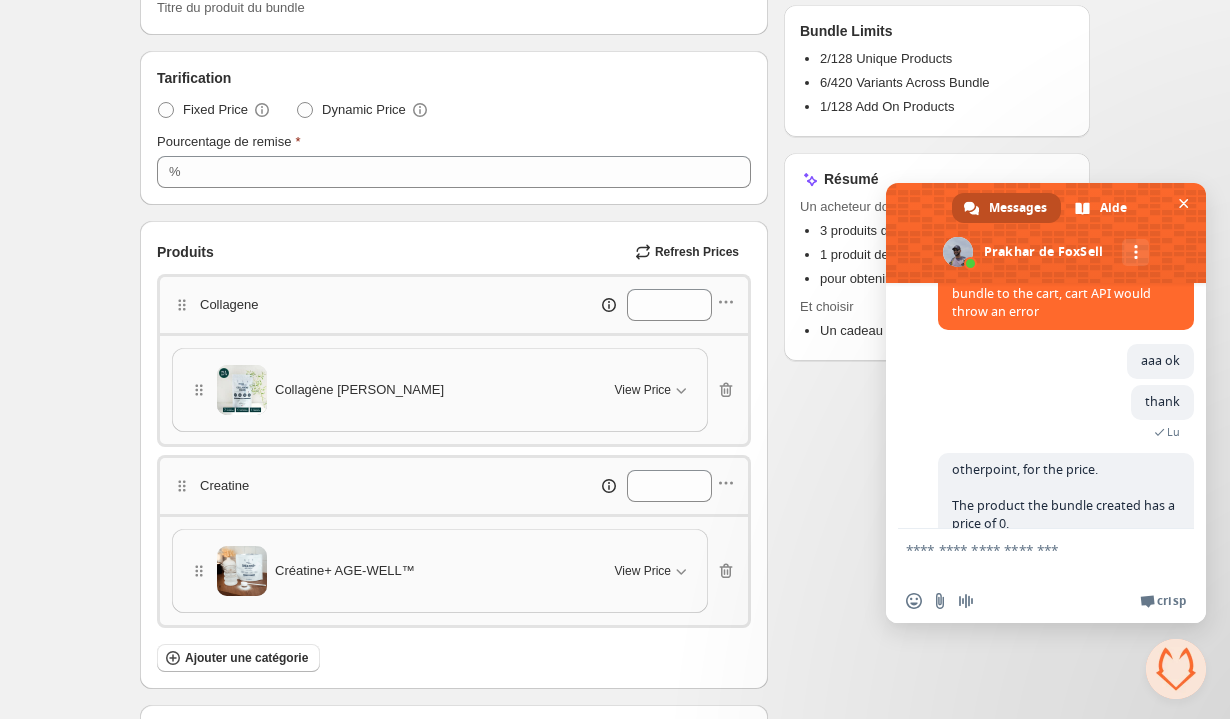 scroll, scrollTop: 2684, scrollLeft: 0, axis: vertical 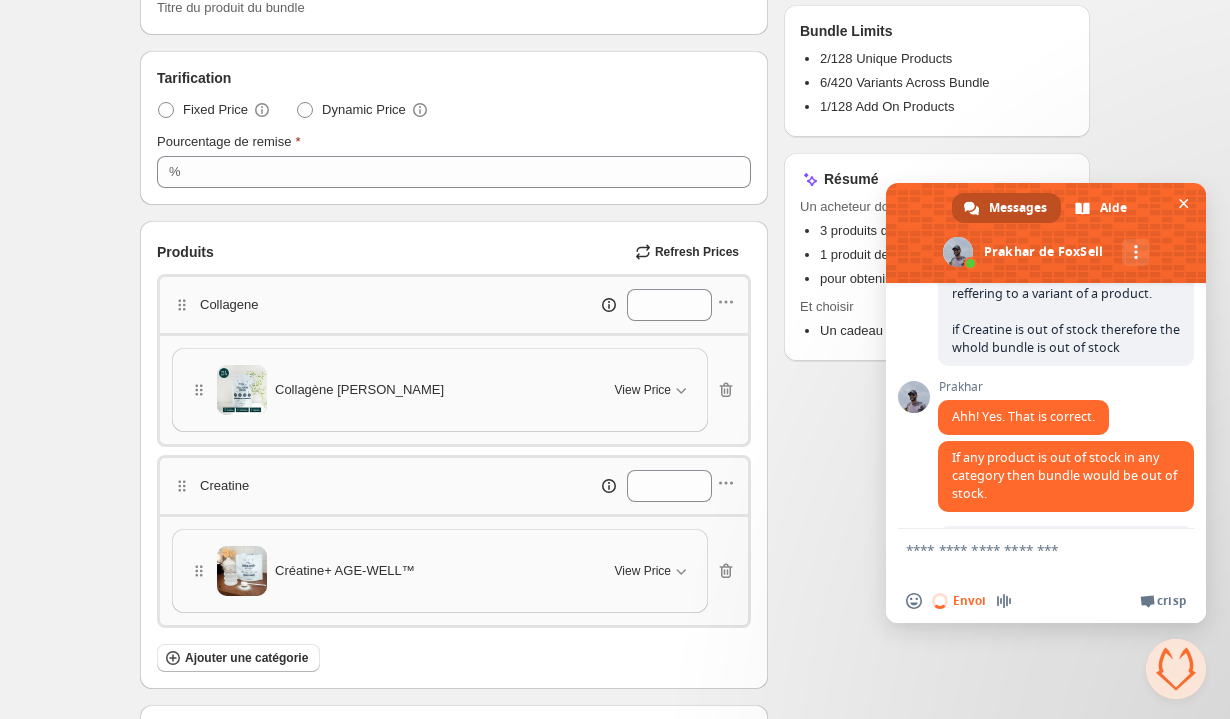 type 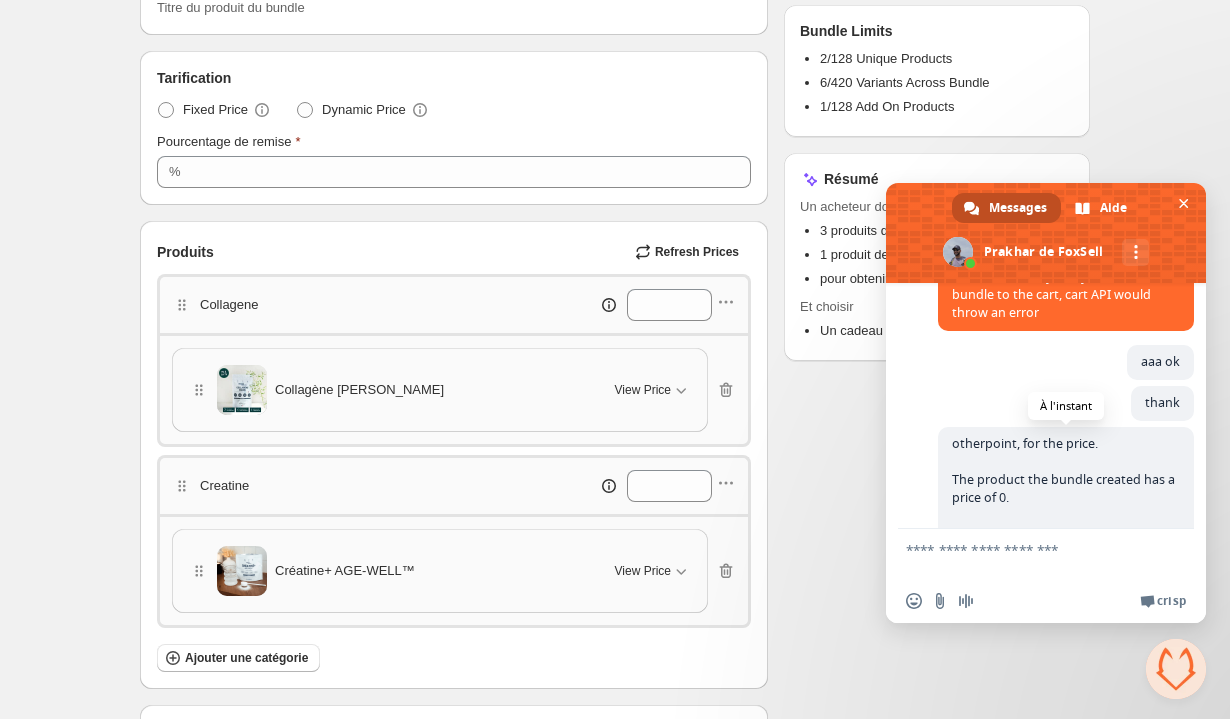 scroll, scrollTop: 2829, scrollLeft: 0, axis: vertical 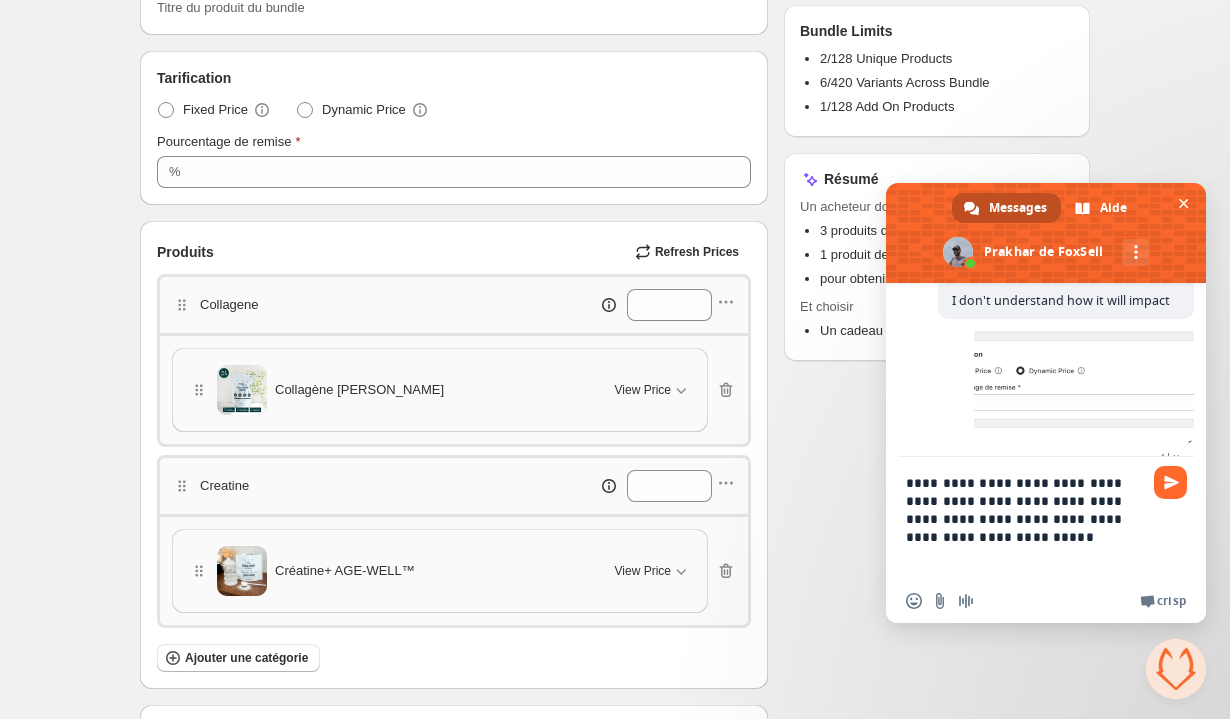 type on "**********" 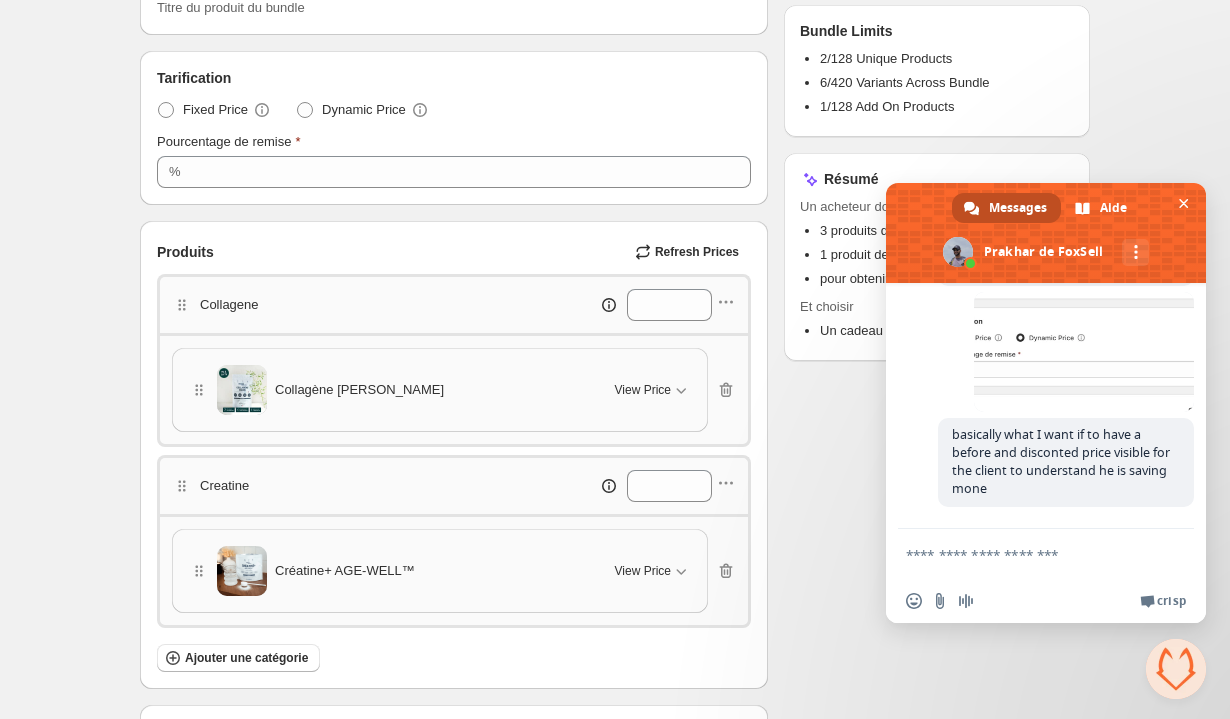 scroll, scrollTop: 2907, scrollLeft: 0, axis: vertical 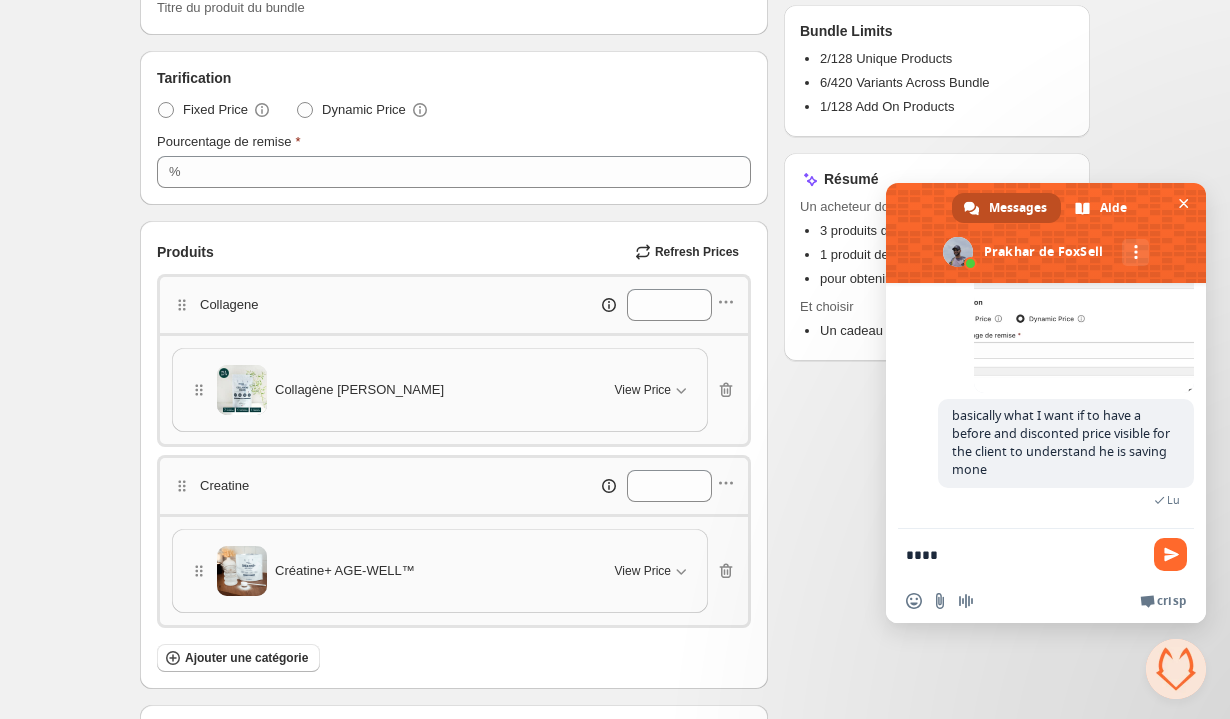 type on "*****" 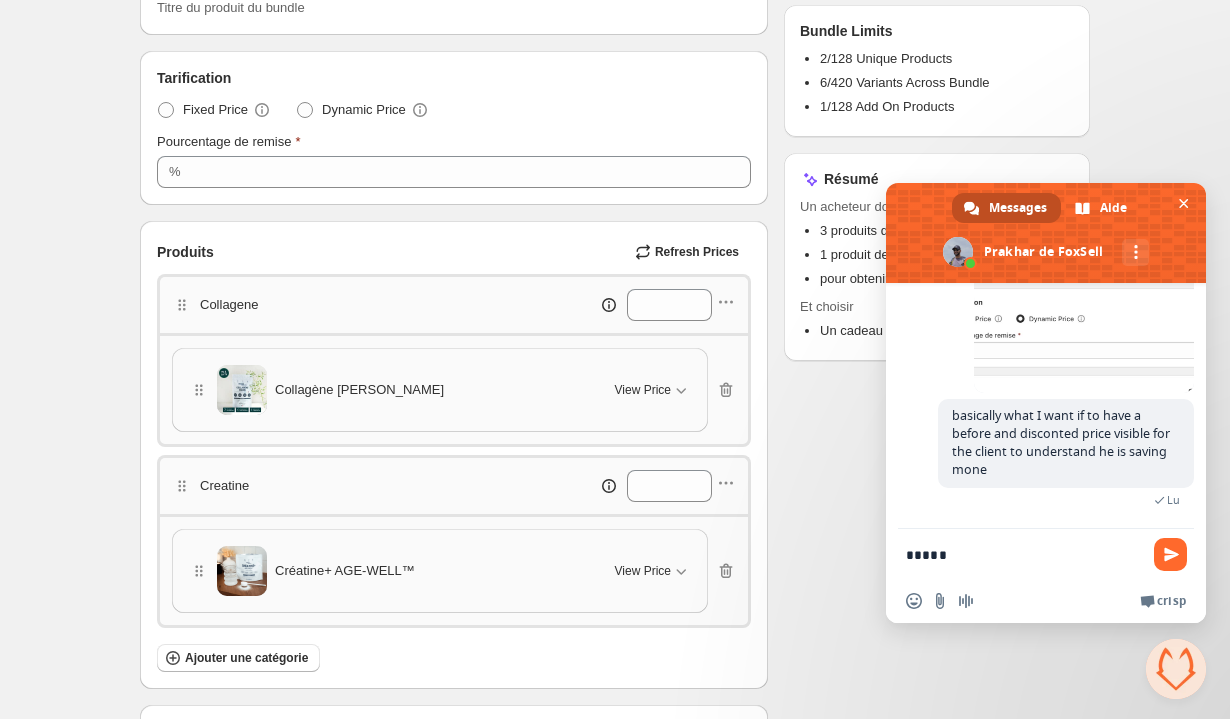 type 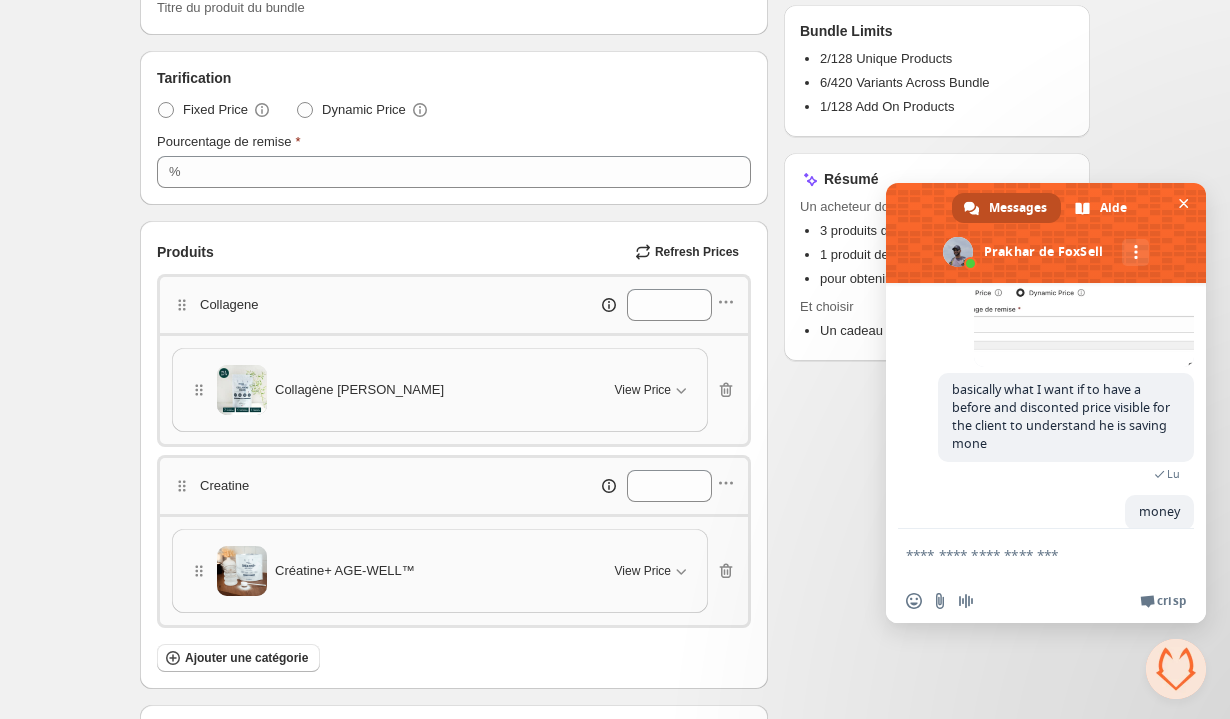 scroll, scrollTop: 2948, scrollLeft: 0, axis: vertical 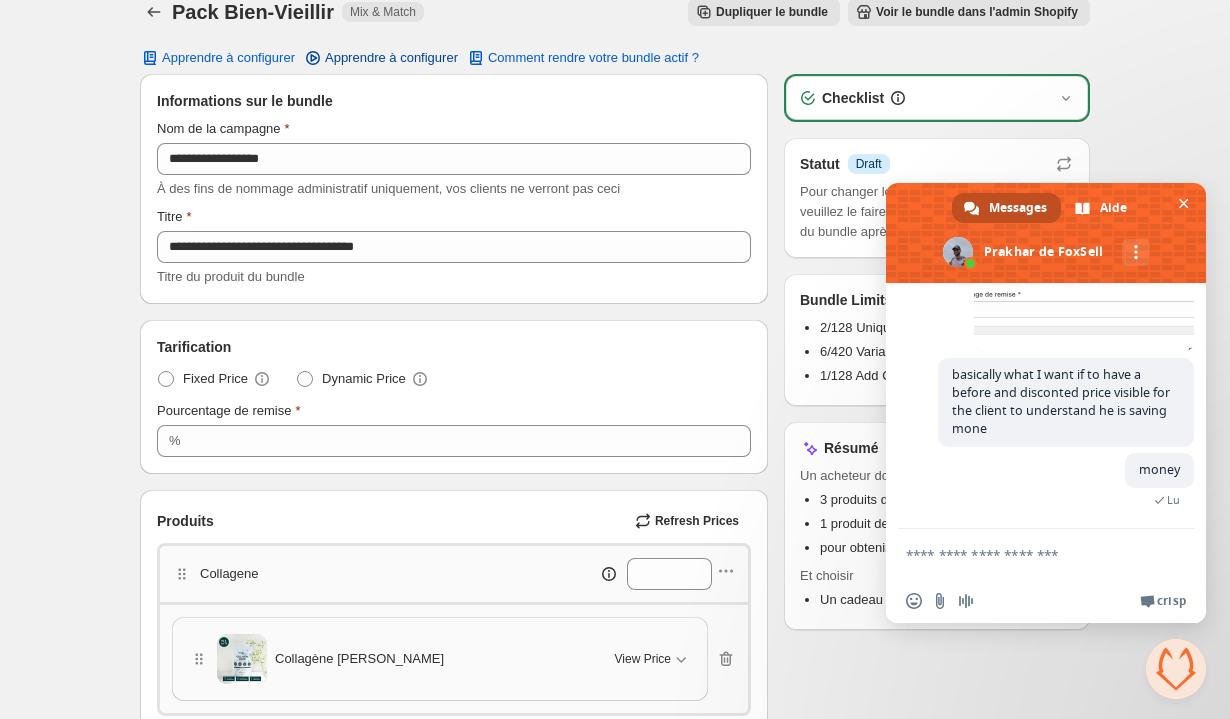 click on "Apprendre à configurer" at bounding box center (391, 58) 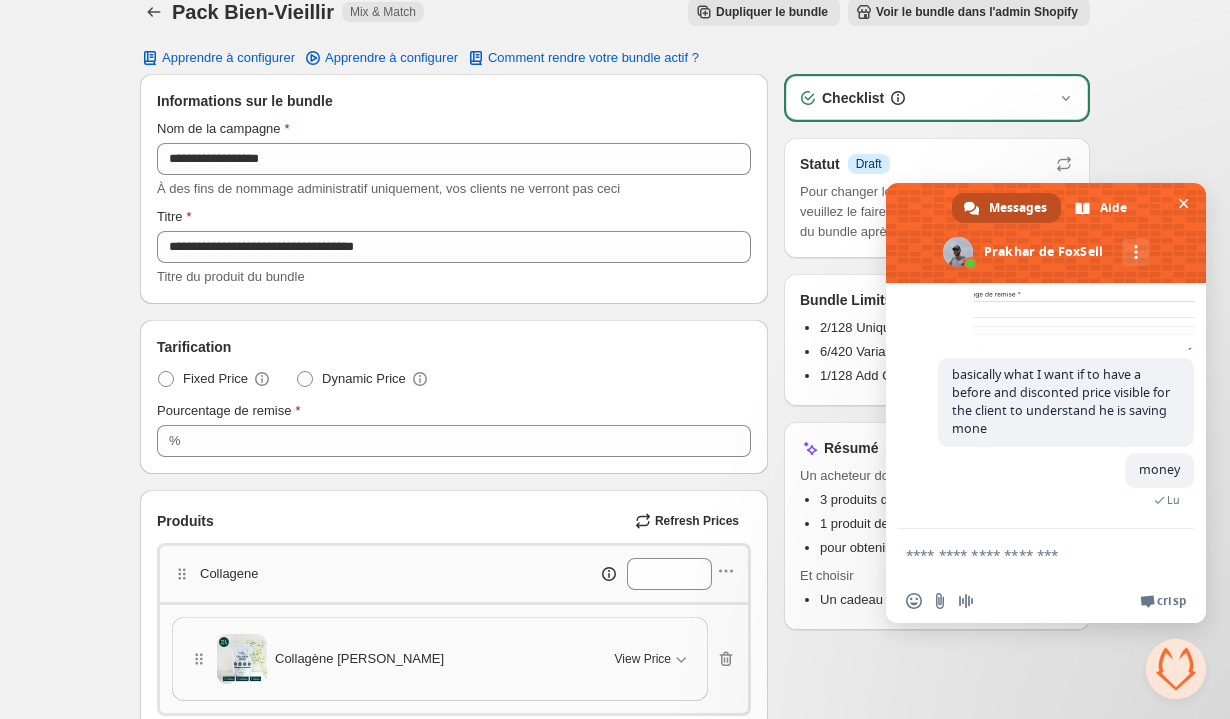 scroll, scrollTop: 2967, scrollLeft: 0, axis: vertical 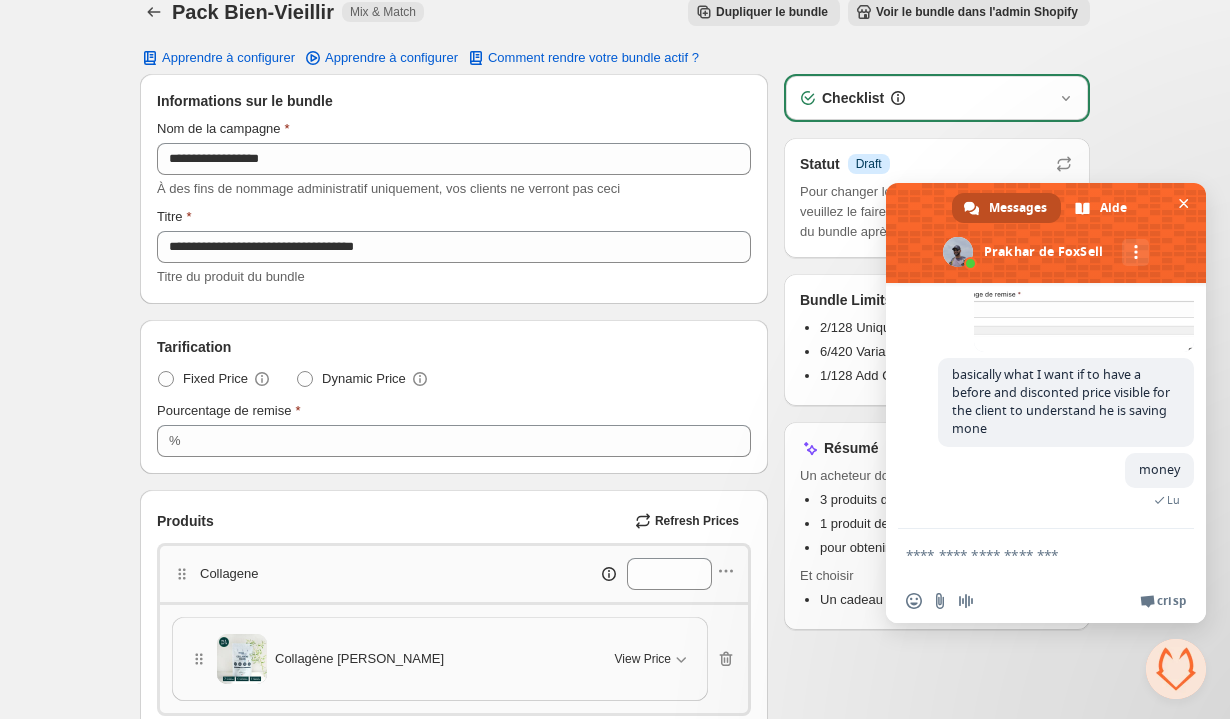 click on "**********" at bounding box center (454, 189) 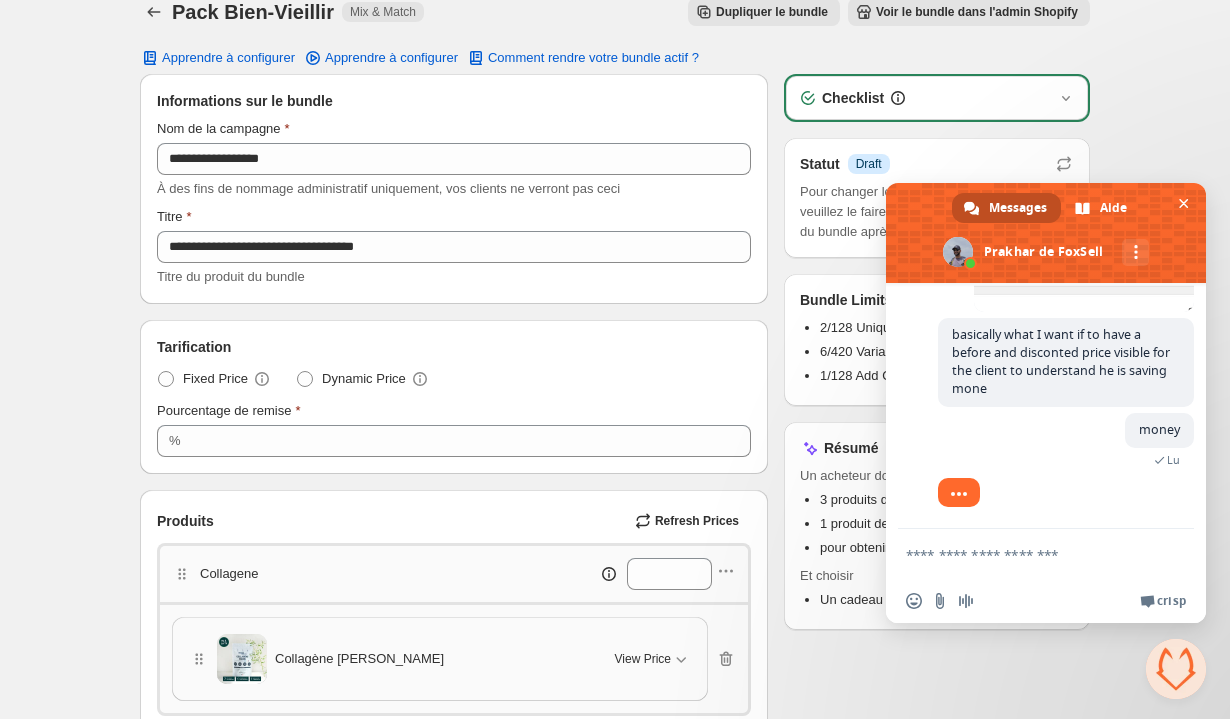 scroll, scrollTop: 3007, scrollLeft: 0, axis: vertical 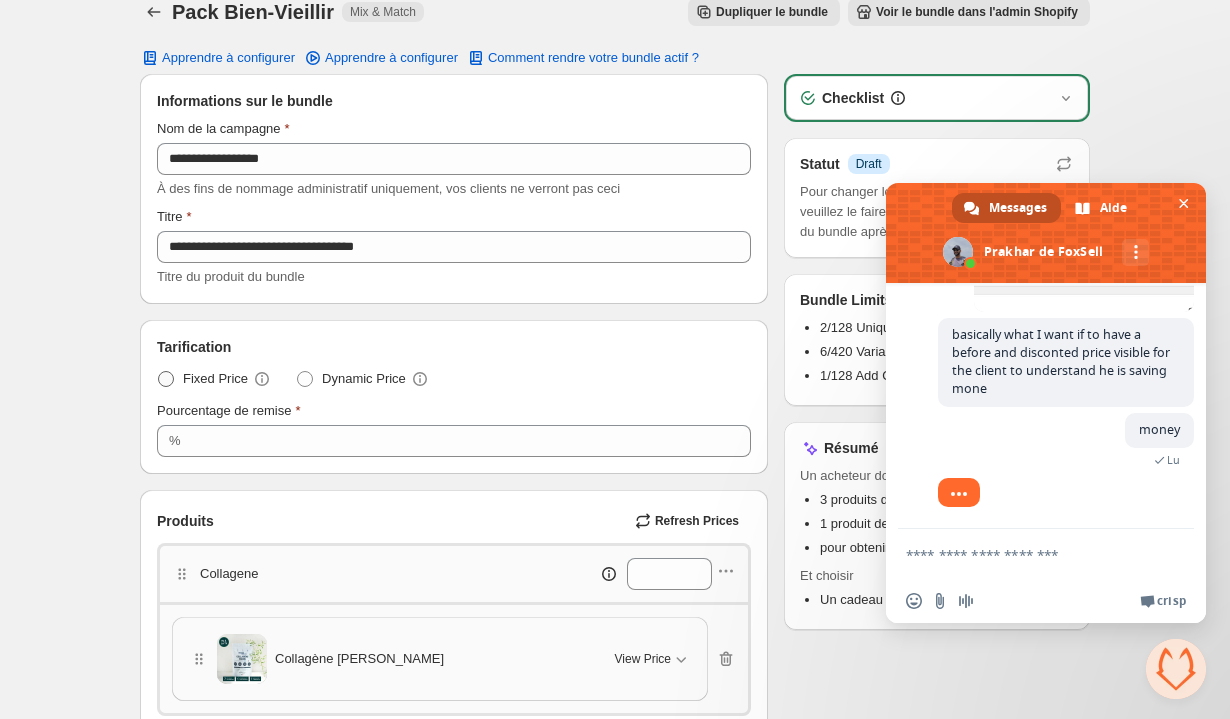 click at bounding box center (166, 379) 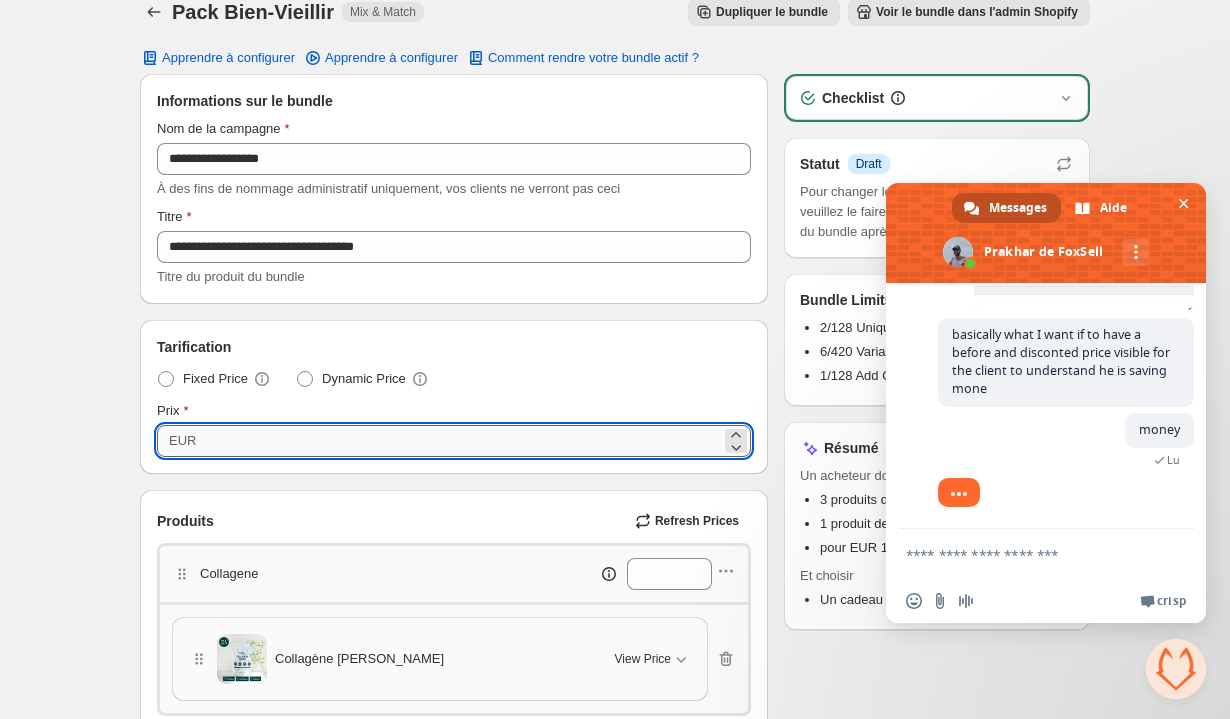 click on "**" at bounding box center (461, 441) 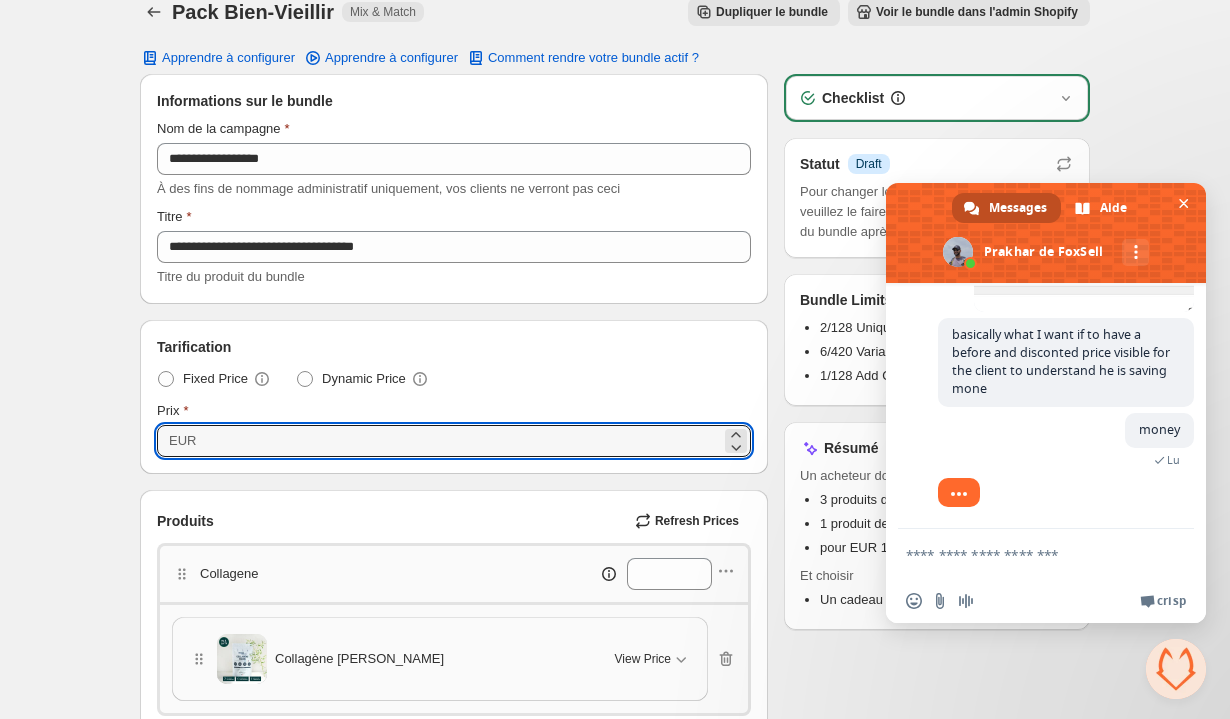scroll, scrollTop: 27, scrollLeft: 0, axis: vertical 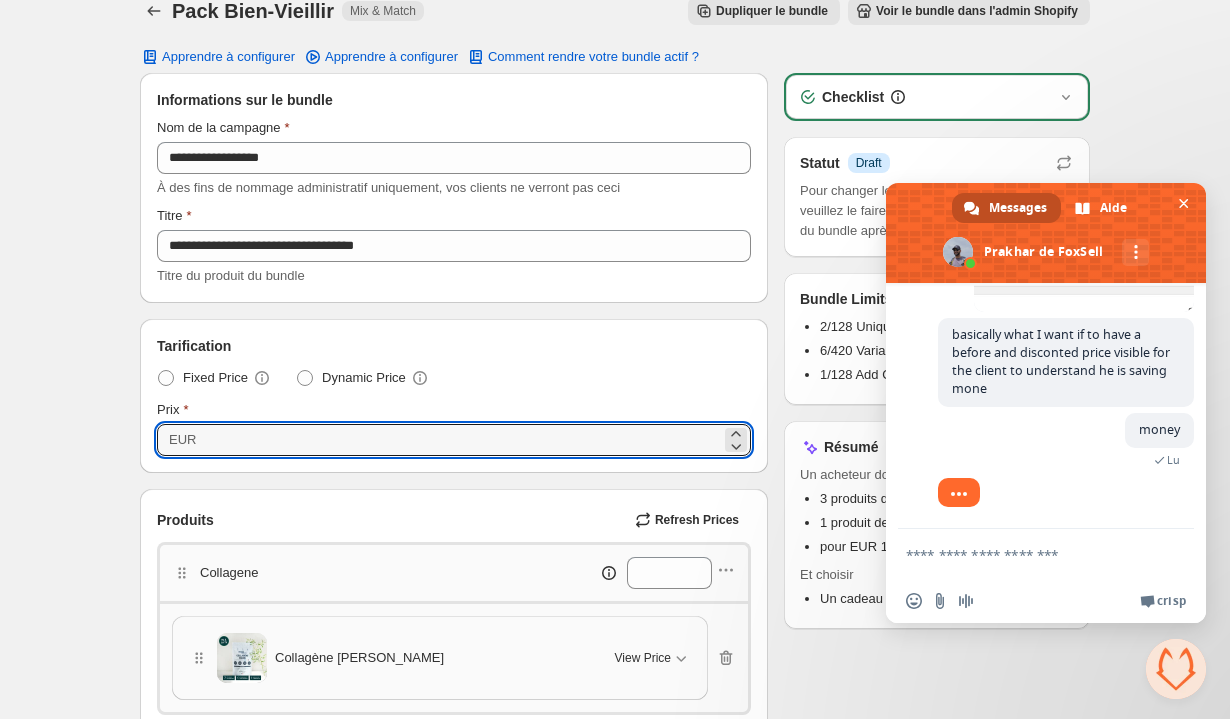 type on "***" 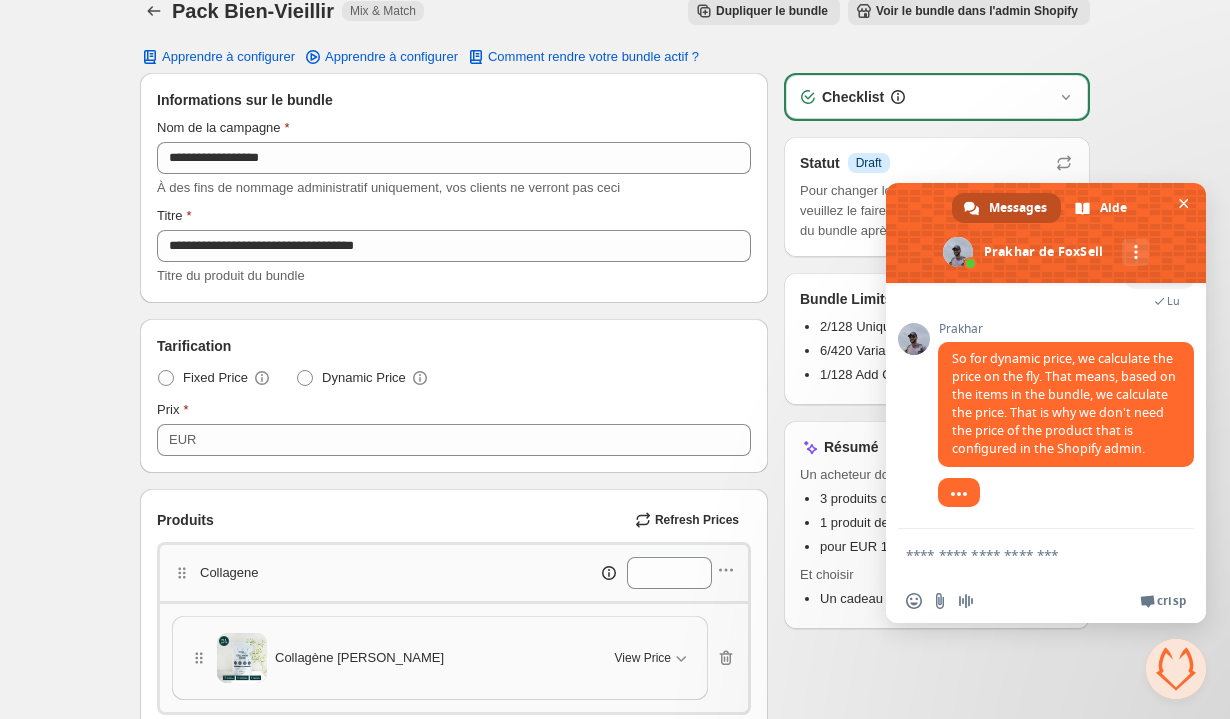 scroll, scrollTop: 3169, scrollLeft: 0, axis: vertical 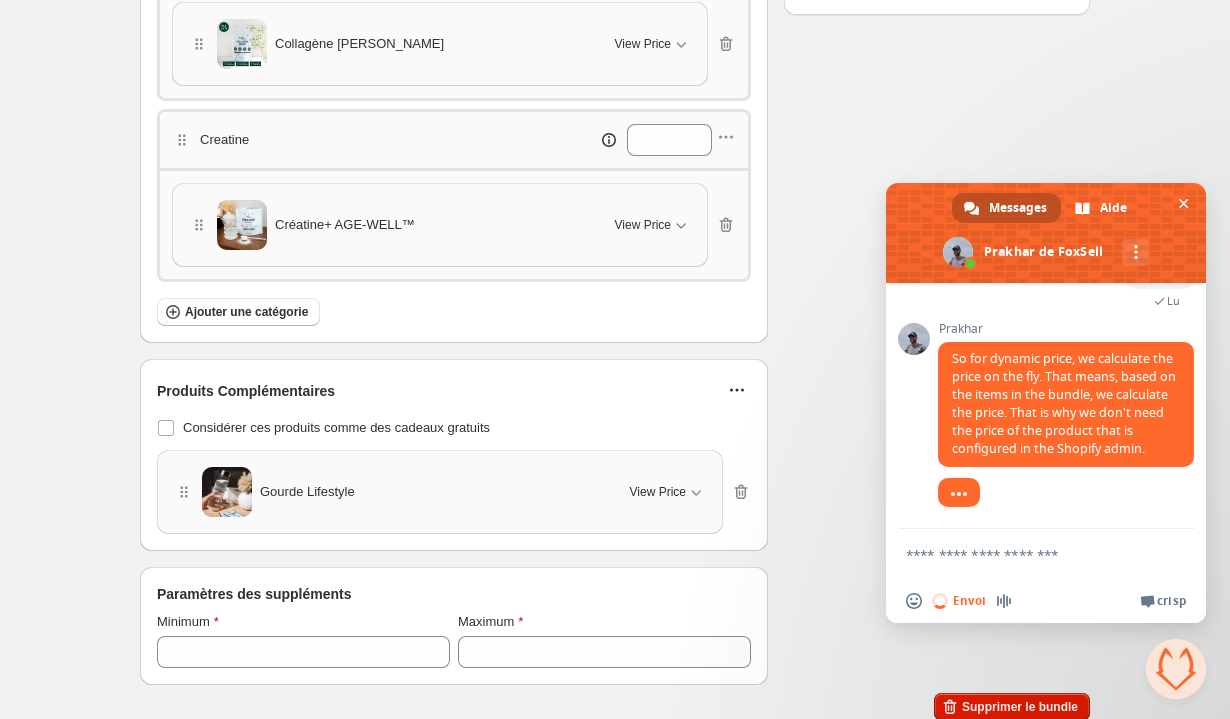 type 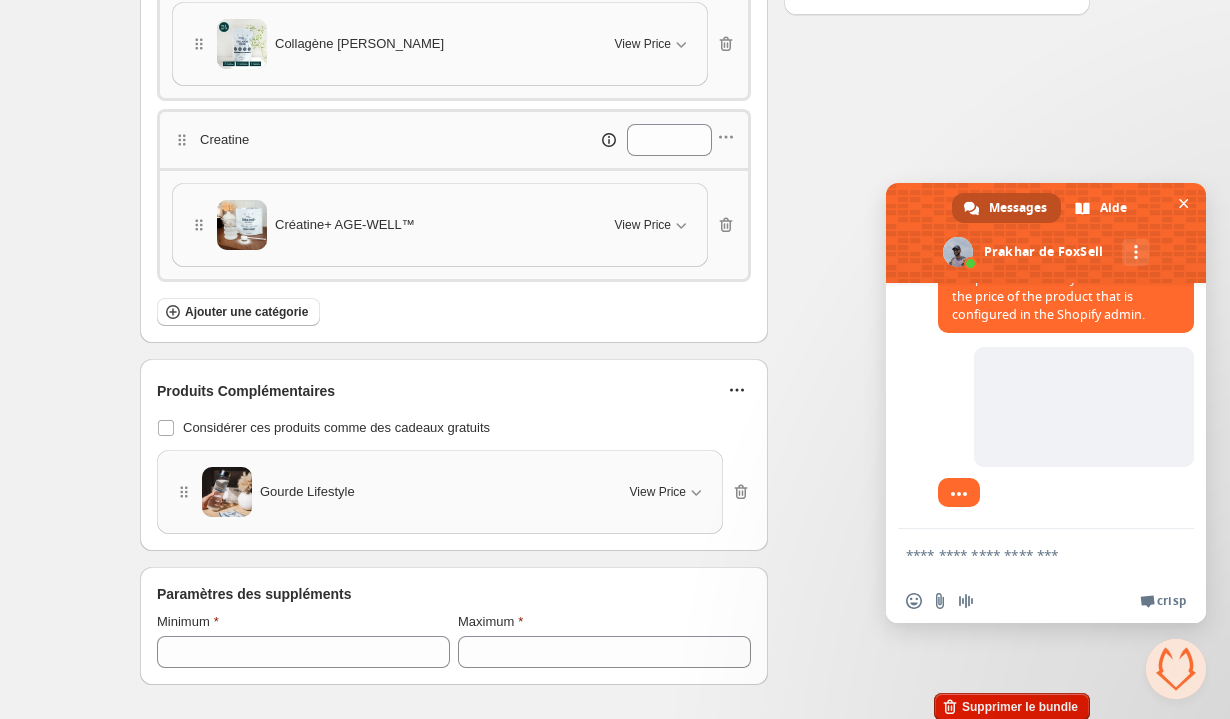 scroll, scrollTop: 3284, scrollLeft: 0, axis: vertical 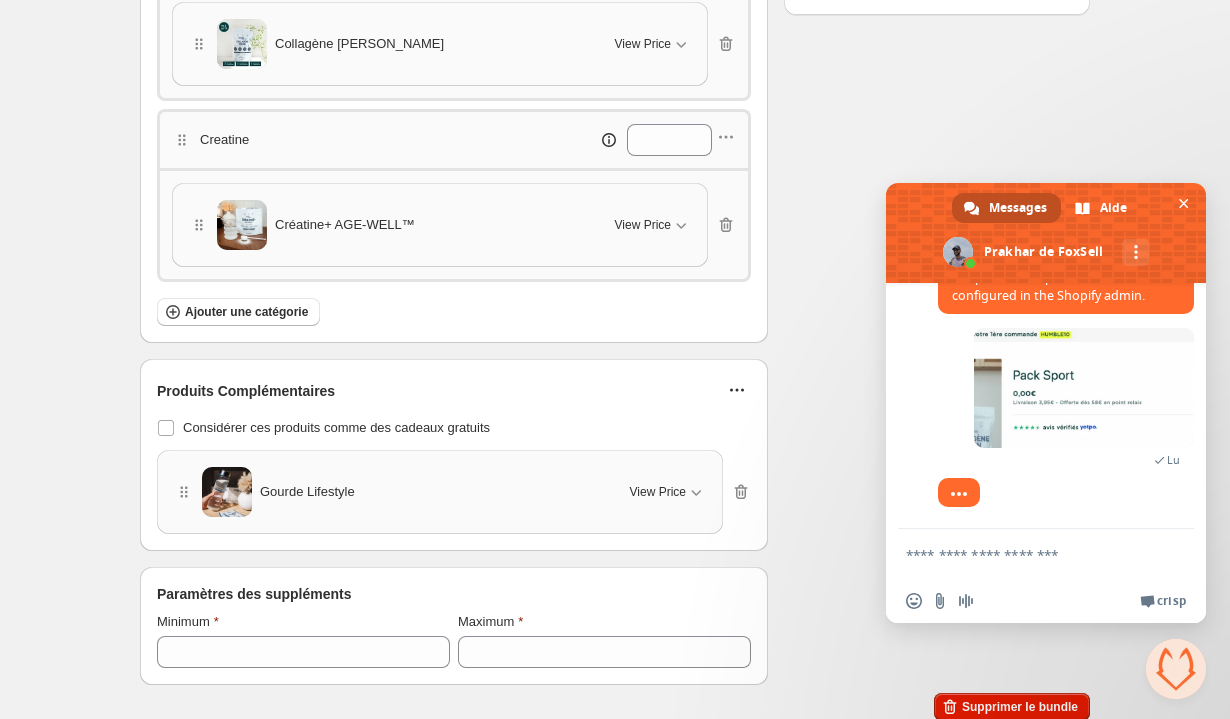 click at bounding box center [1026, 554] 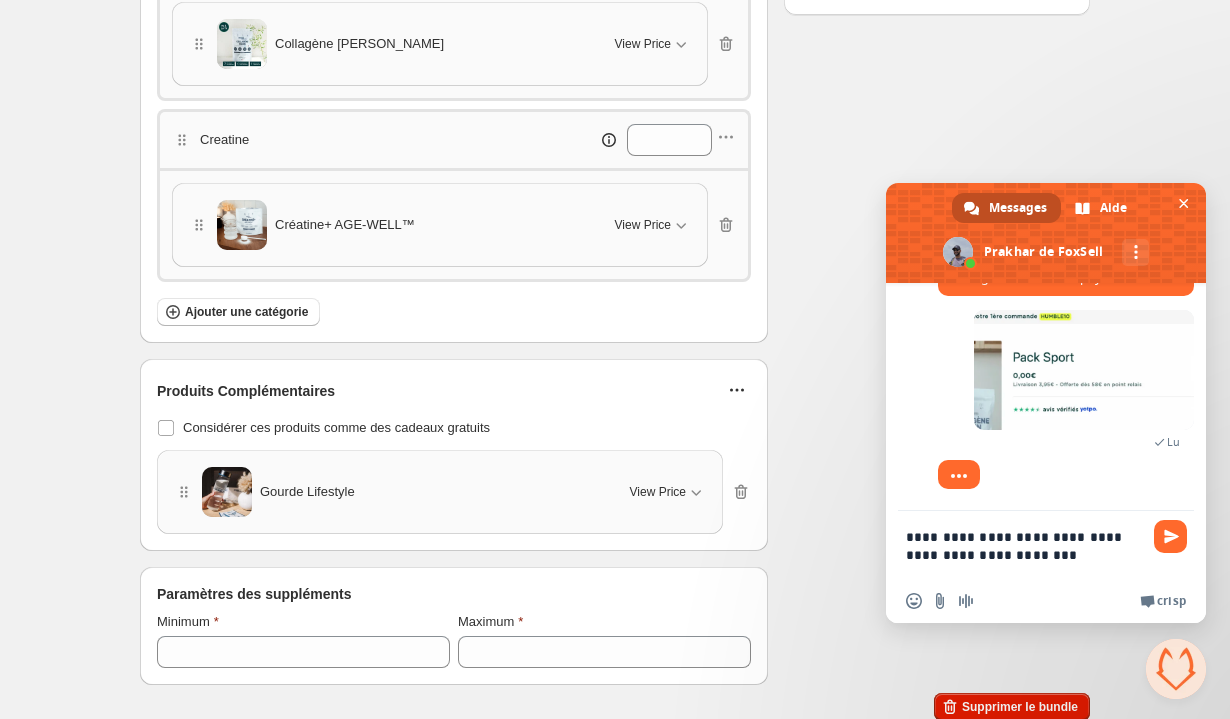 type on "**********" 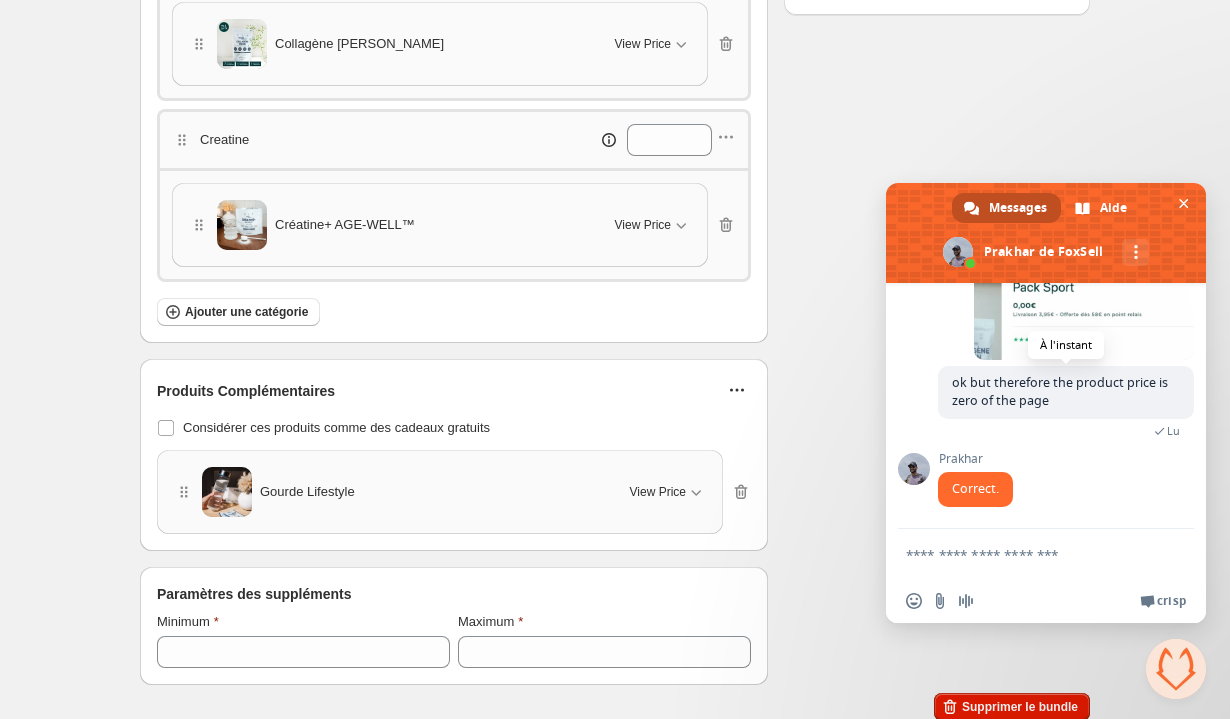 scroll, scrollTop: 3433, scrollLeft: 0, axis: vertical 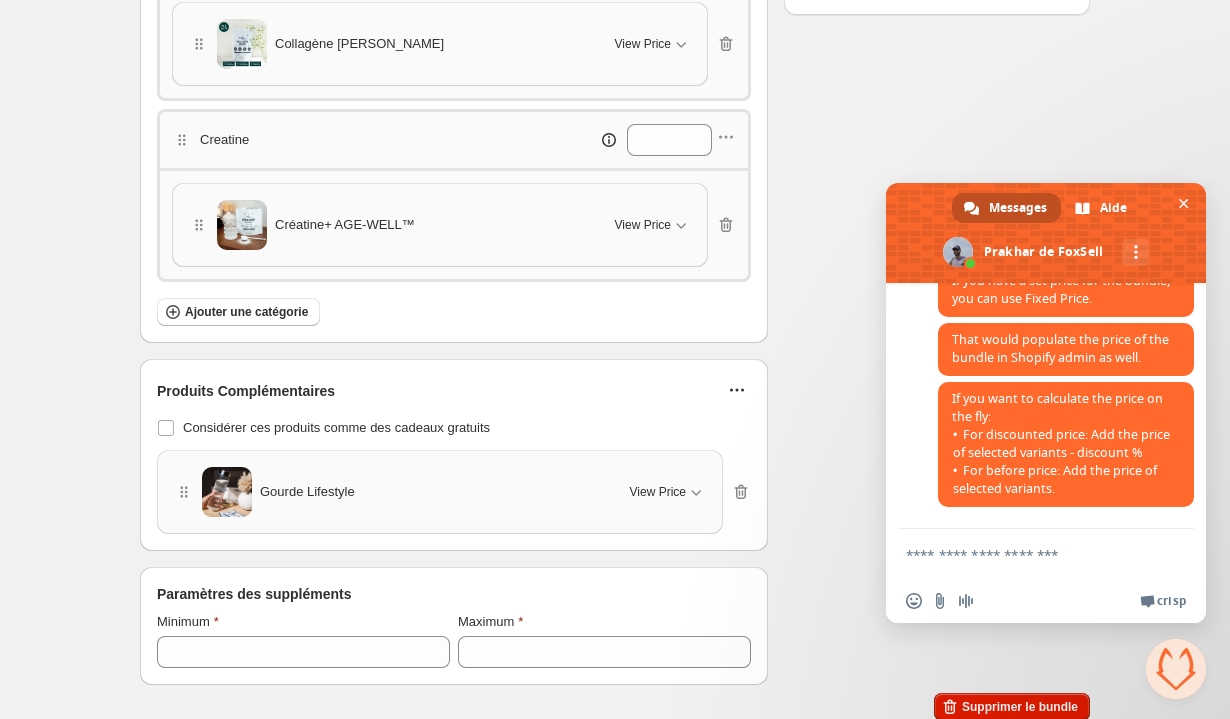 click at bounding box center [1026, 554] 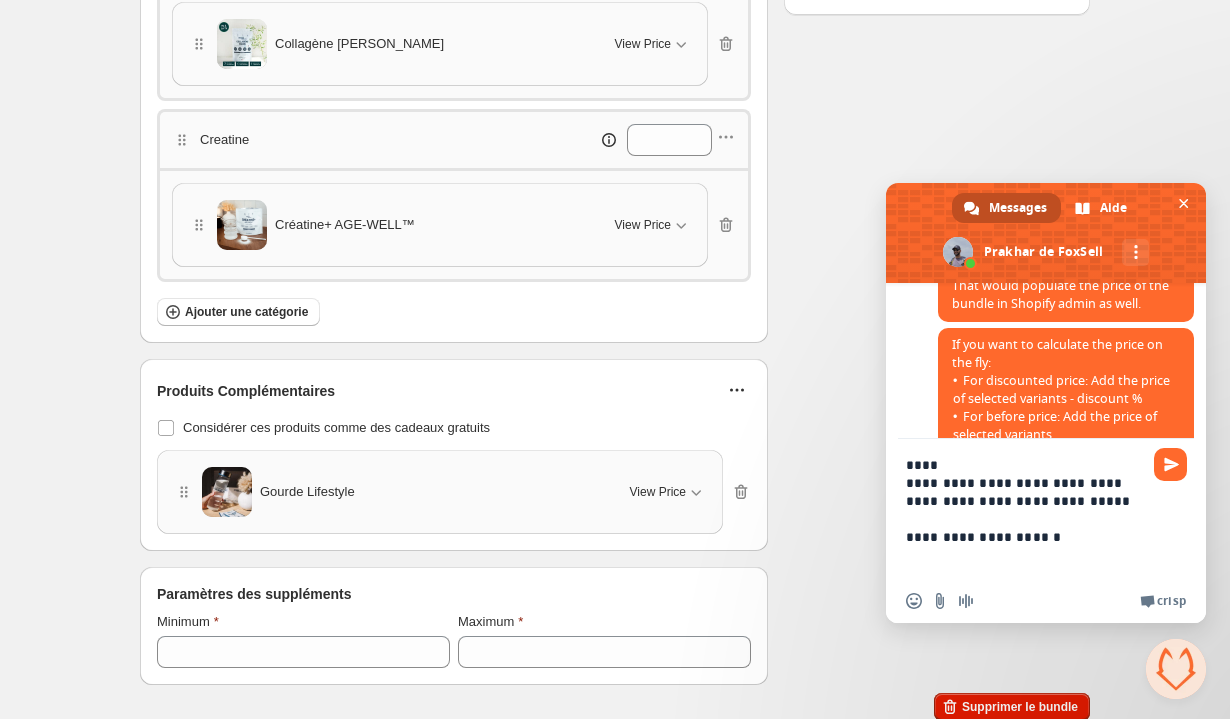 scroll, scrollTop: 3, scrollLeft: 0, axis: vertical 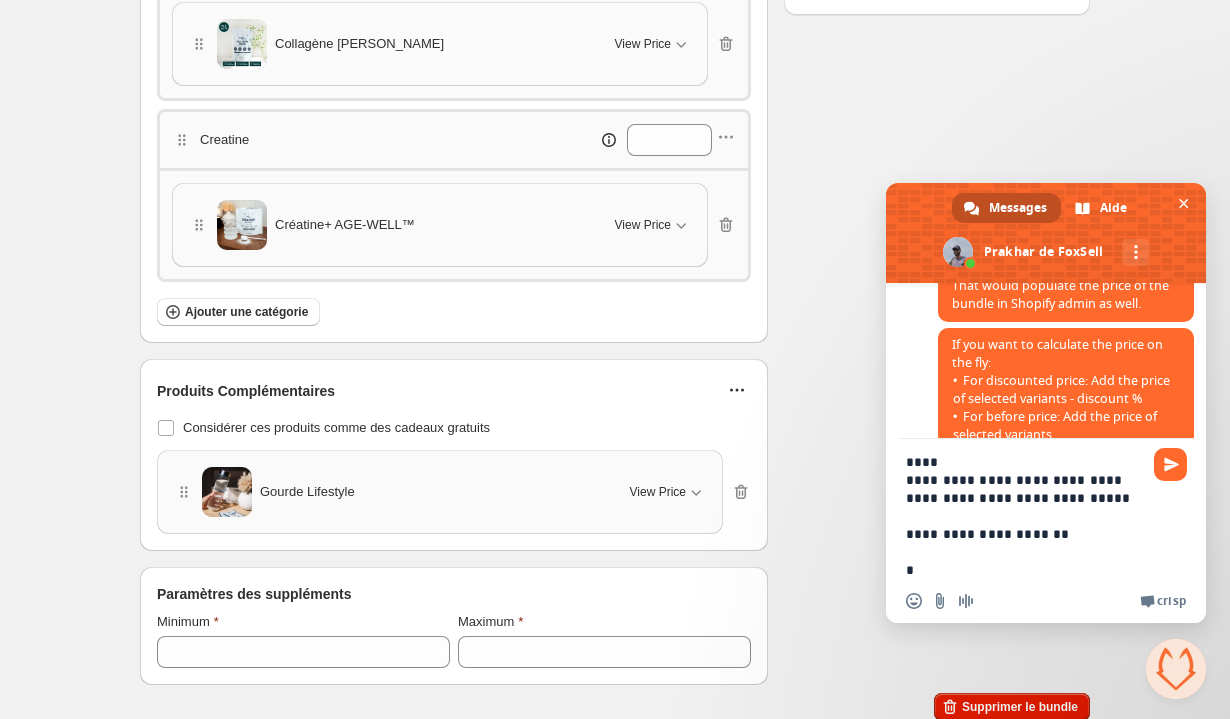 type 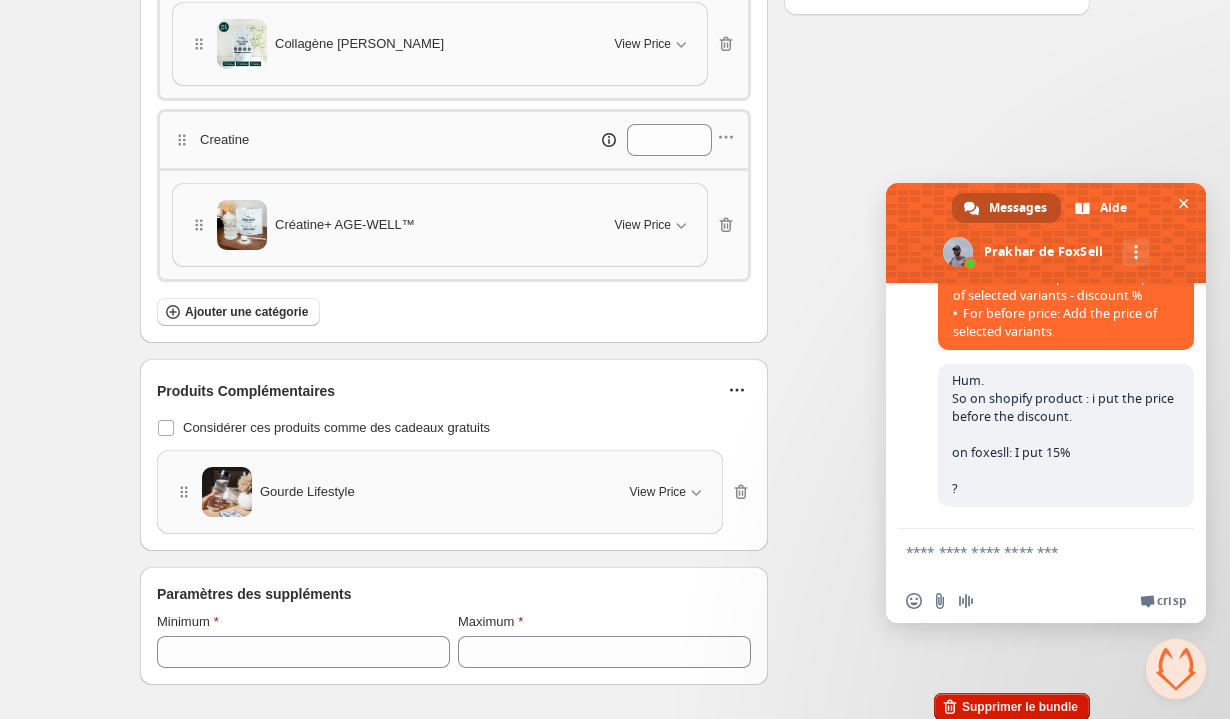 scroll, scrollTop: 3806, scrollLeft: 0, axis: vertical 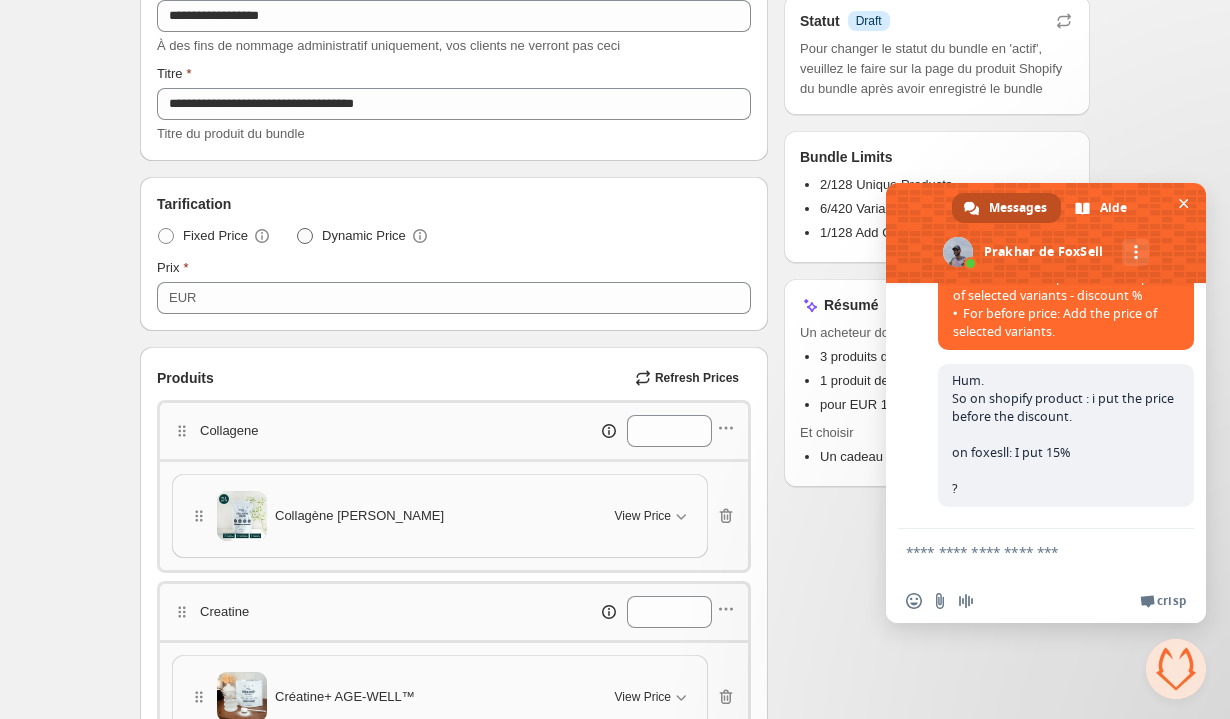 click at bounding box center (305, 236) 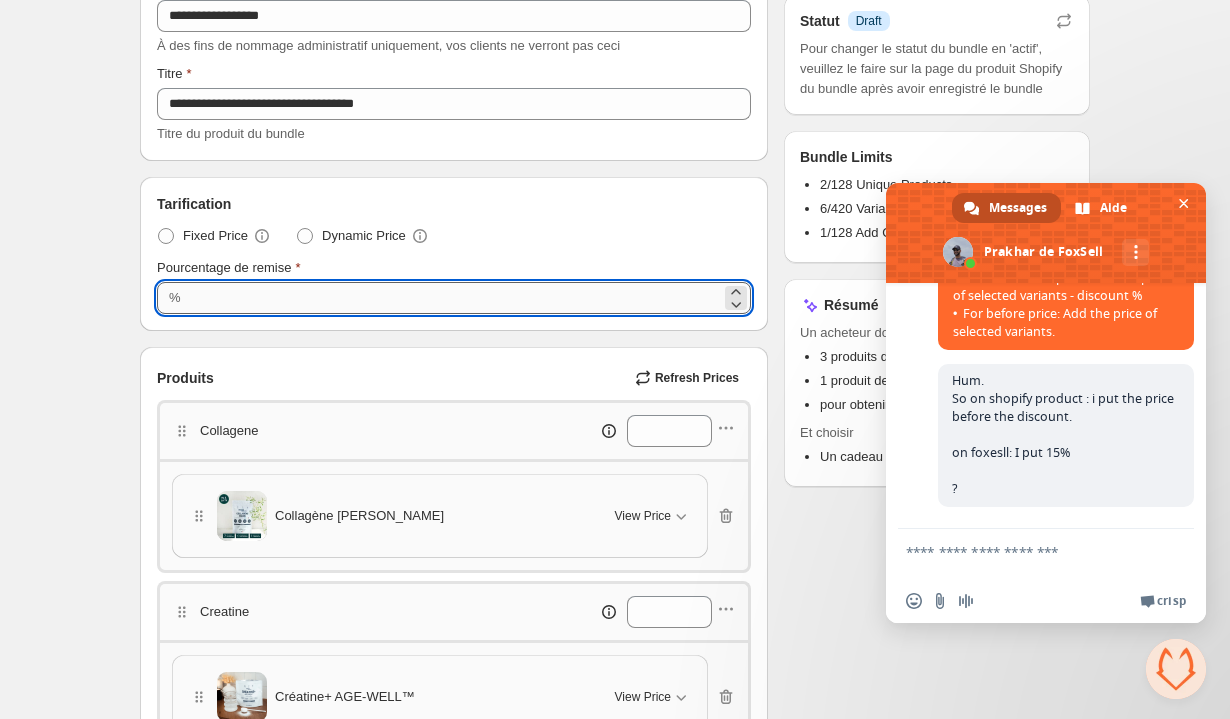 click on "***" at bounding box center [454, 298] 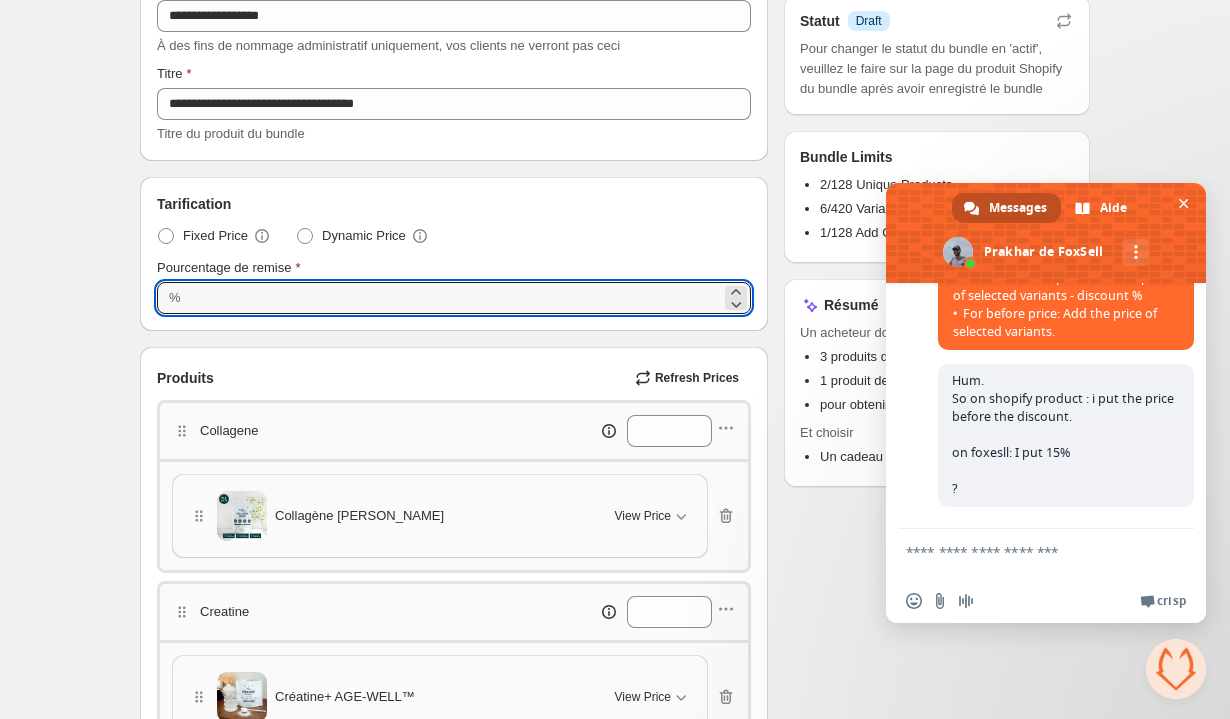 type on "**" 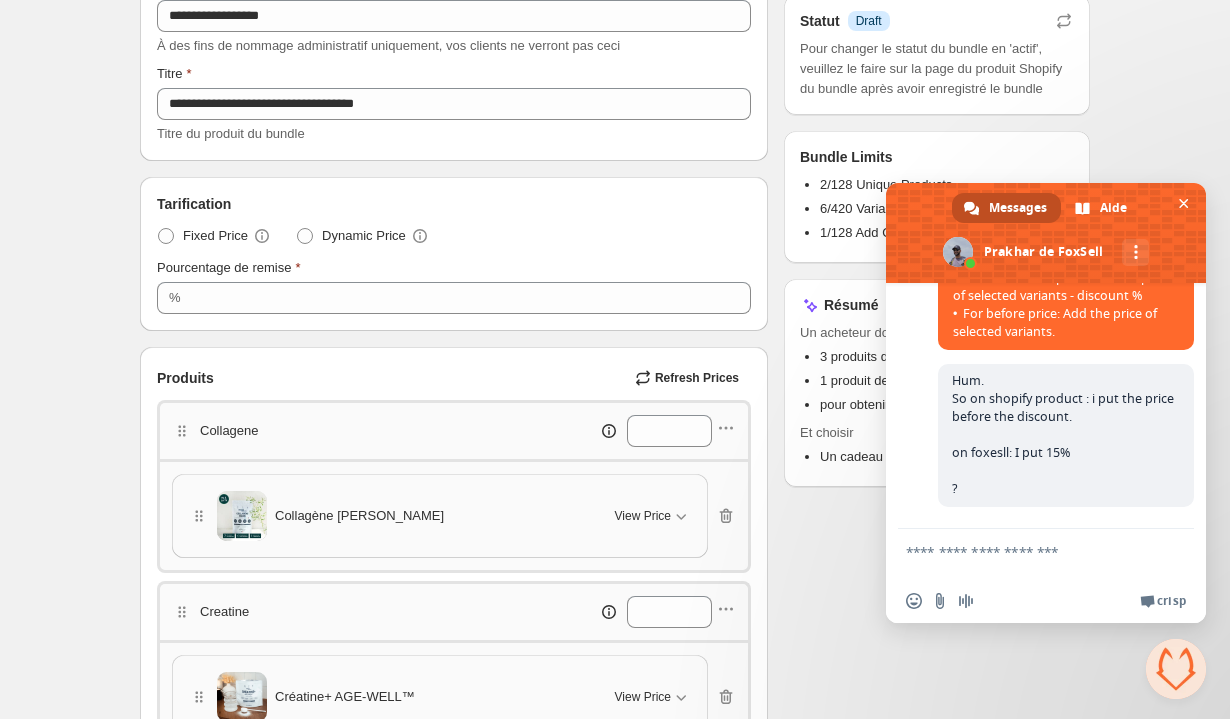 click on "Pourcentage de remise" at bounding box center (454, 268) 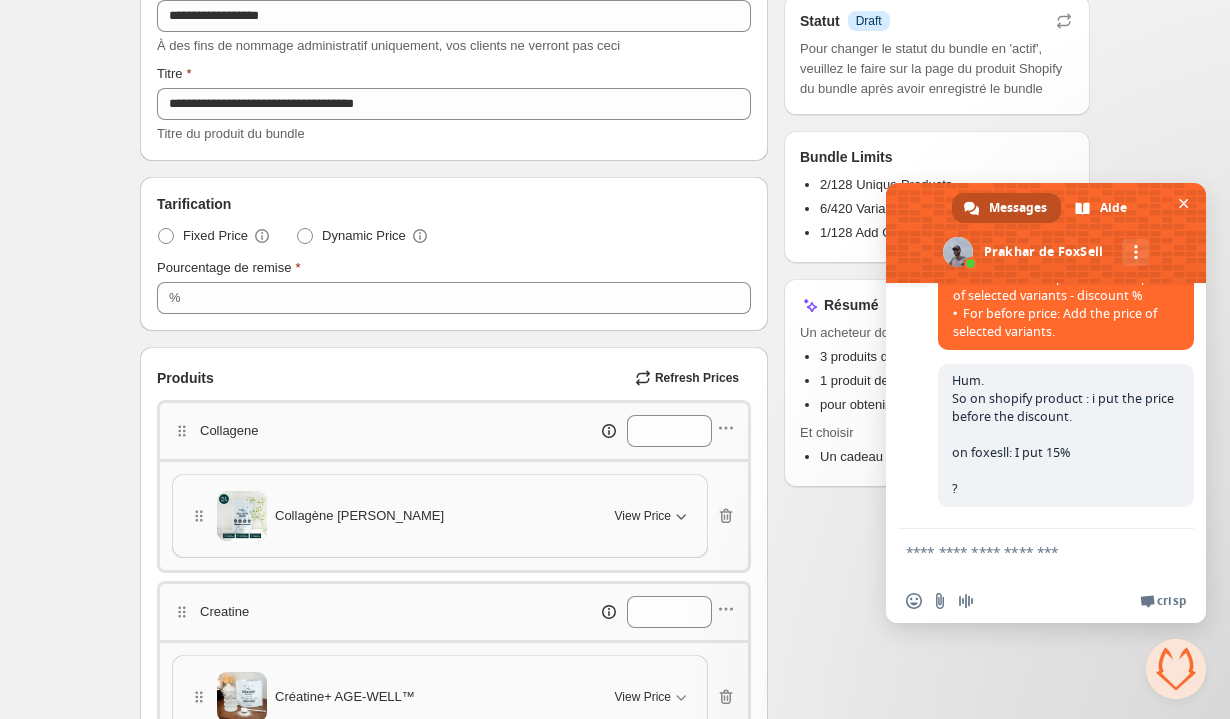 click 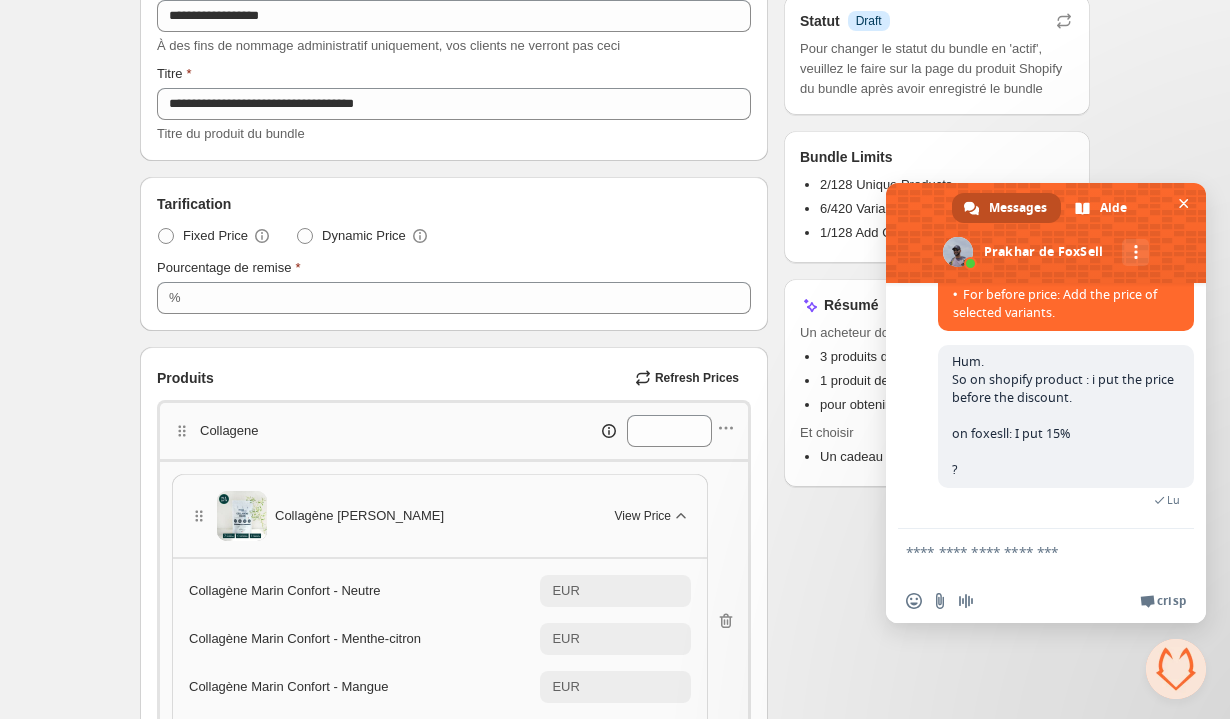 scroll, scrollTop: 3787, scrollLeft: 0, axis: vertical 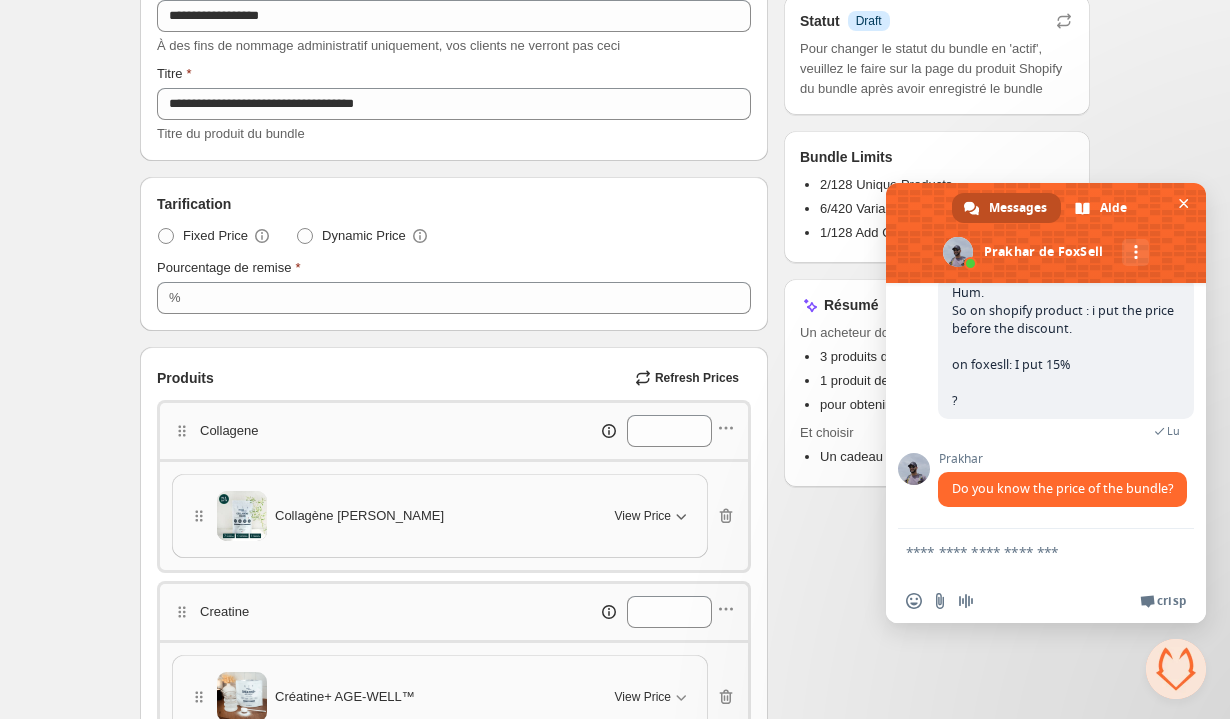 click at bounding box center (1026, 554) 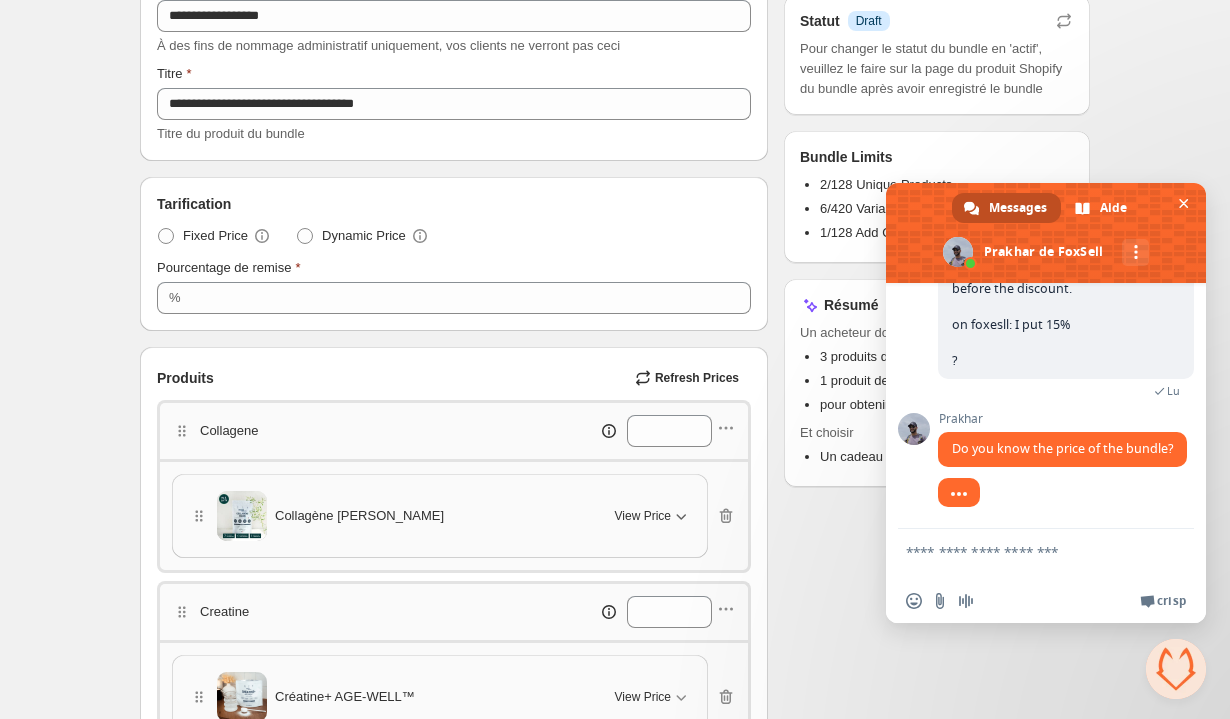 scroll, scrollTop: 3916, scrollLeft: 0, axis: vertical 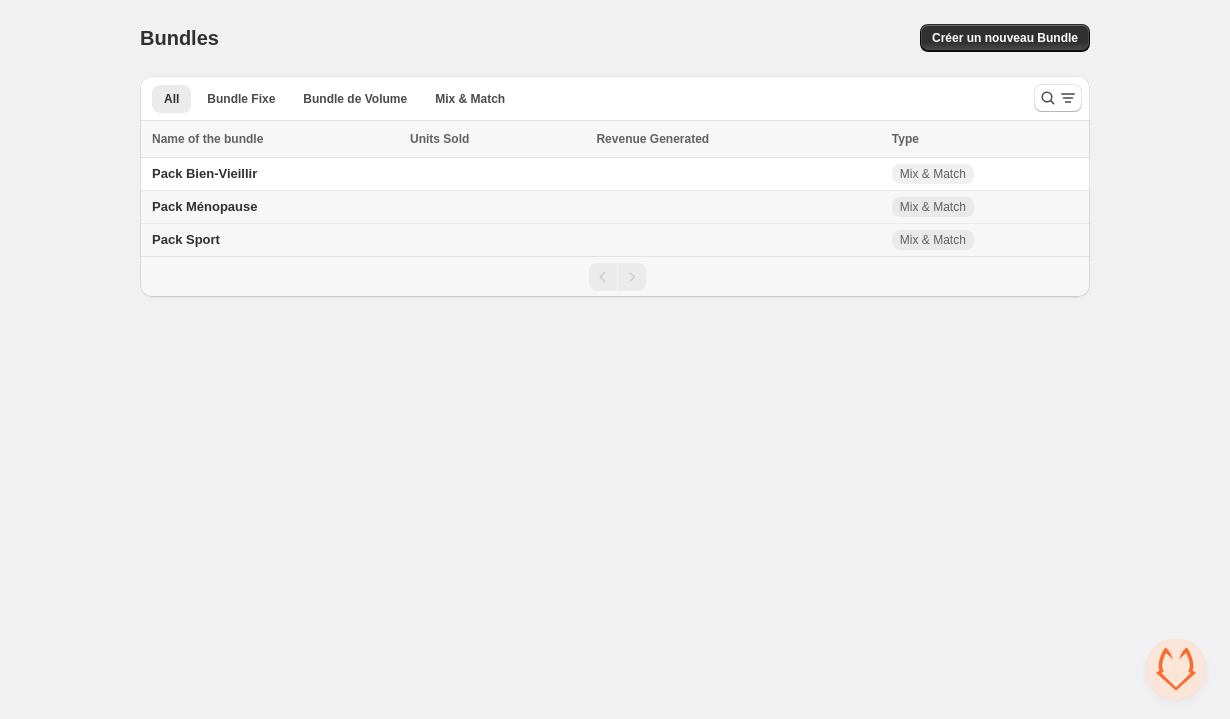 click on "Pack Sport" at bounding box center [186, 239] 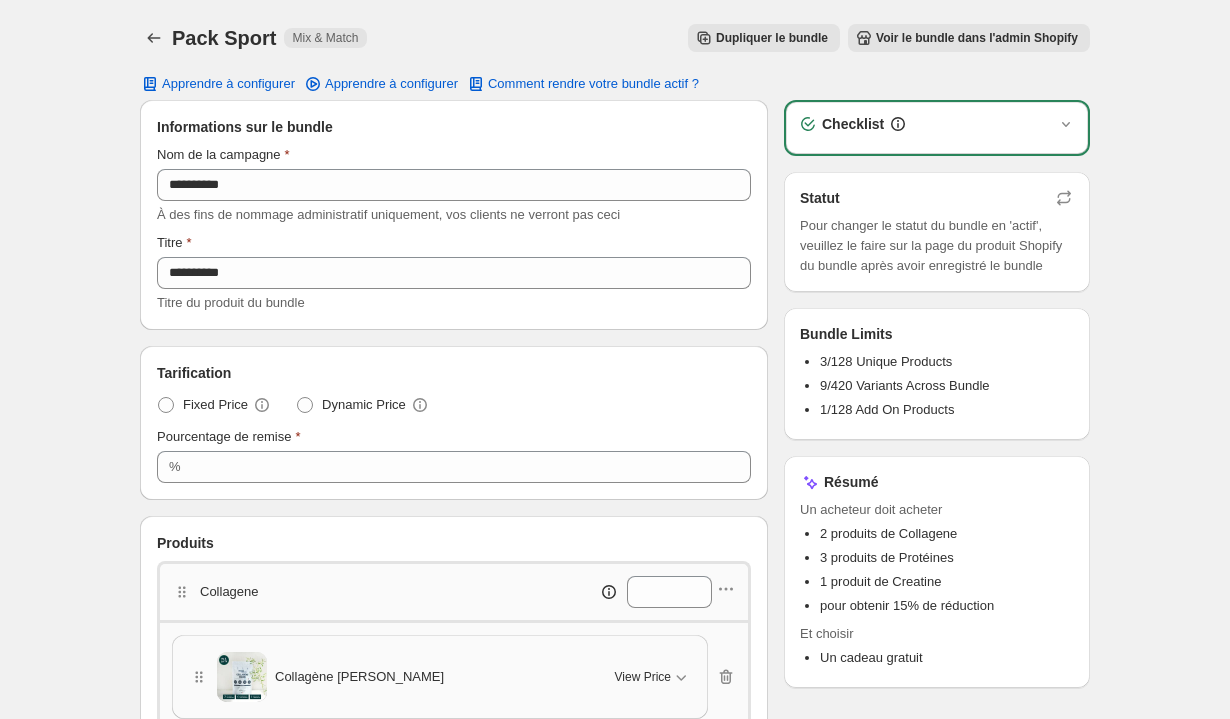 scroll, scrollTop: 0, scrollLeft: 0, axis: both 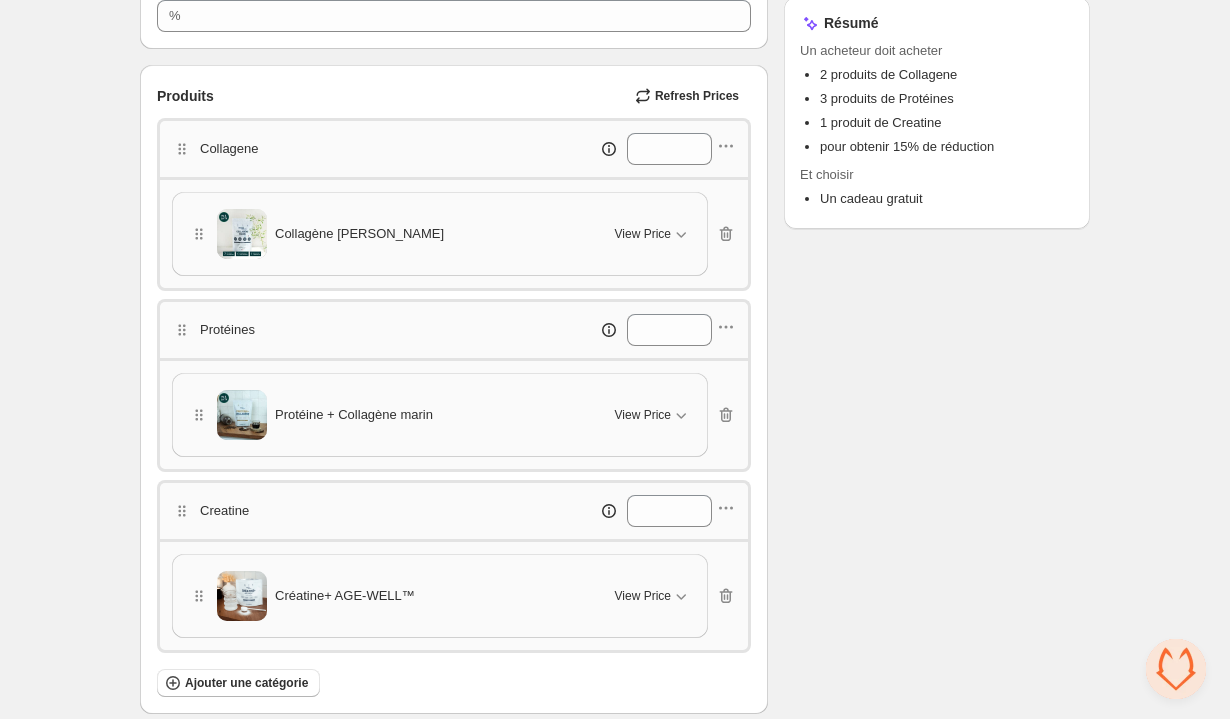 click at bounding box center (1176, 669) 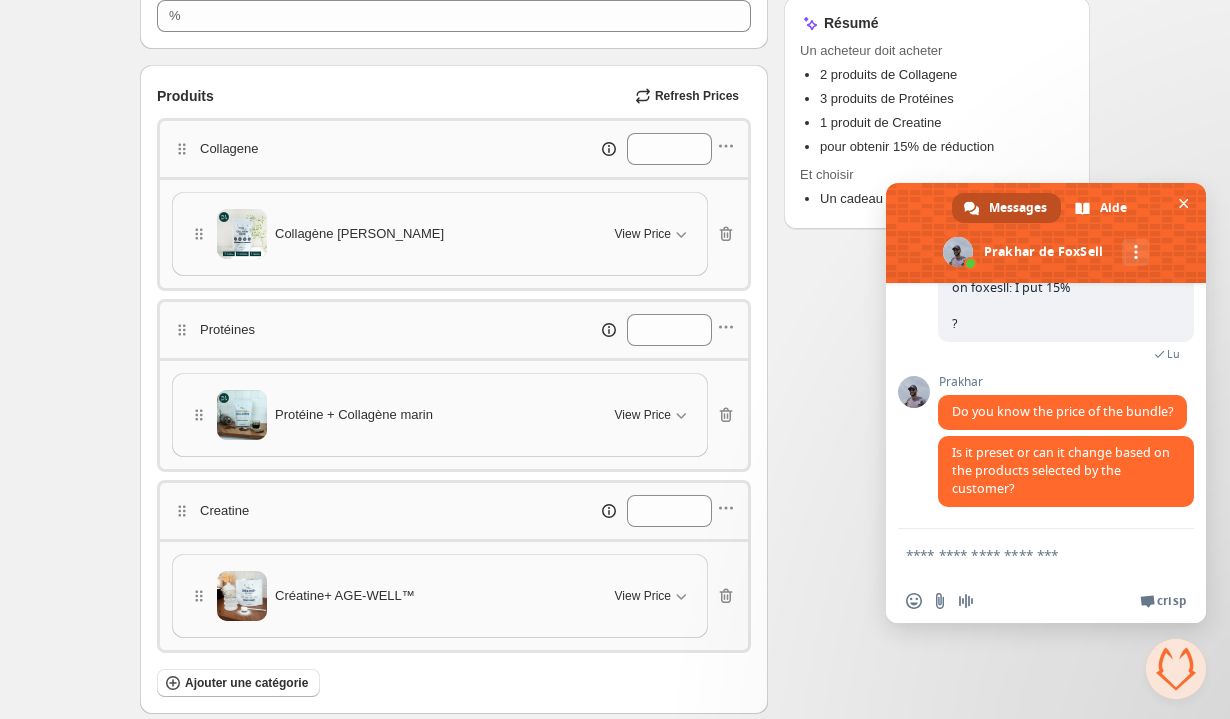 scroll, scrollTop: 3954, scrollLeft: 0, axis: vertical 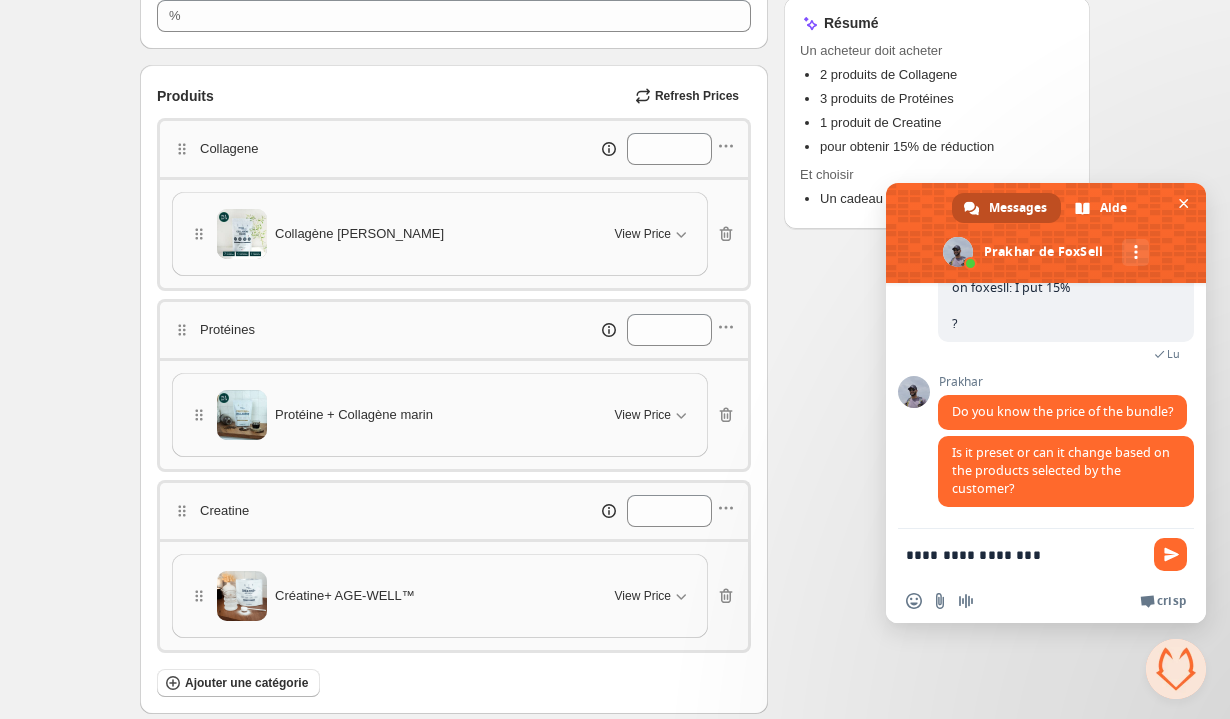 type on "**********" 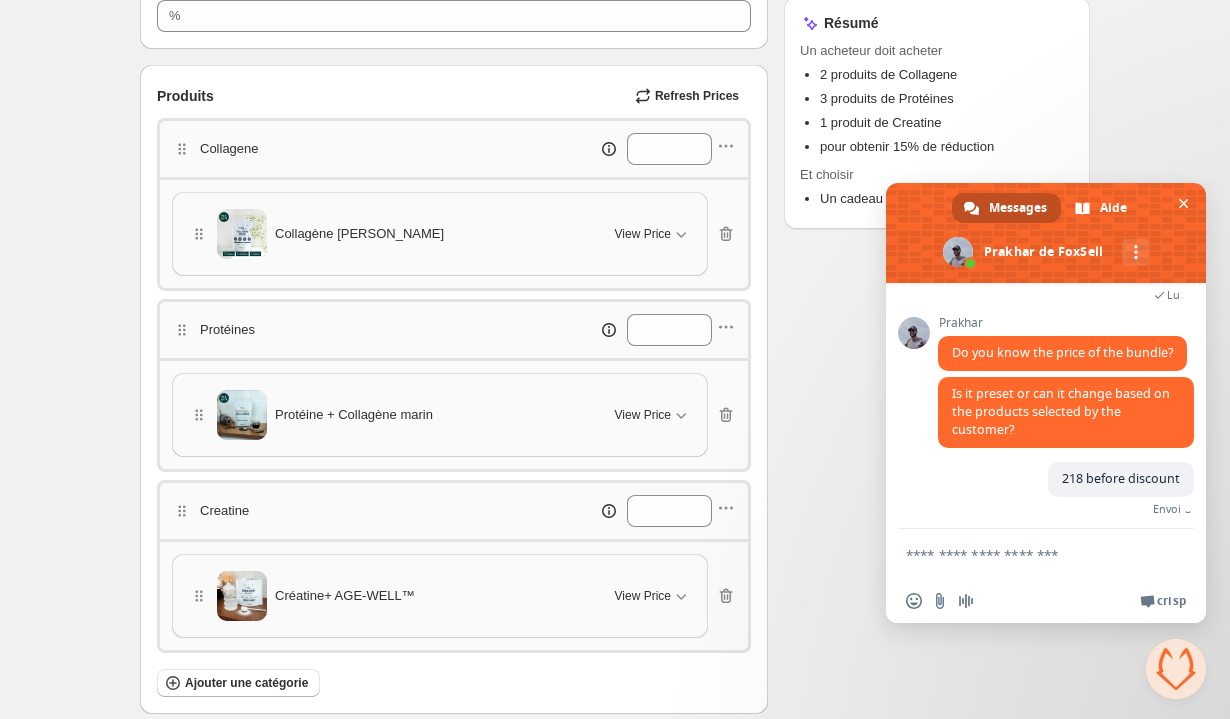 scroll, scrollTop: 4004, scrollLeft: 0, axis: vertical 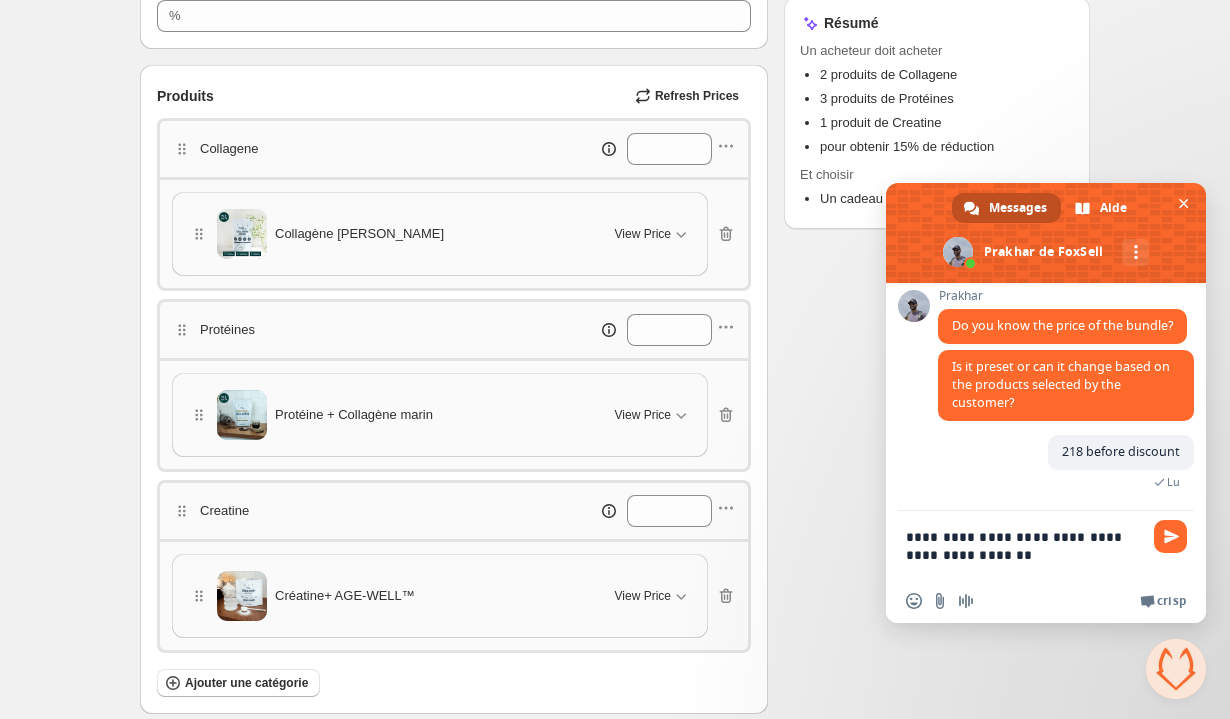 type on "**********" 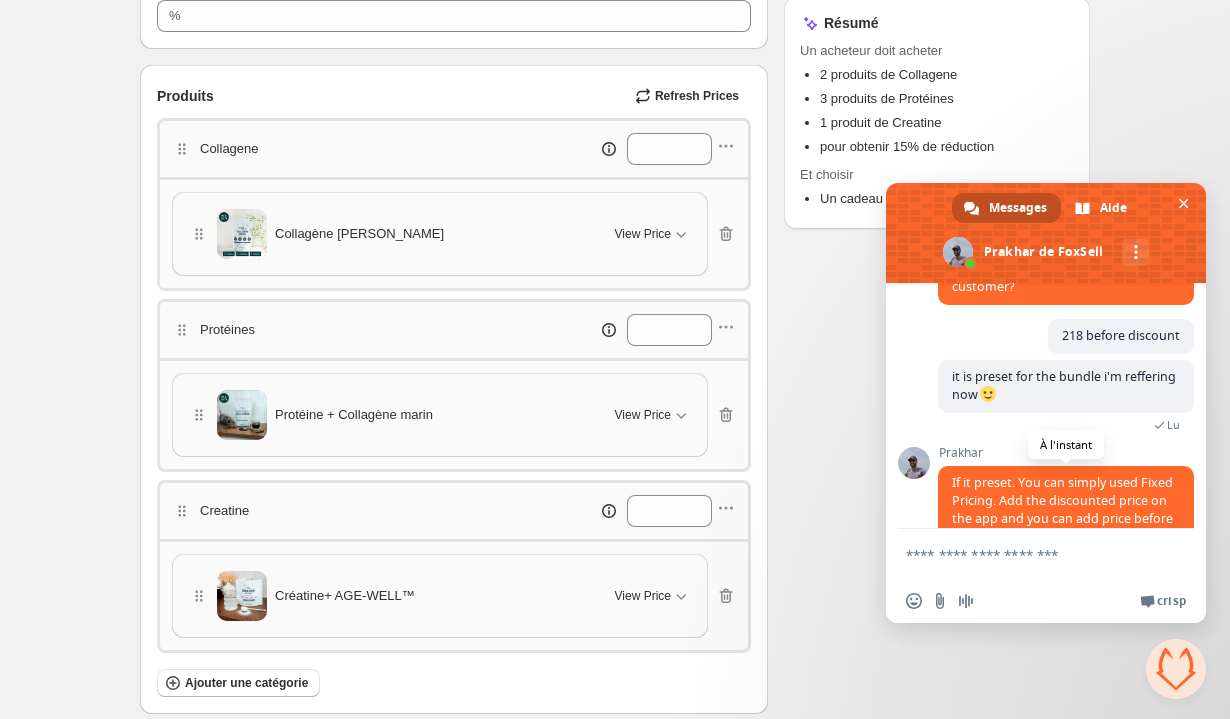 scroll, scrollTop: 4189, scrollLeft: 0, axis: vertical 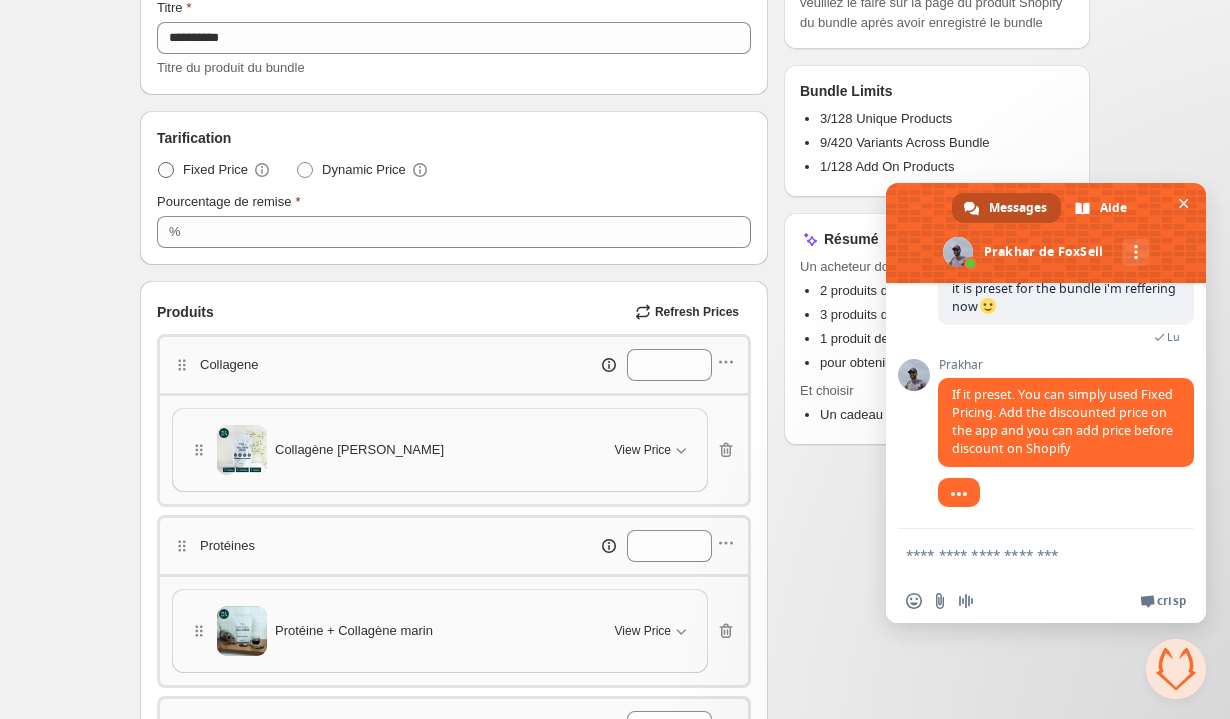 click on "Fixed Price" at bounding box center (214, 170) 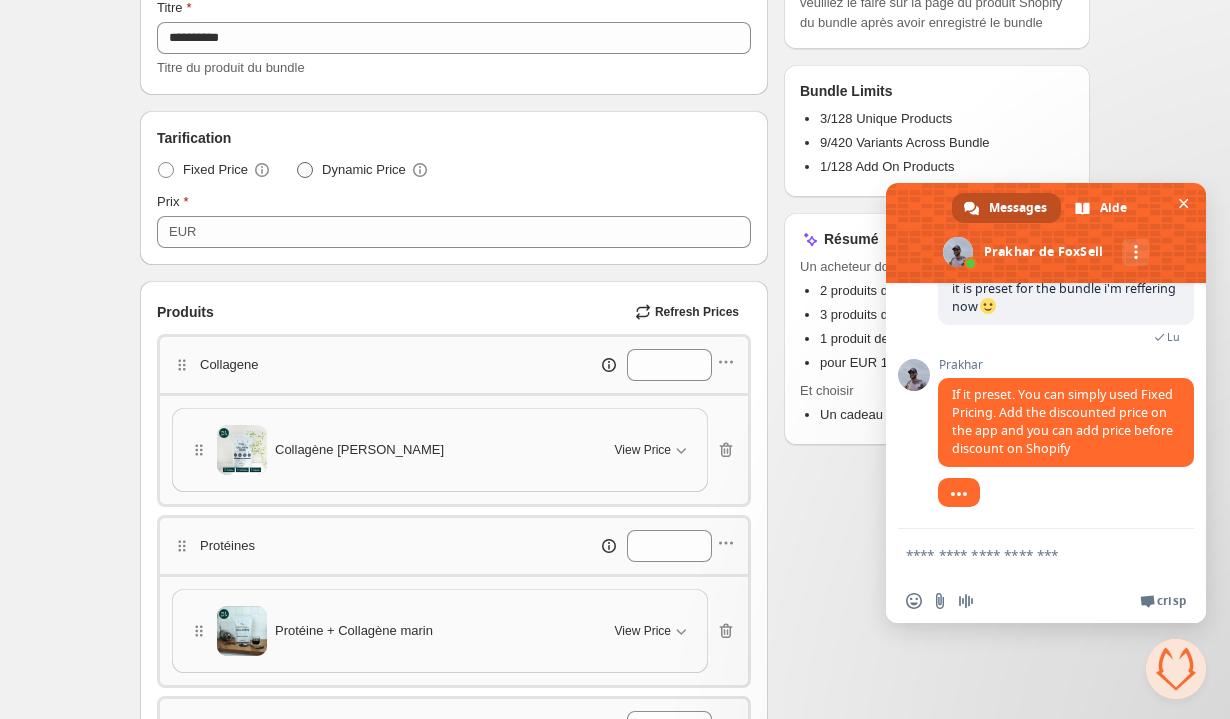 click at bounding box center (305, 170) 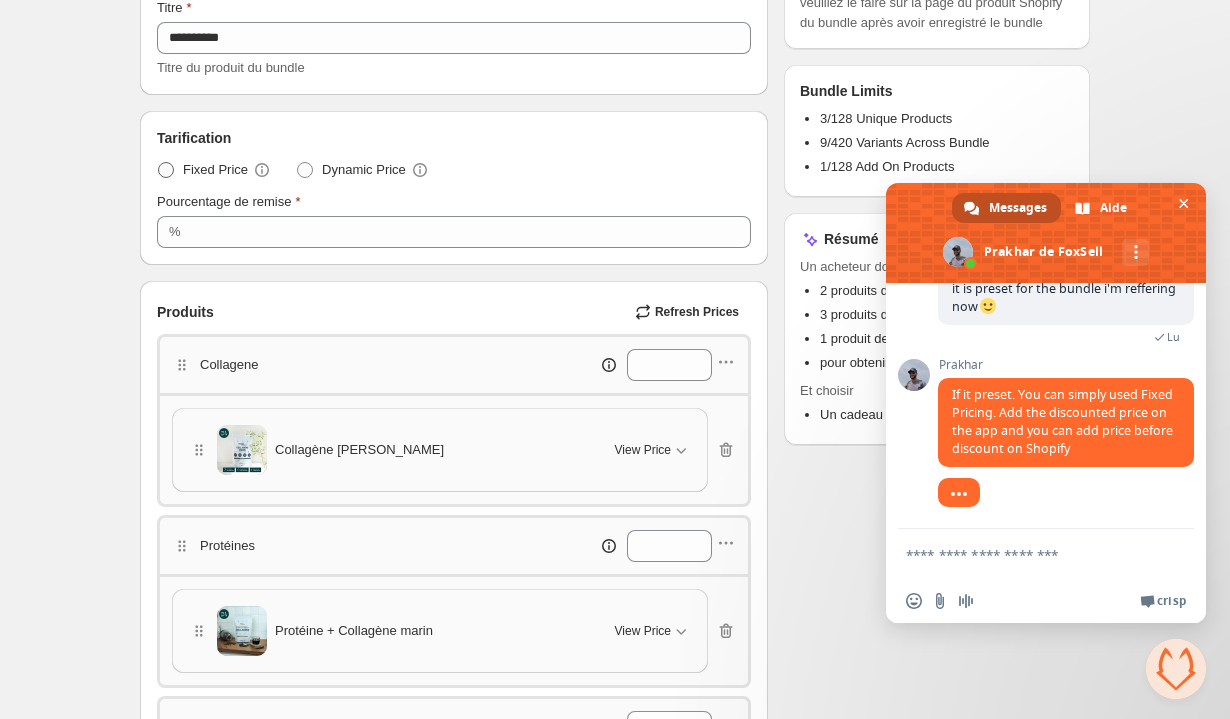 click at bounding box center [166, 170] 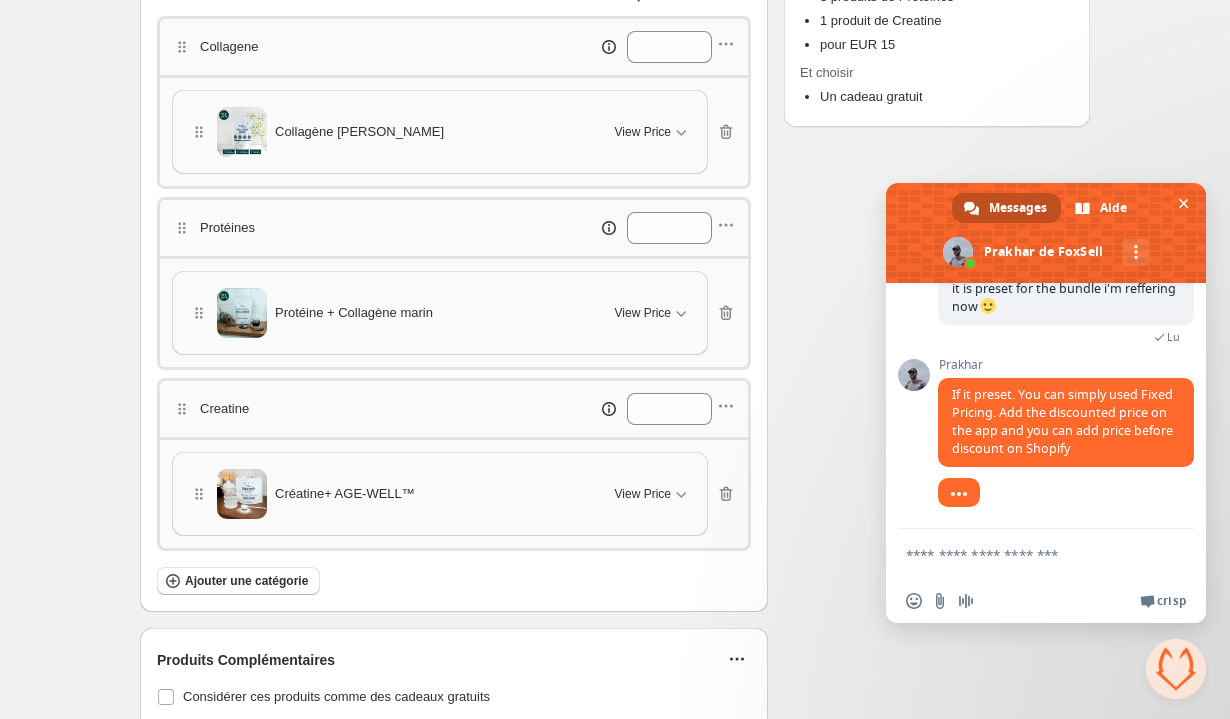 scroll, scrollTop: 817, scrollLeft: 0, axis: vertical 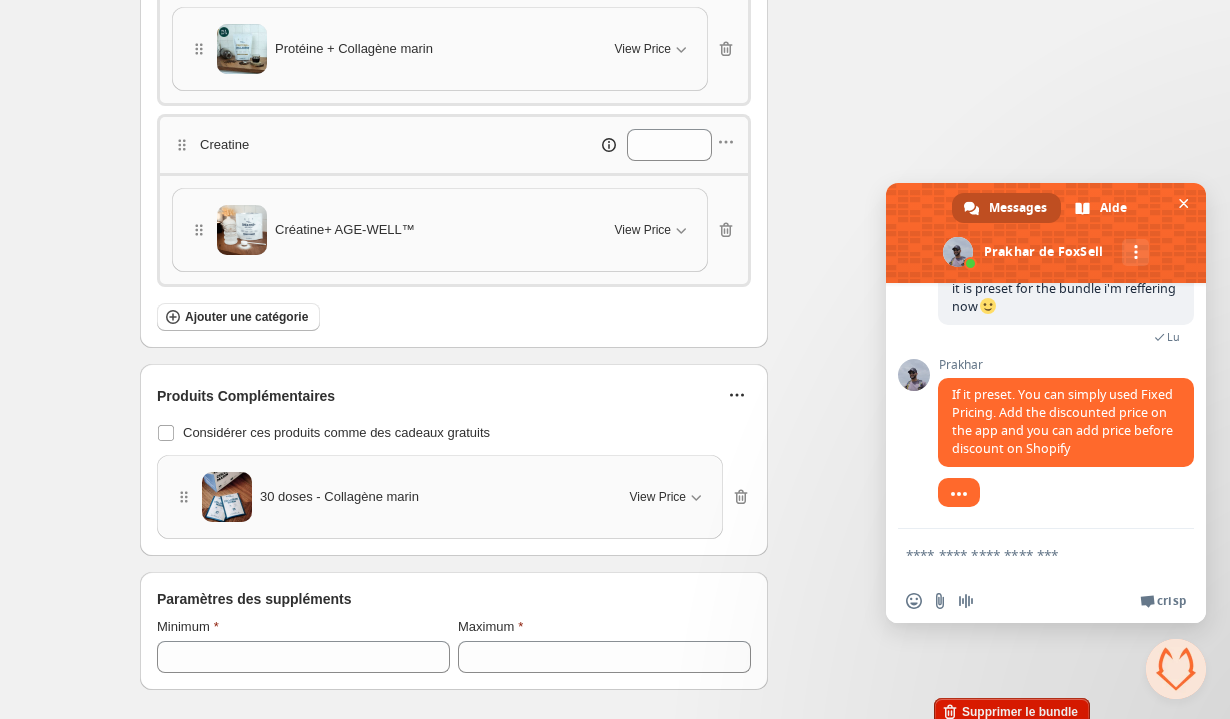 click at bounding box center (1026, 554) 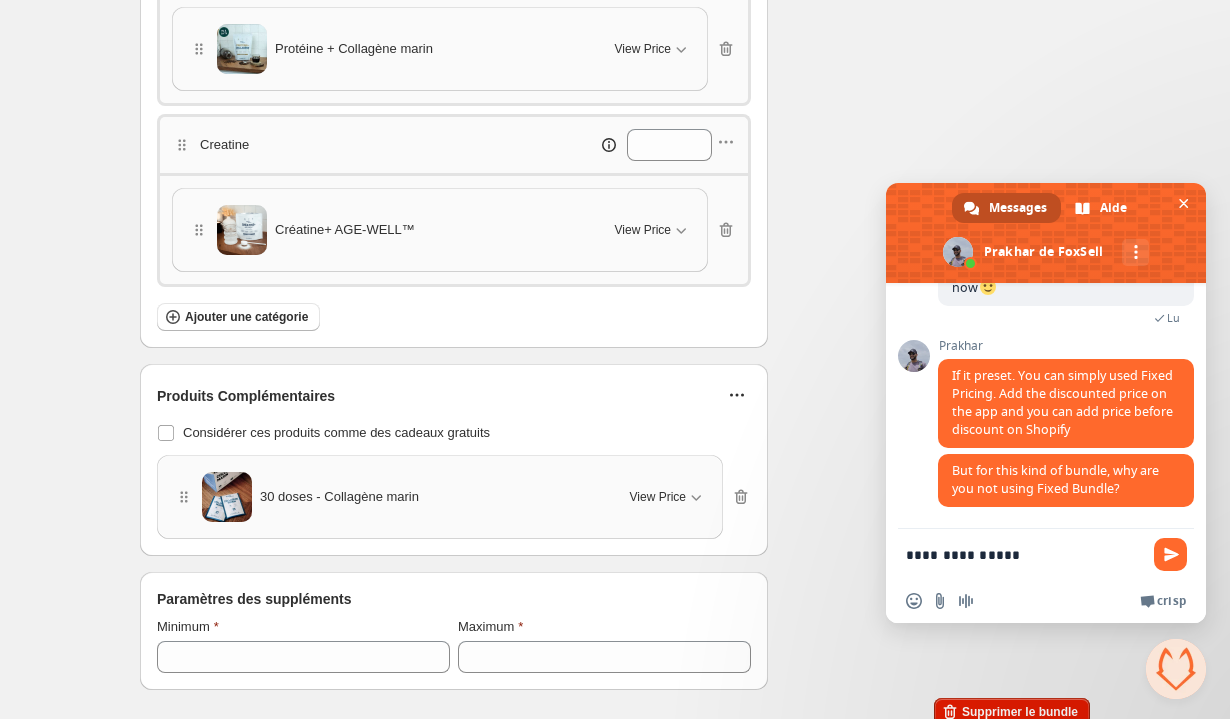 scroll, scrollTop: 4309, scrollLeft: 0, axis: vertical 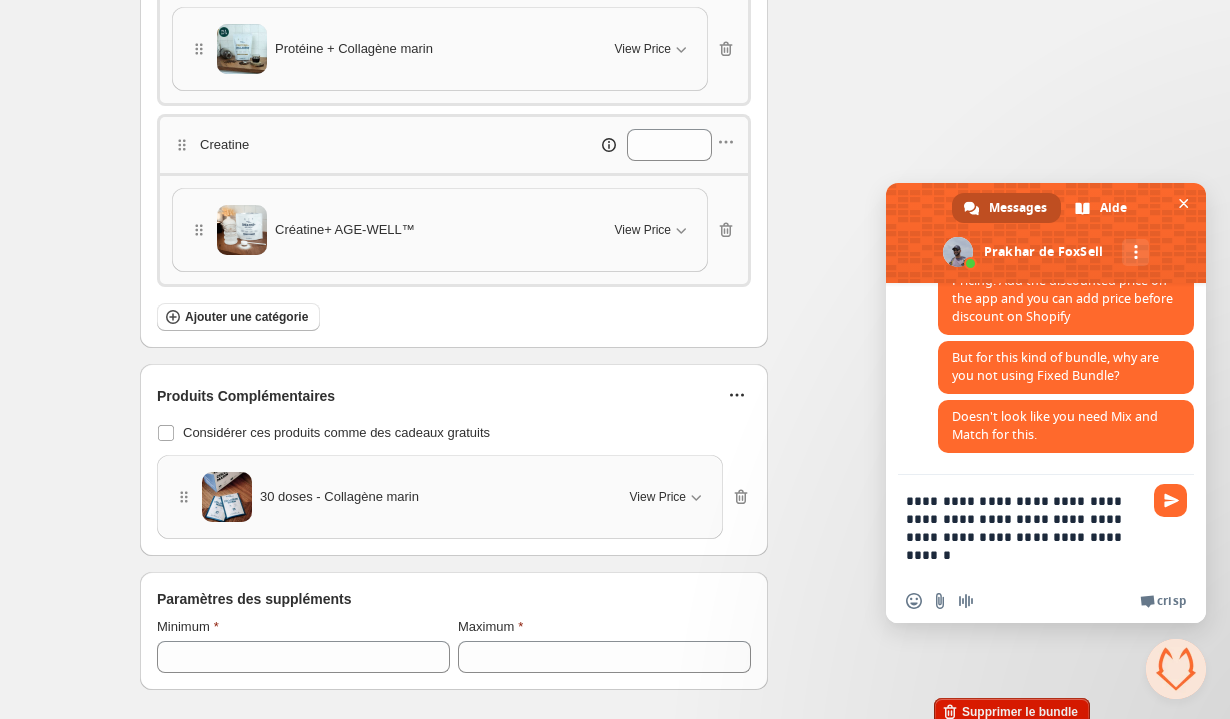 type on "**********" 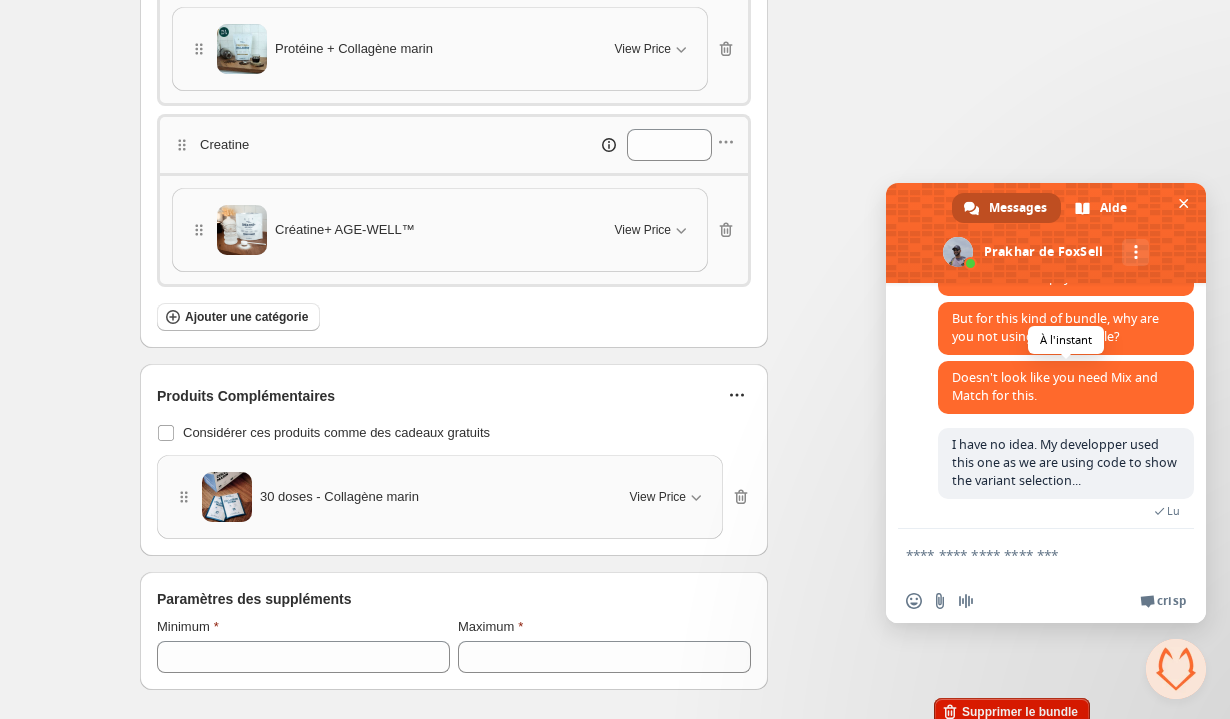 scroll, scrollTop: 4297, scrollLeft: 0, axis: vertical 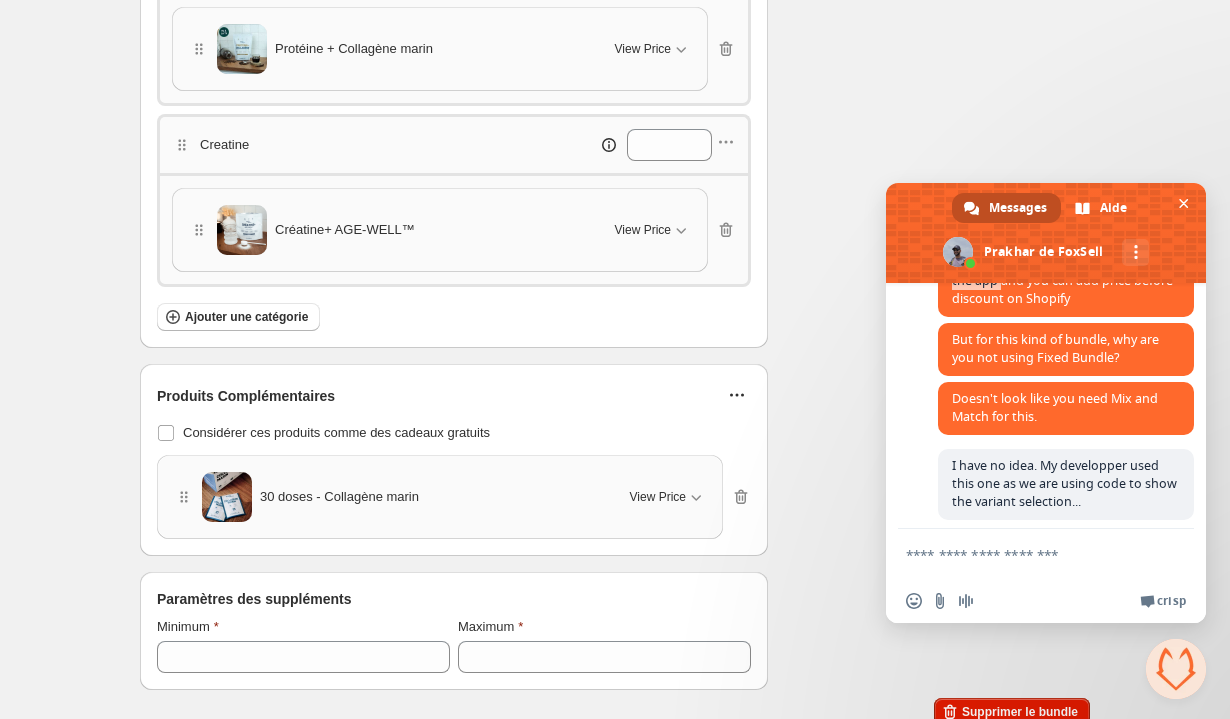 drag, startPoint x: 1005, startPoint y: 322, endPoint x: 1001, endPoint y: 343, distance: 21.377558 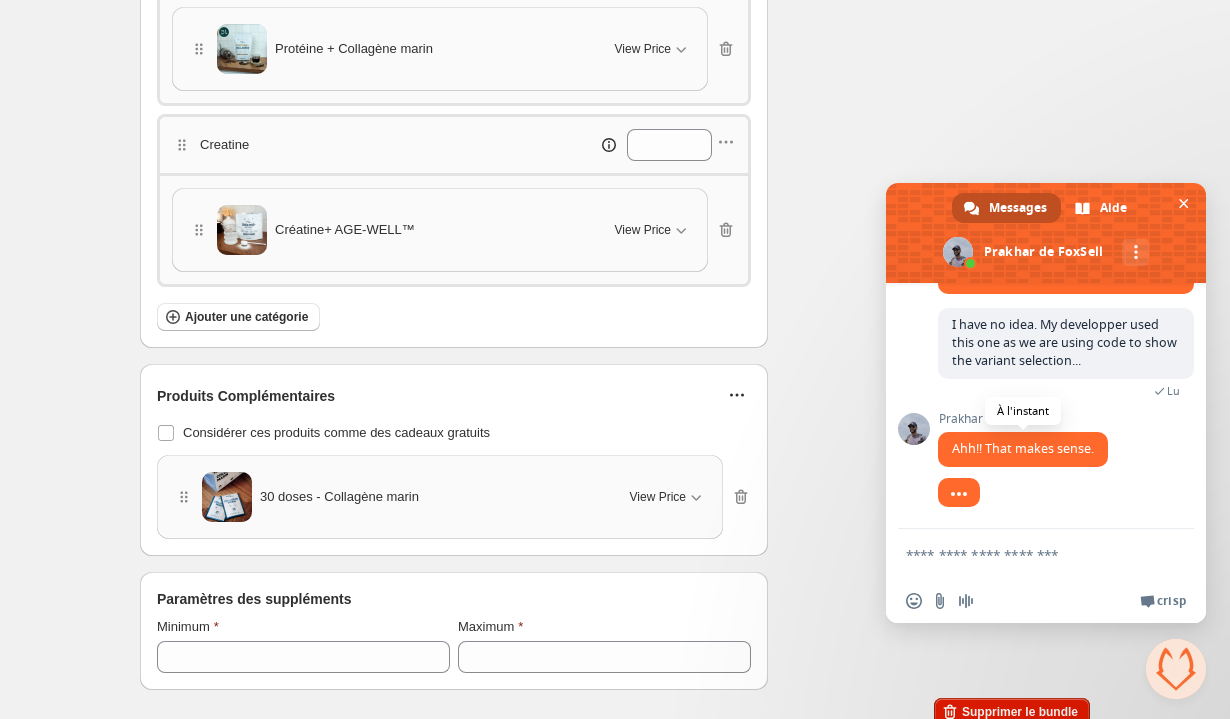 copy on "dd the discounted price on the app" 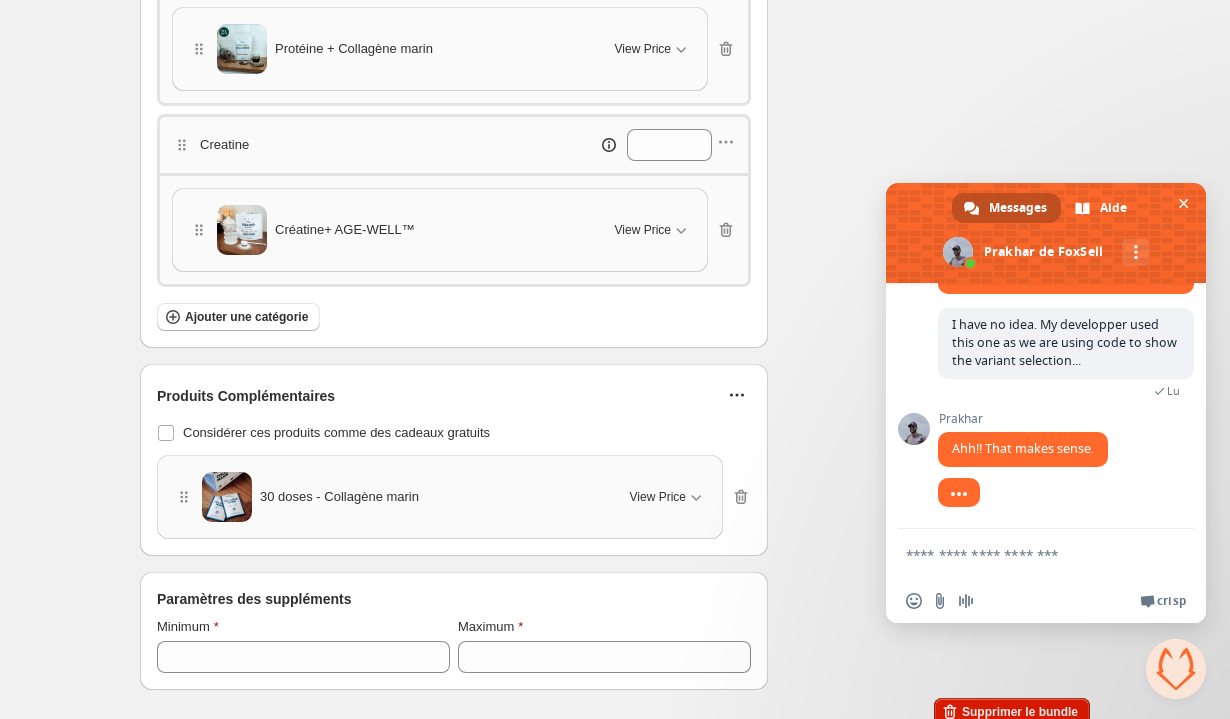 click at bounding box center (1026, 554) 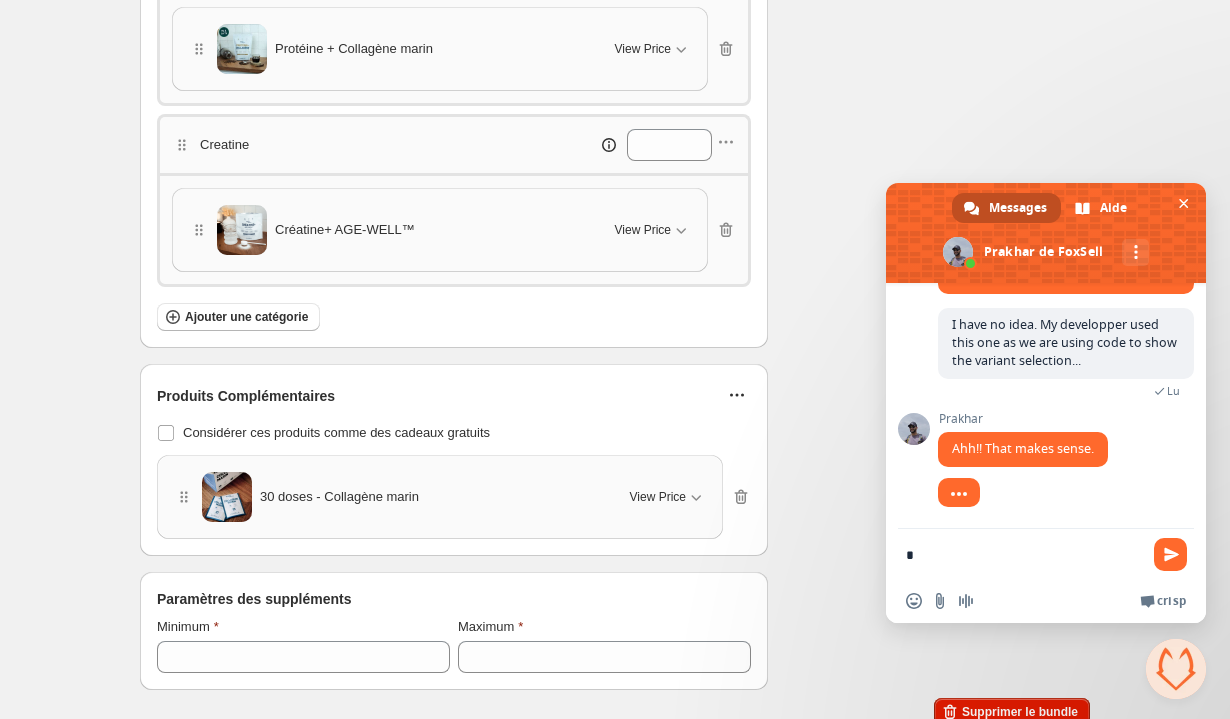 paste on "**********" 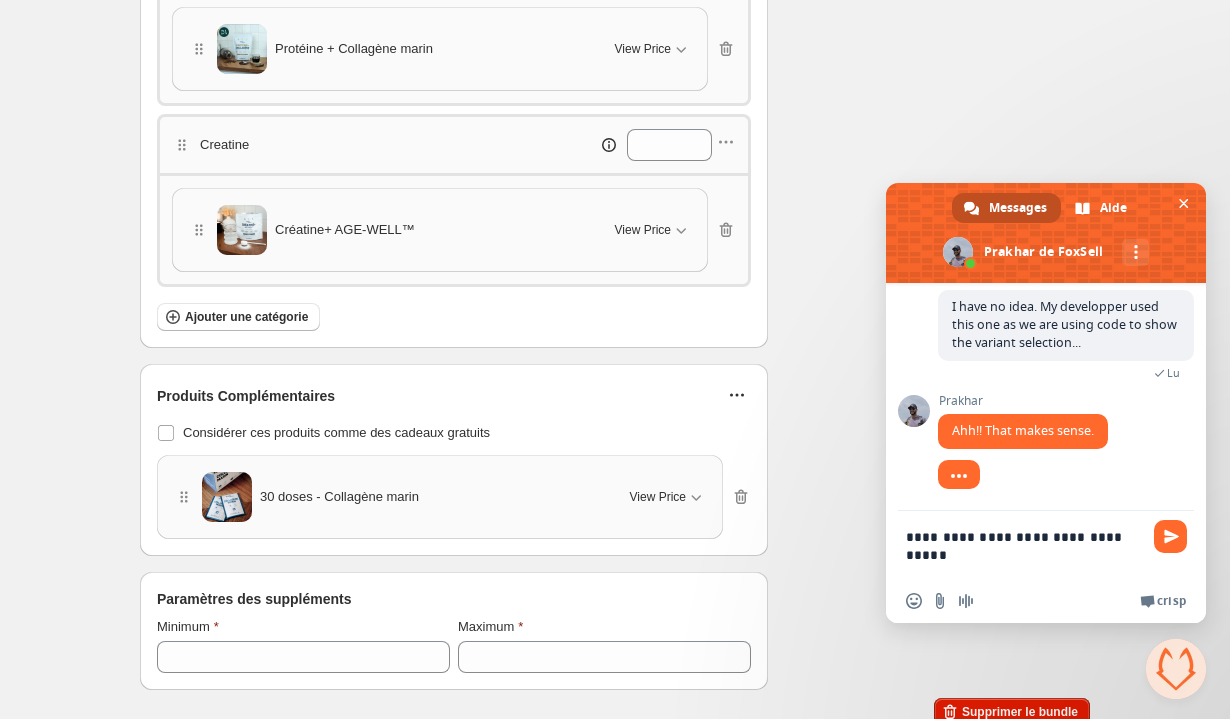 type on "**********" 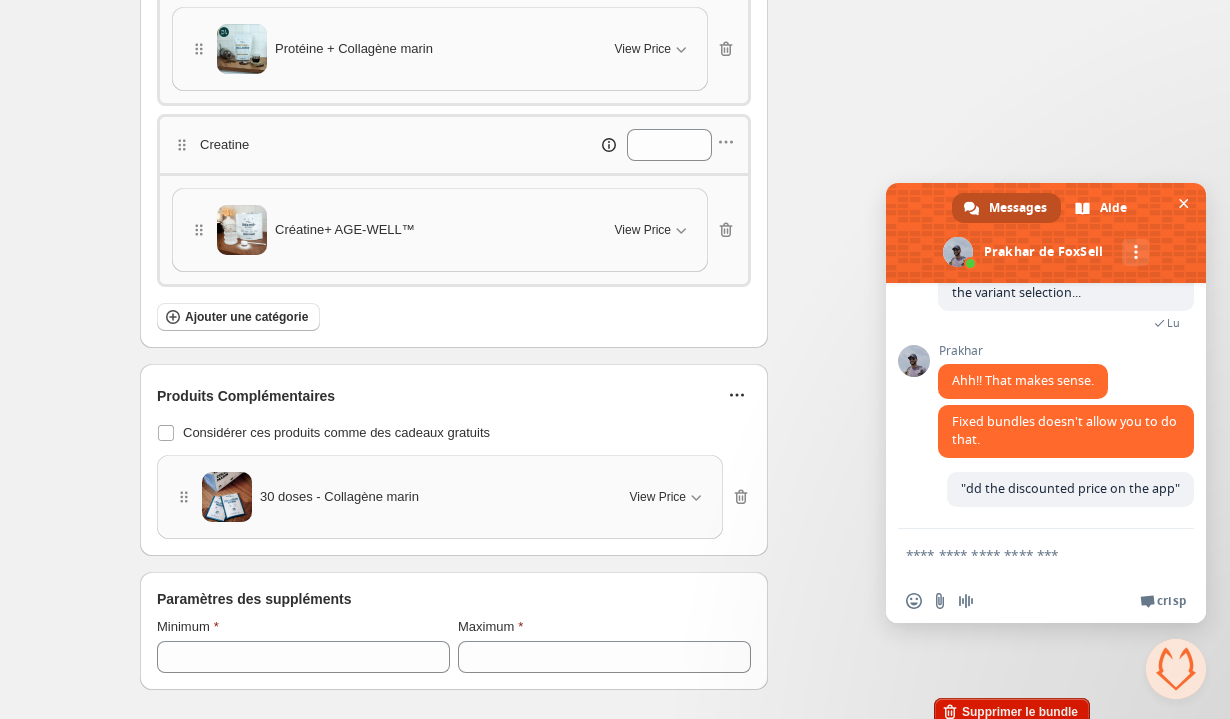 scroll, scrollTop: 4574, scrollLeft: 0, axis: vertical 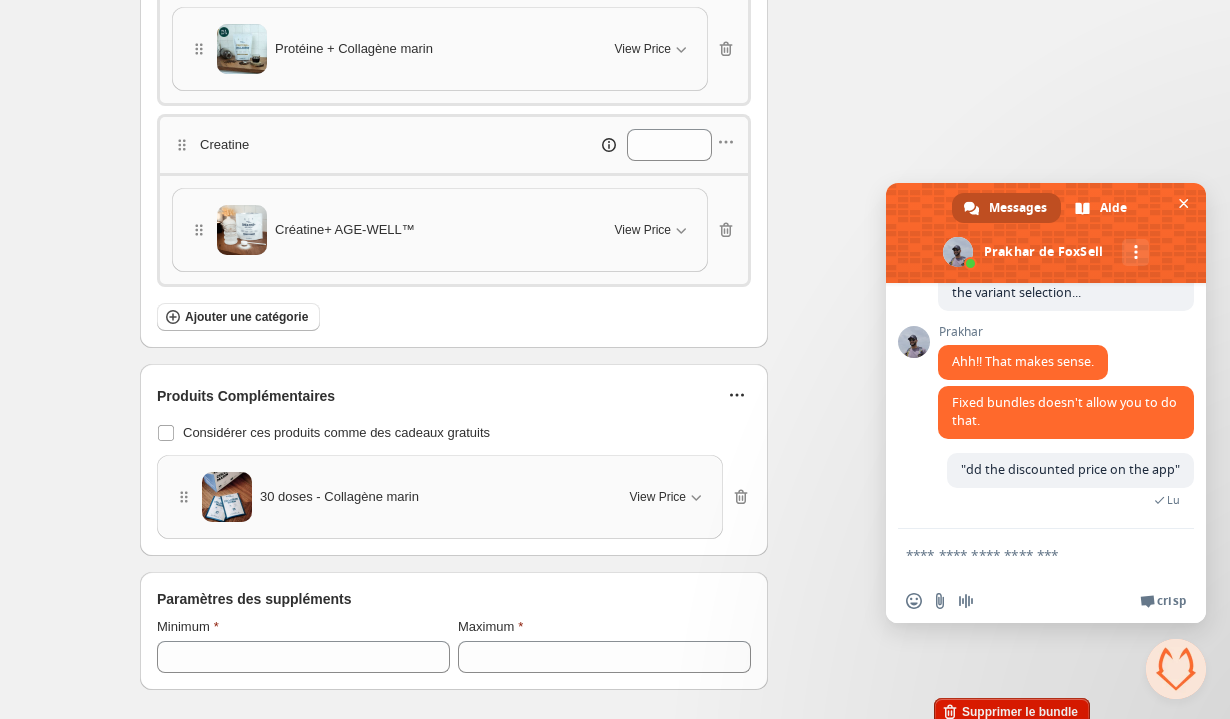 paste on "**********" 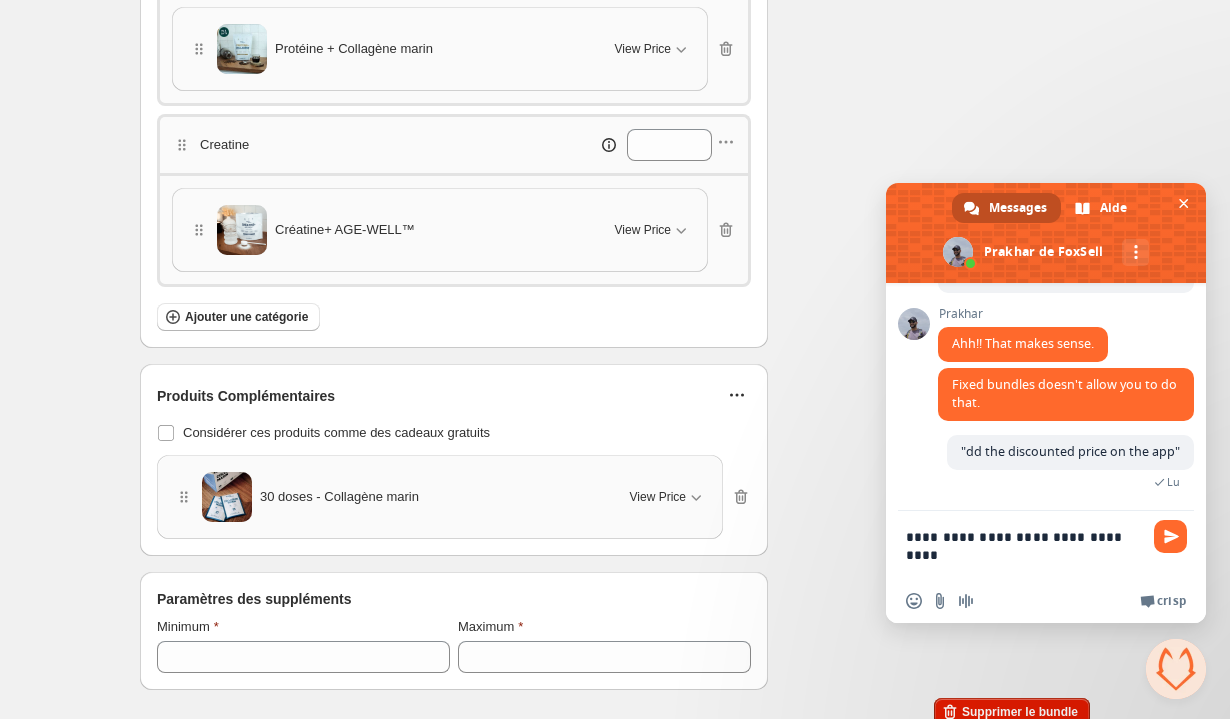 click on "**********" at bounding box center [1026, 545] 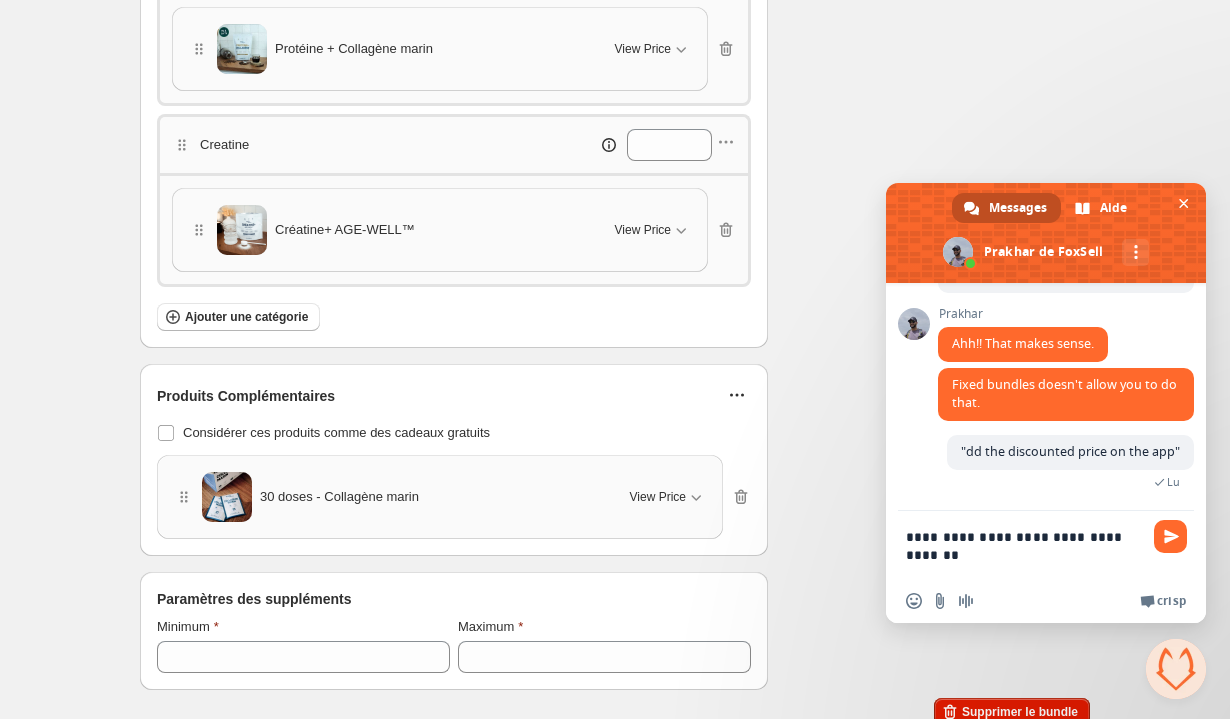 click on "**********" at bounding box center [1026, 545] 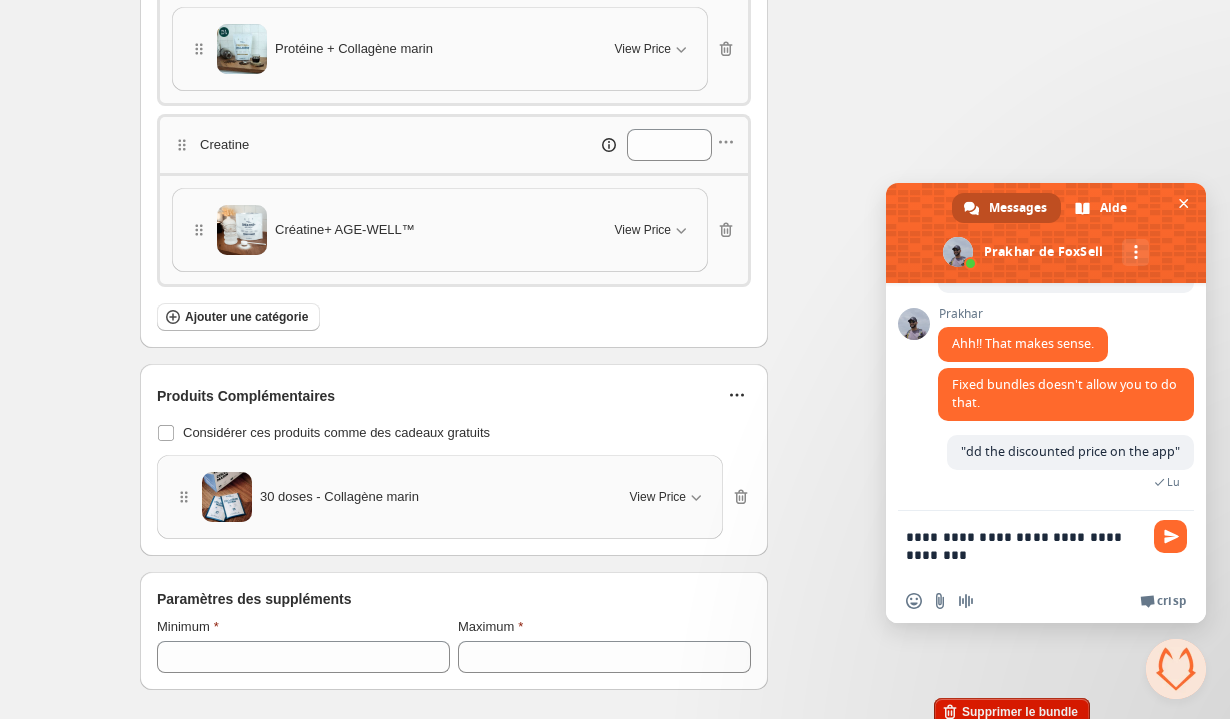 click on "**********" at bounding box center (1026, 545) 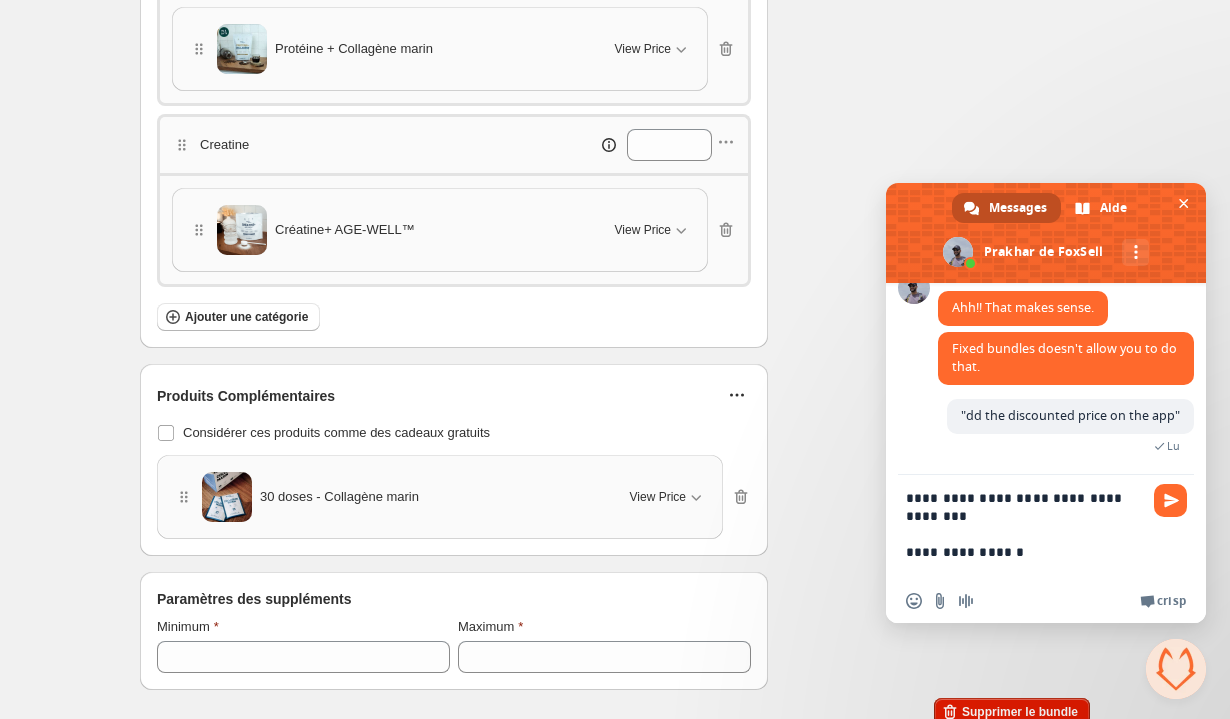 type on "**********" 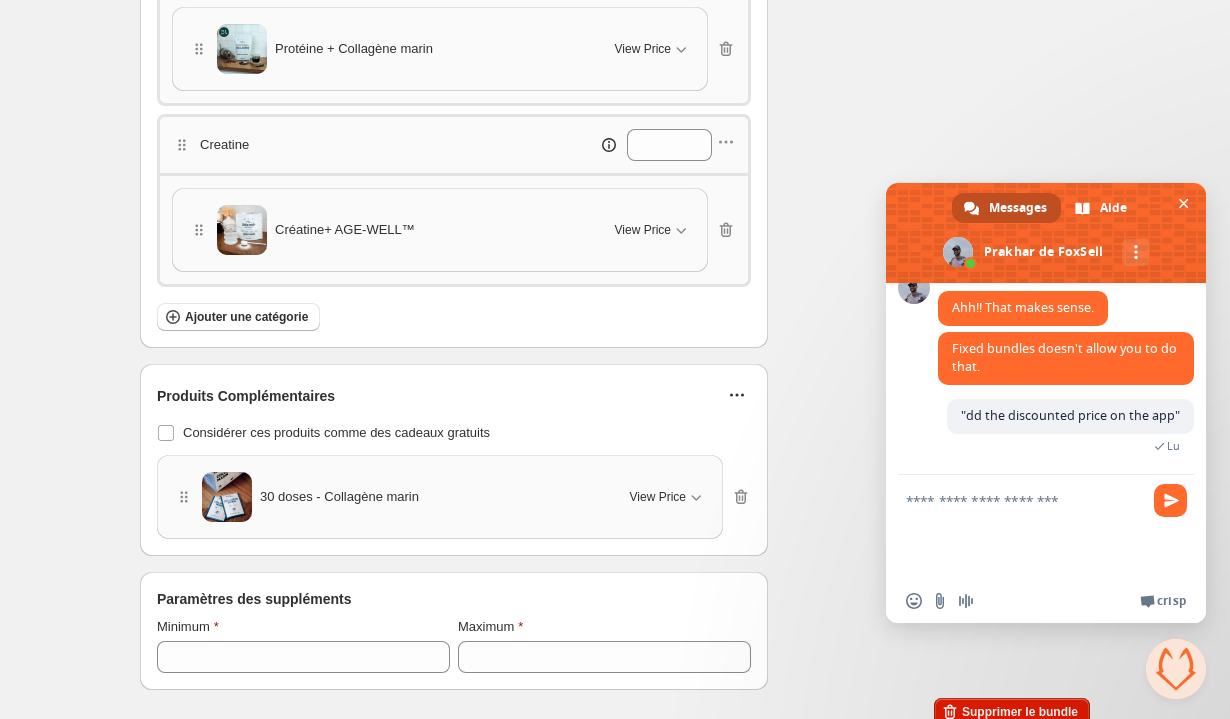 scroll, scrollTop: 0, scrollLeft: 0, axis: both 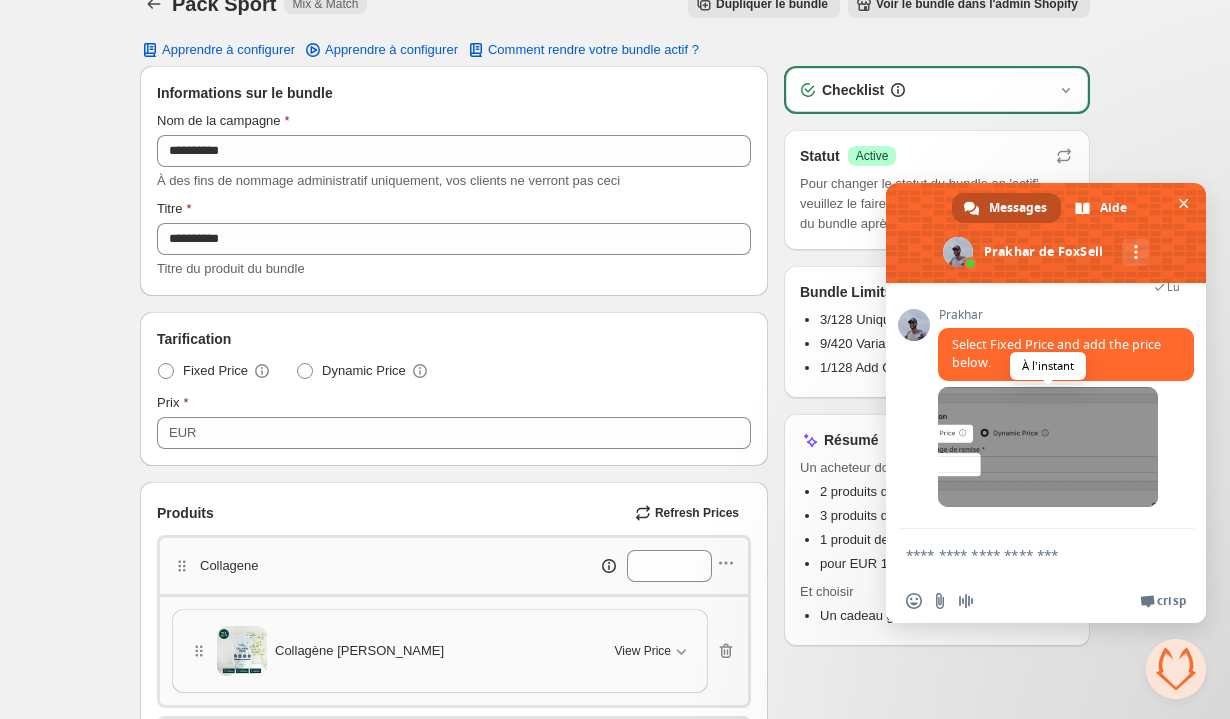 click at bounding box center [1048, 447] 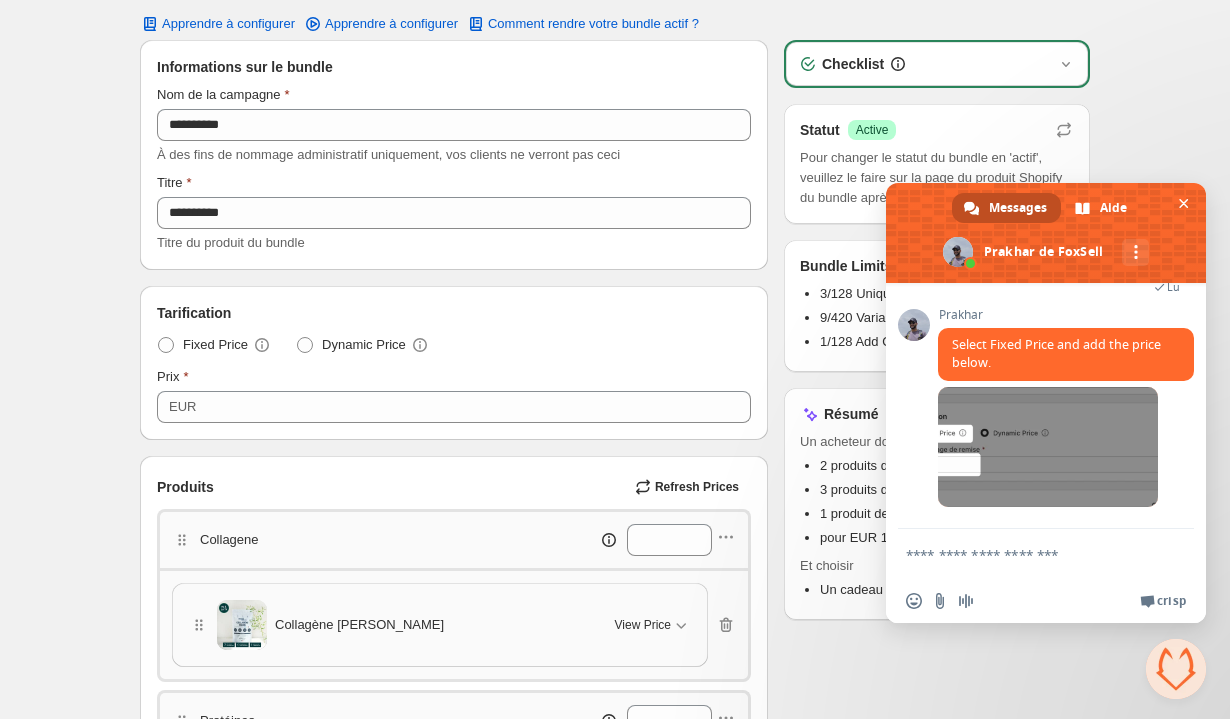 scroll, scrollTop: 79, scrollLeft: 0, axis: vertical 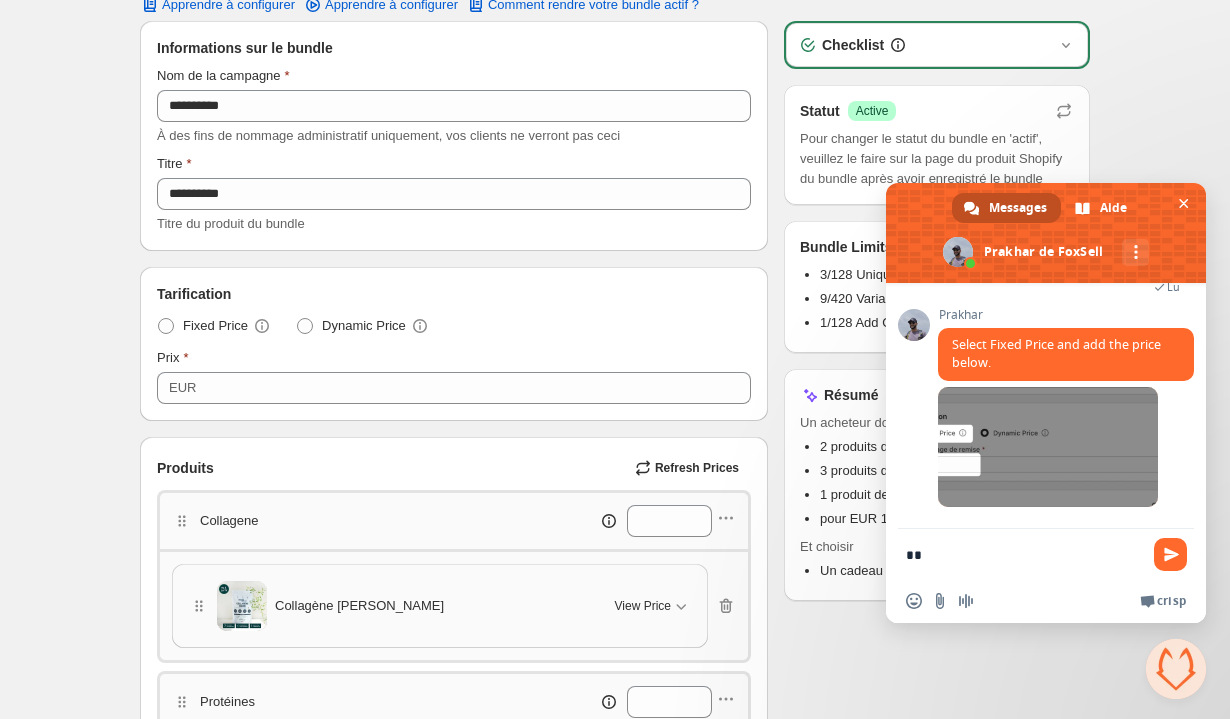 type on "*" 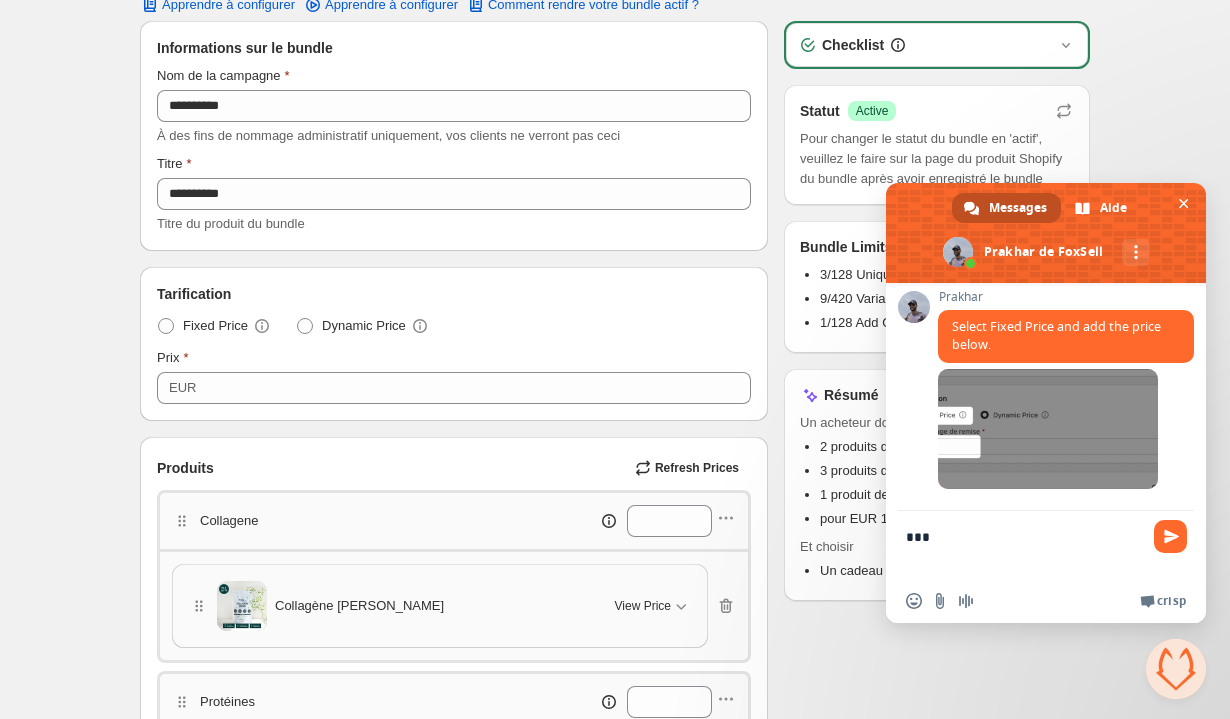 scroll, scrollTop: 0, scrollLeft: 0, axis: both 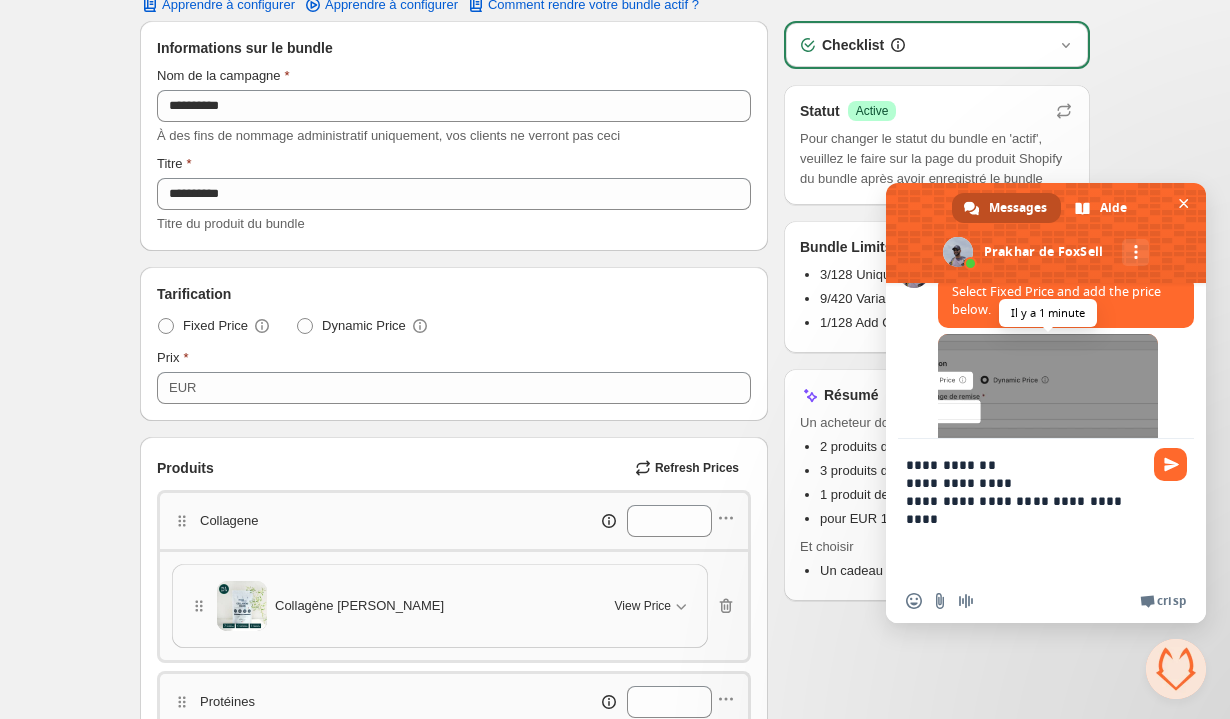 type on "**********" 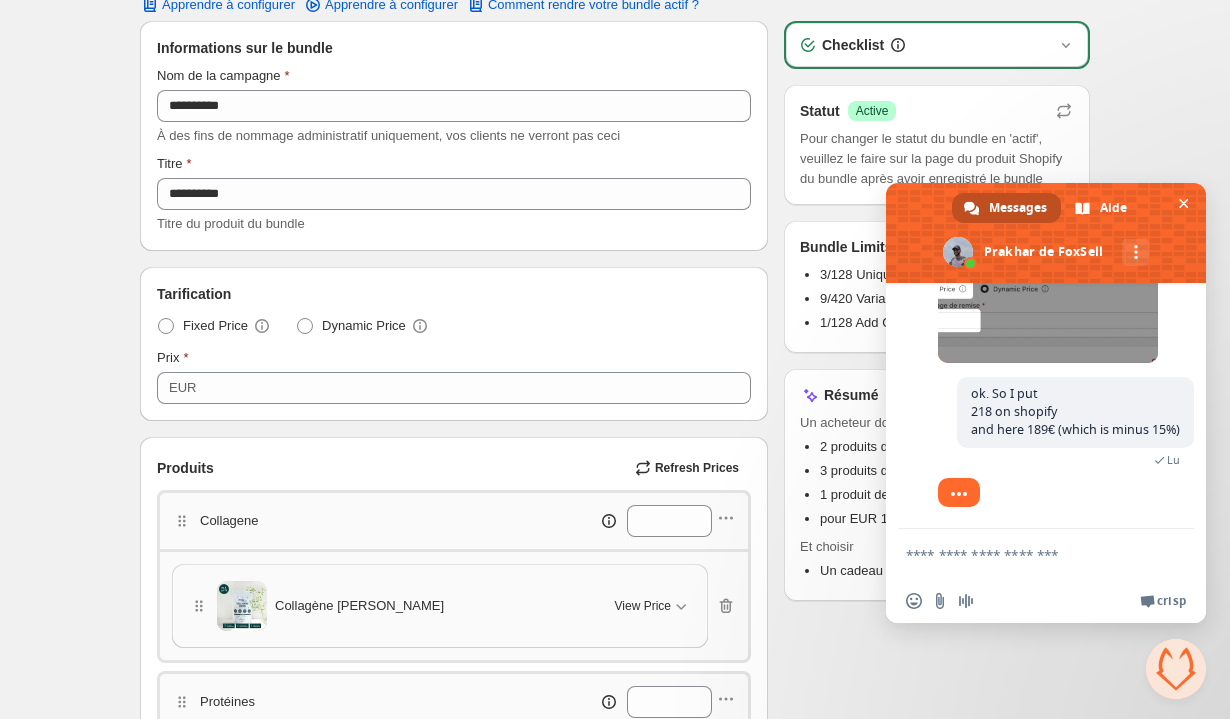 scroll, scrollTop: 5023, scrollLeft: 0, axis: vertical 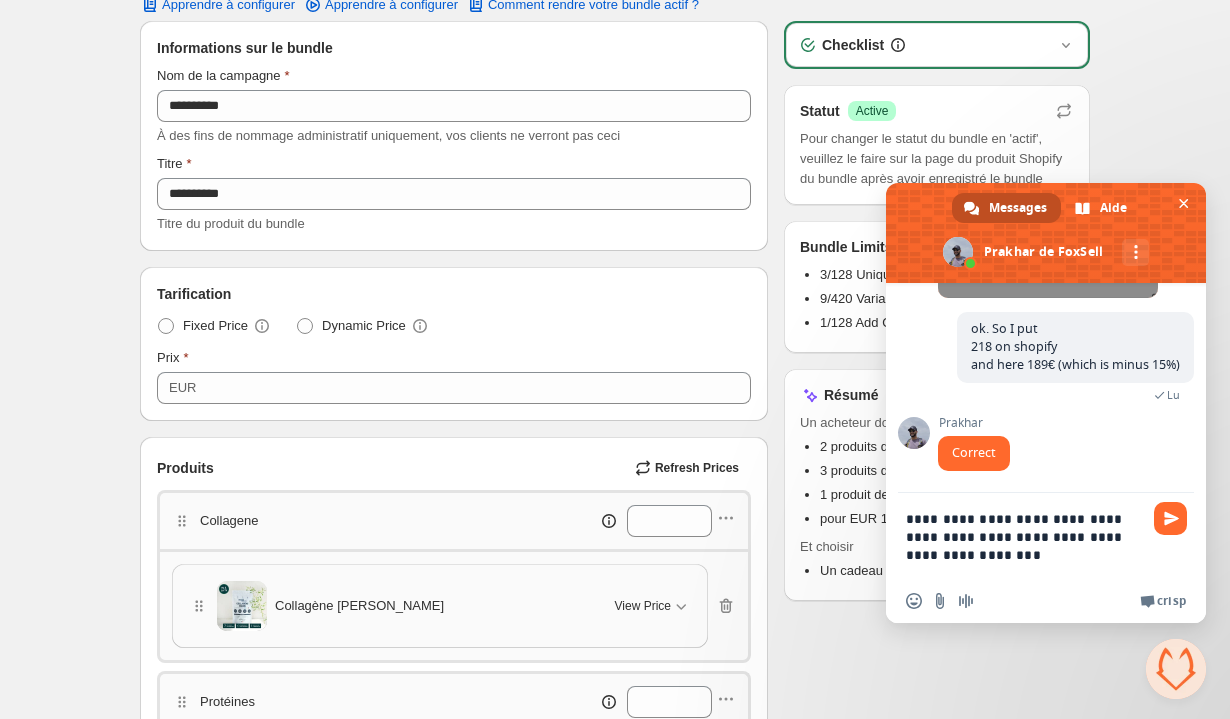 type on "**********" 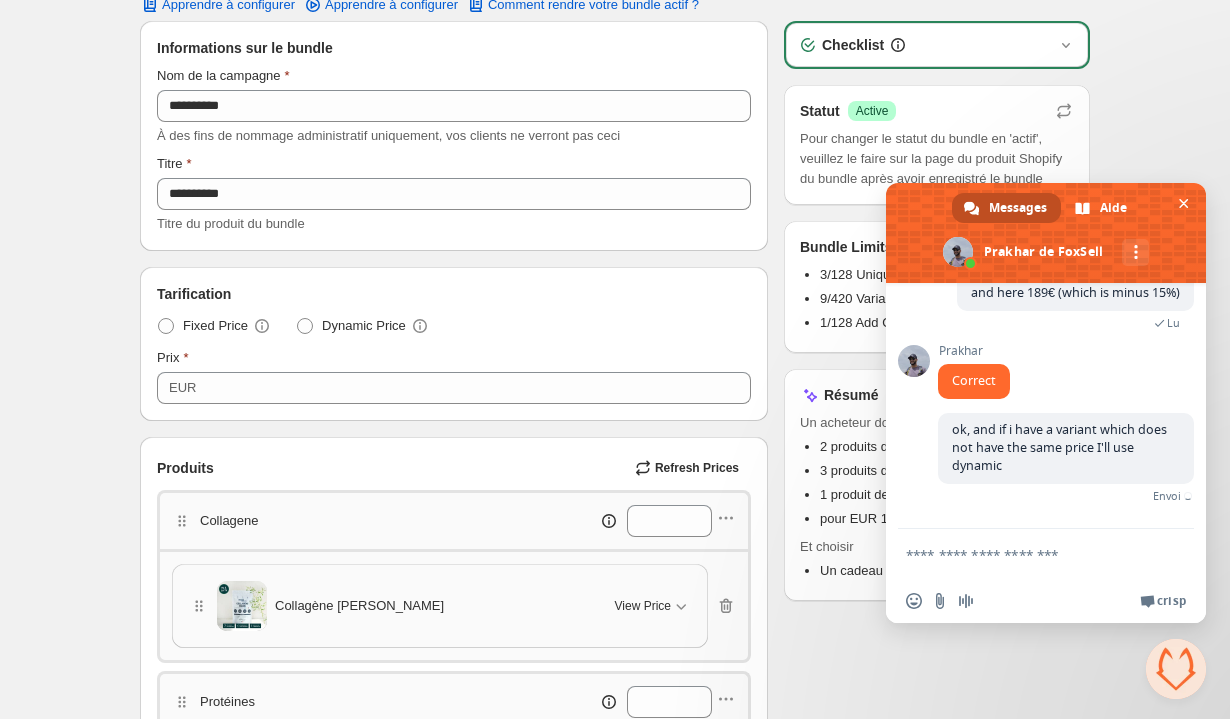 scroll, scrollTop: 5109, scrollLeft: 0, axis: vertical 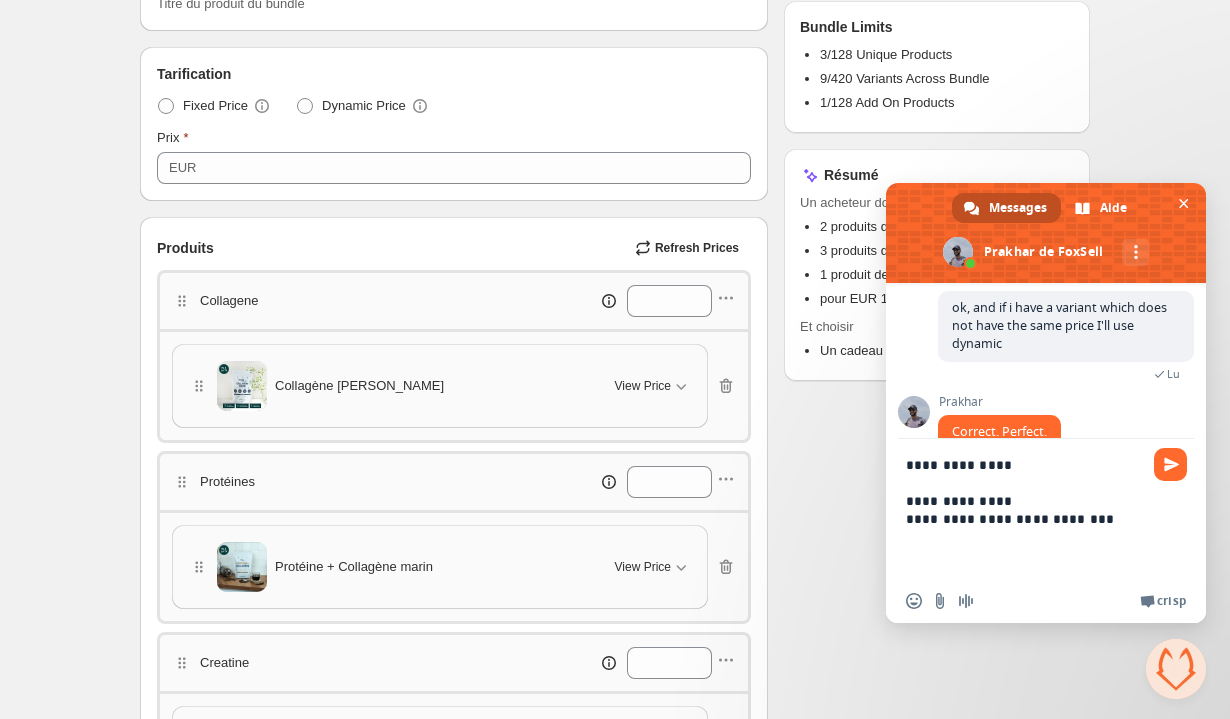 click on "**********" at bounding box center (1026, 509) 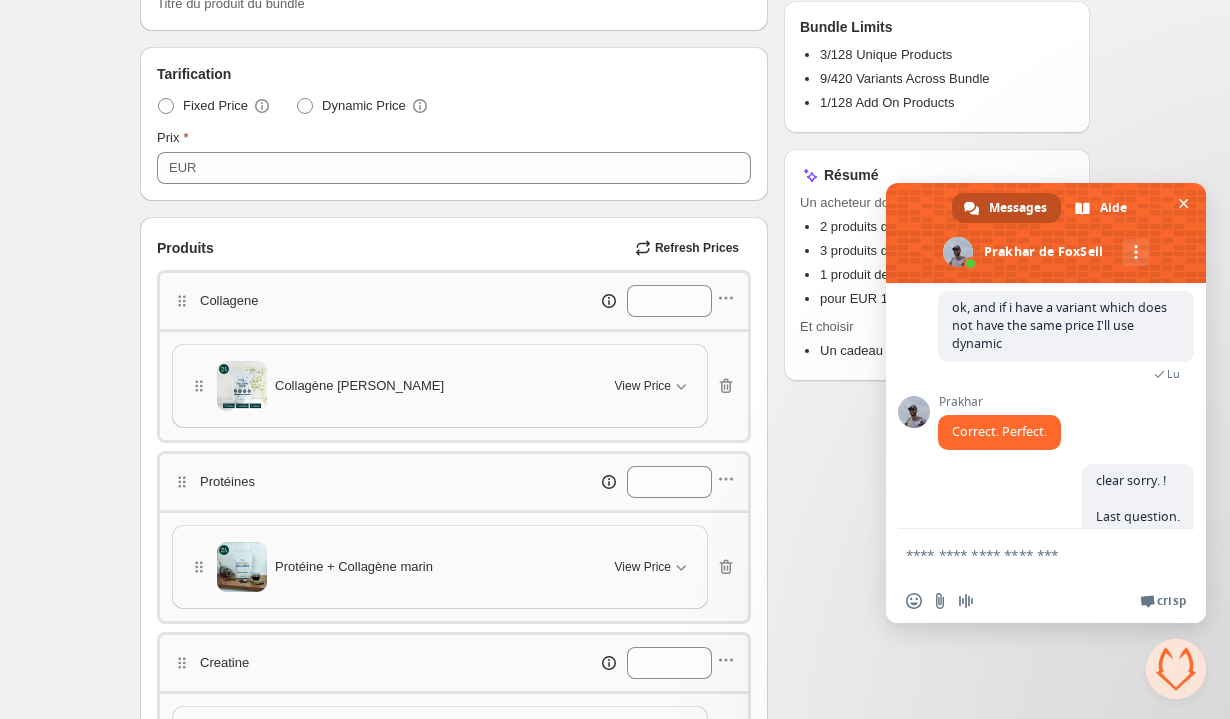 scroll, scrollTop: 5265, scrollLeft: 0, axis: vertical 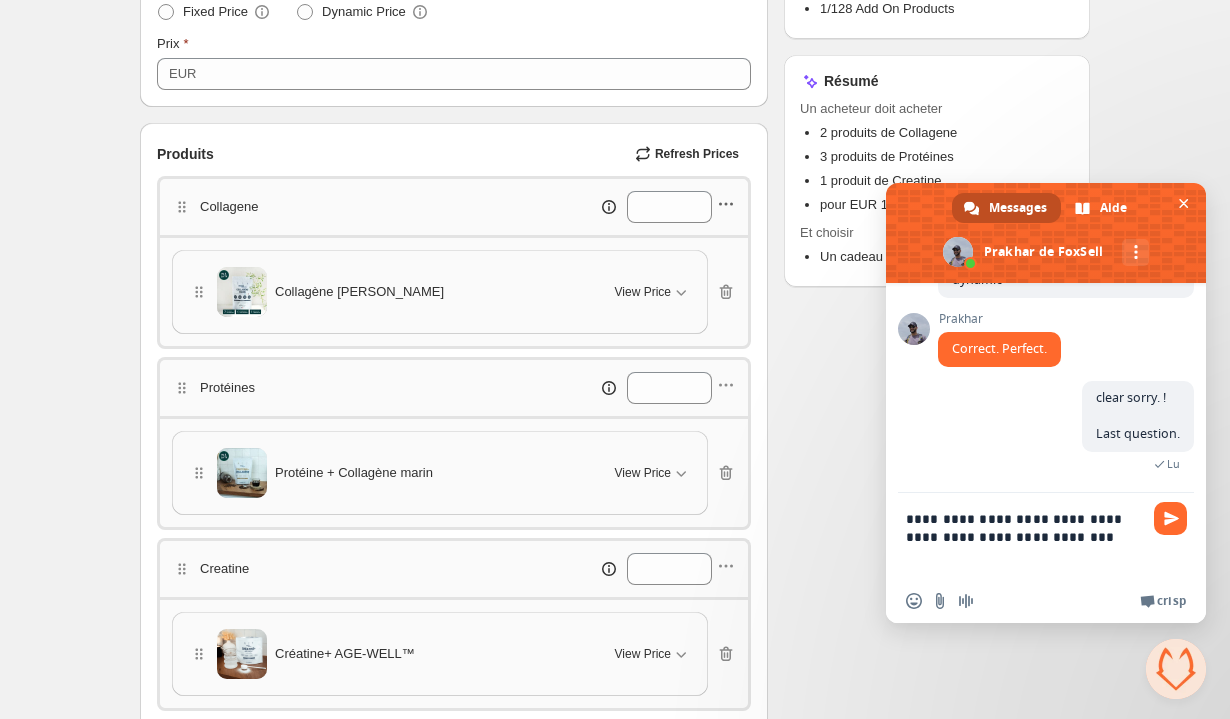 click 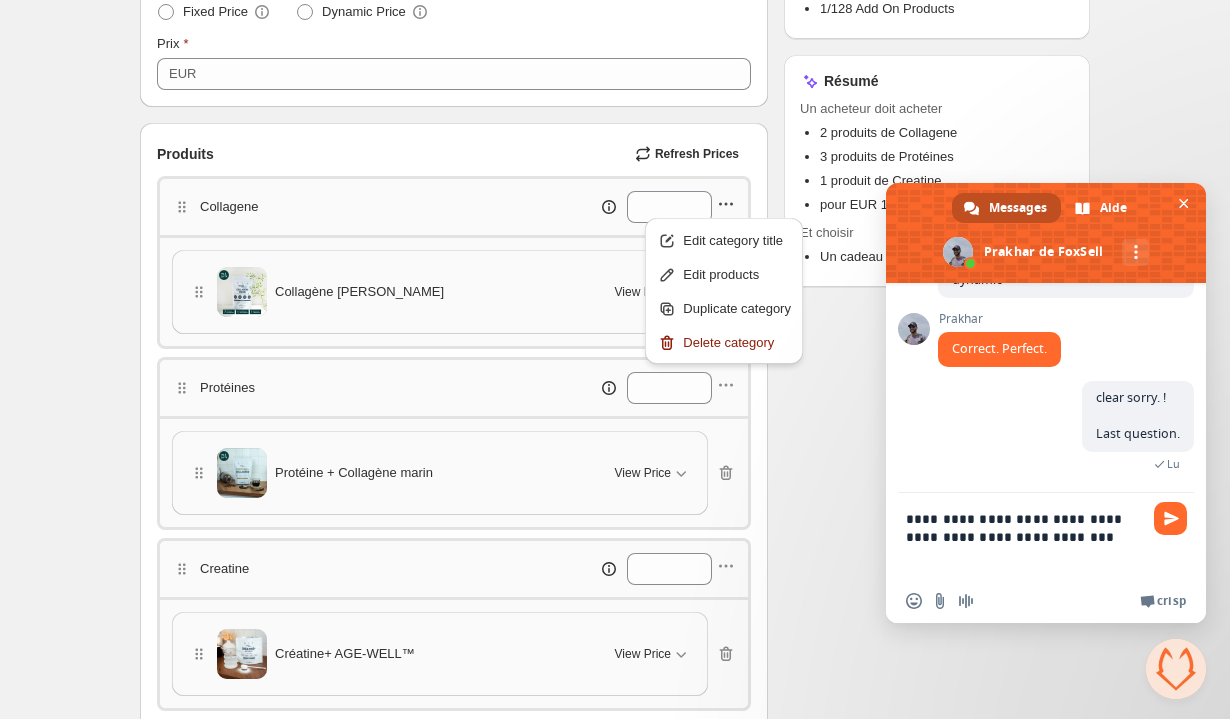 click on "Collagene * Collagène Marin Confort View Price Cancel Apply Select All Collagène Marin Confort - Neutre Collagène Marin Confort - Menthe-citron Collagène Marin Confort - Mangue Collagène Marin Confort - Fruits rouges Protéines * Protéine + Collagène marin View Price Cancel Apply Select All Protéine + Collagène marin - Chocolat Protéine + Collagène marin - Vanille-Caramel Protéine + Collagène marin - Café Creatine * Créatine+ AGE-WELL™ View Price Cancel Apply Select All Créatine+ AGE-WELL™ - Default Title" at bounding box center (454, 443) 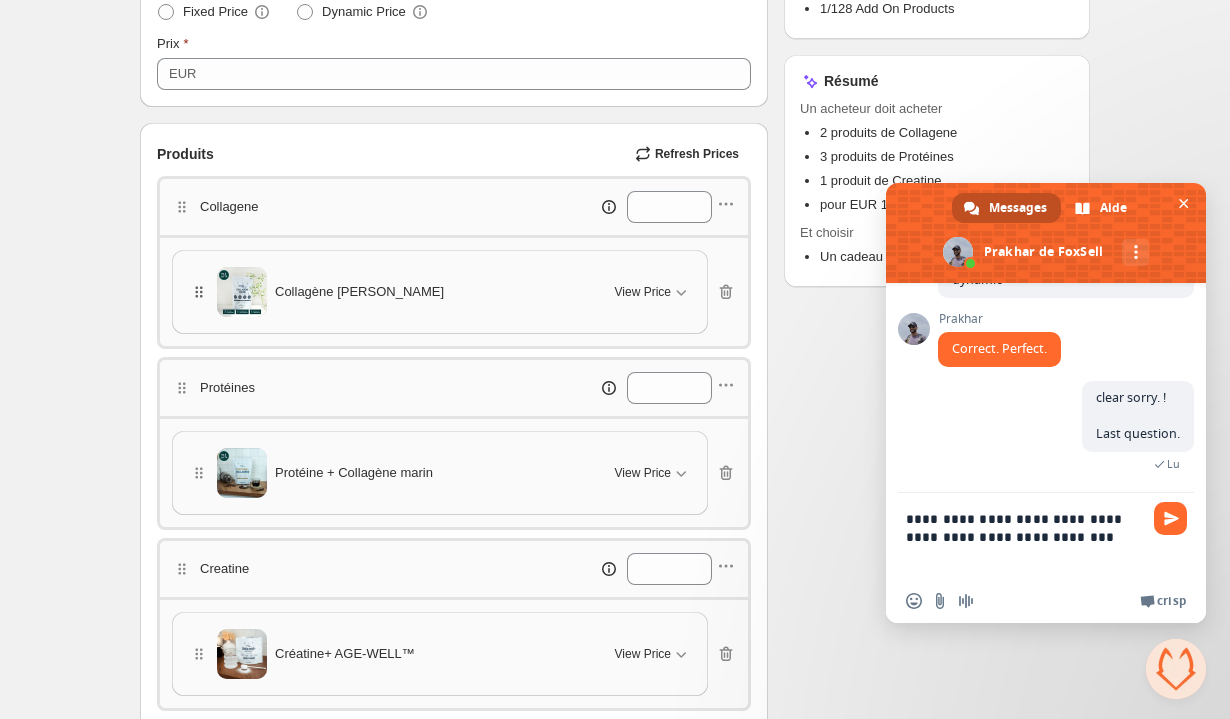 click 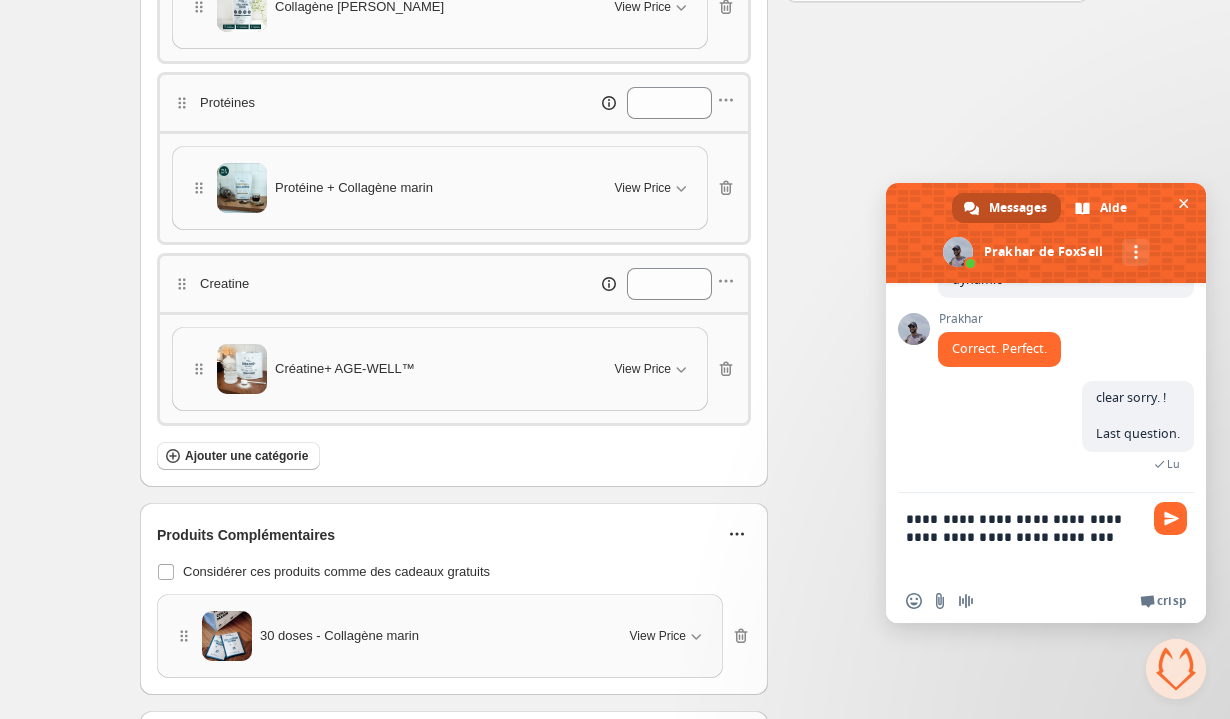 scroll, scrollTop: 693, scrollLeft: 0, axis: vertical 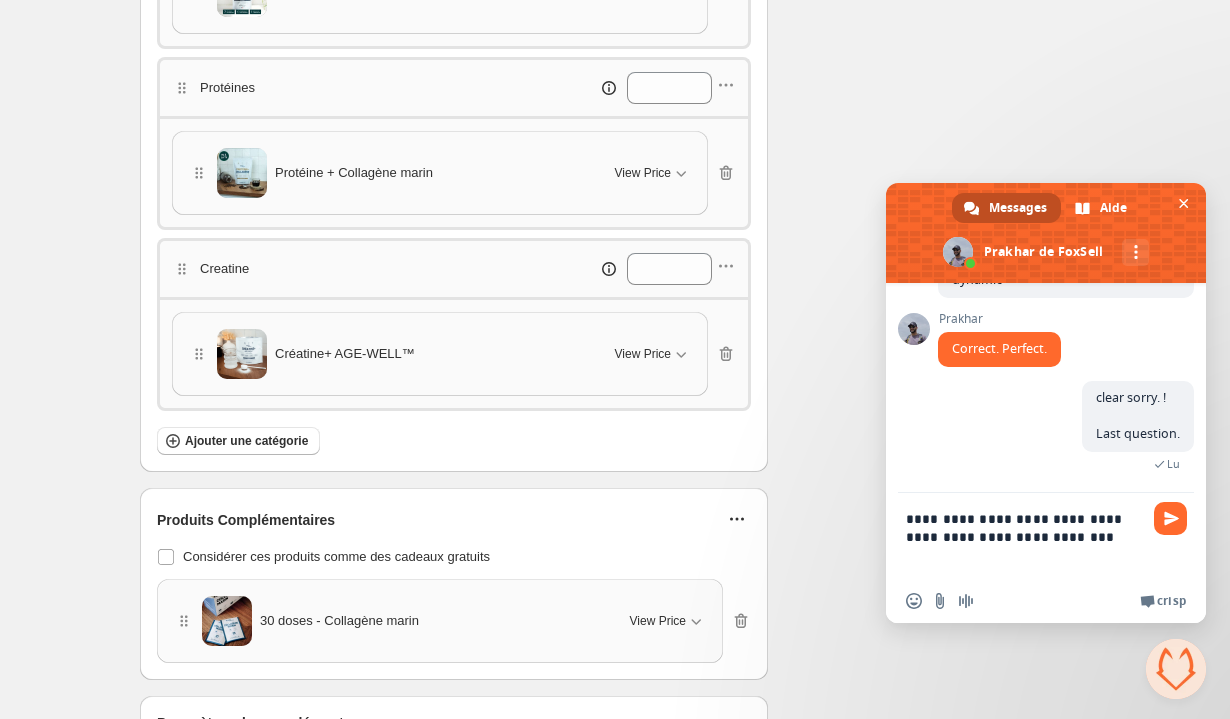 click on "**********" at bounding box center (1026, 536) 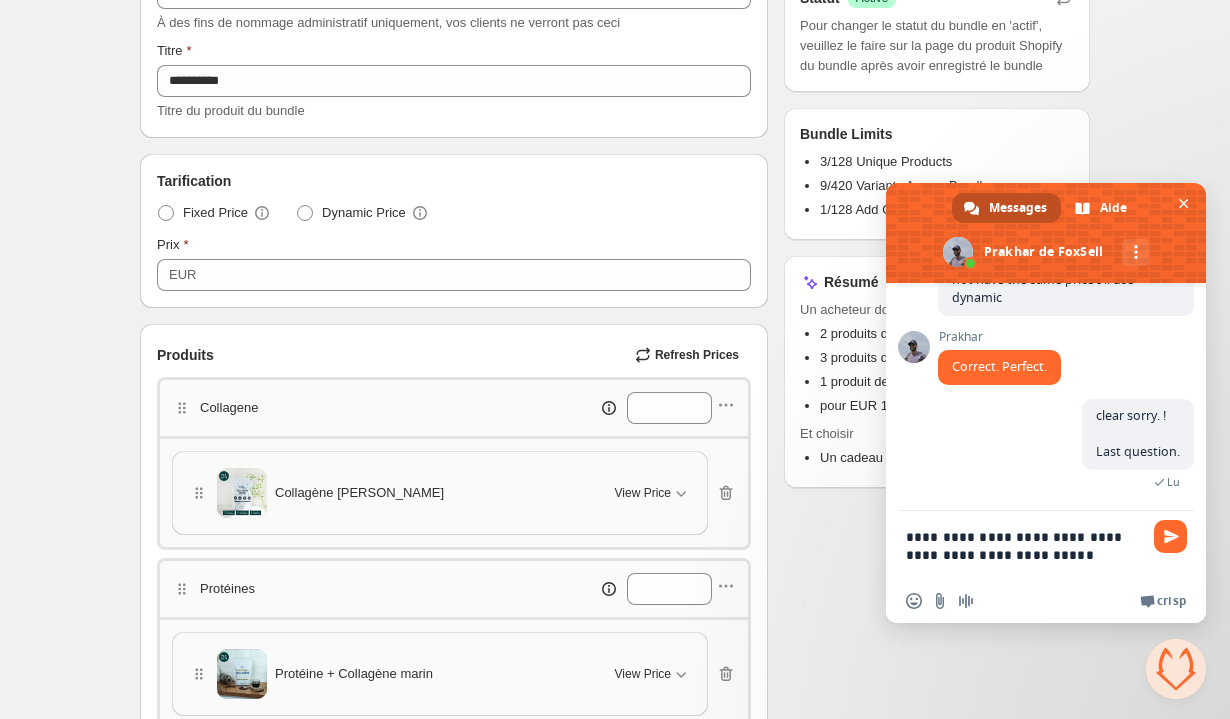 scroll, scrollTop: 0, scrollLeft: 0, axis: both 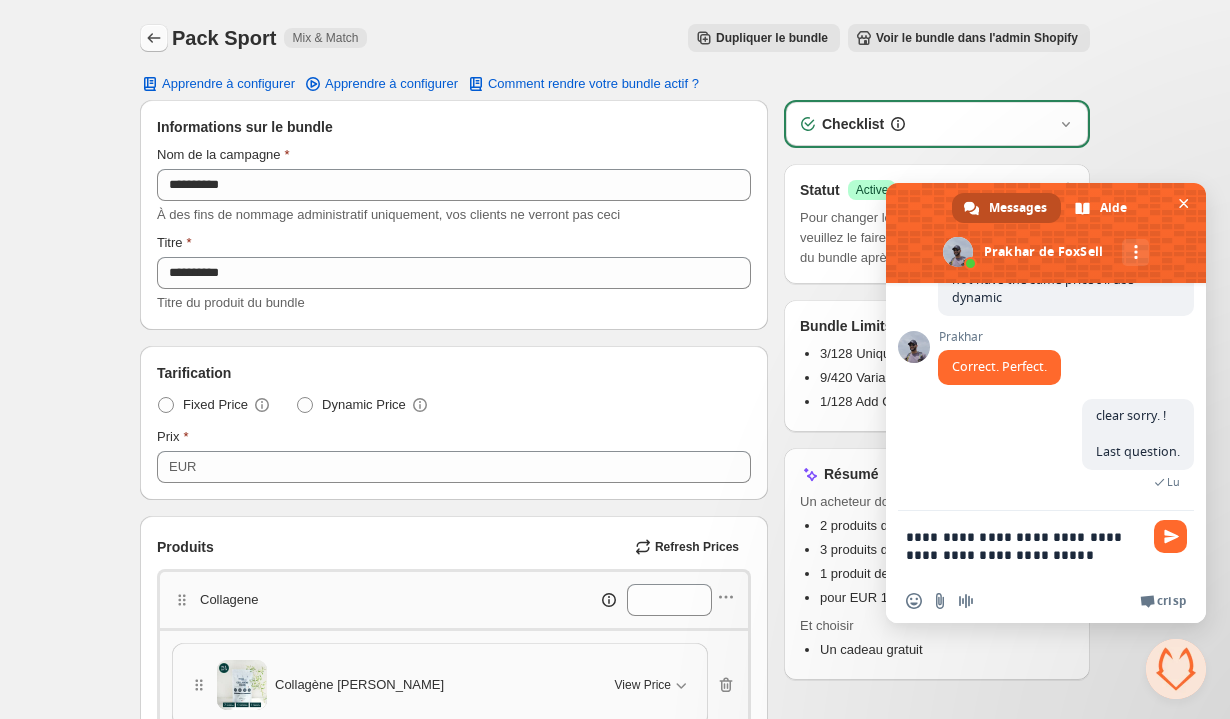 type on "**********" 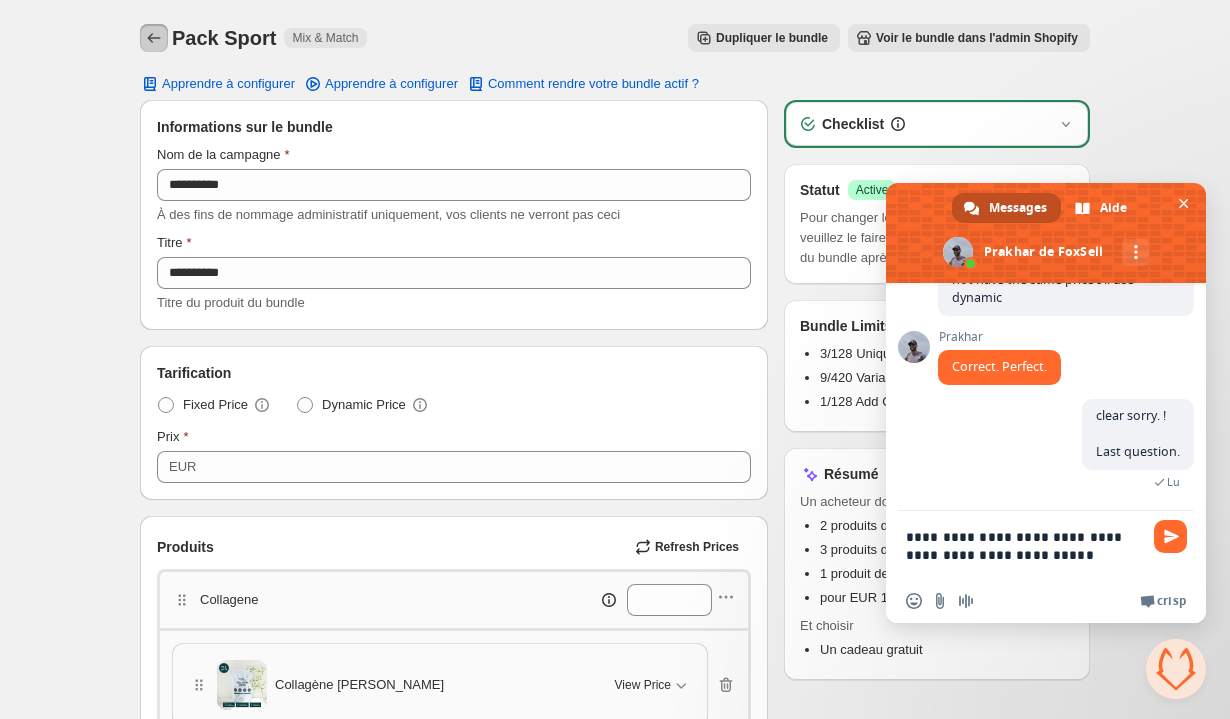 click 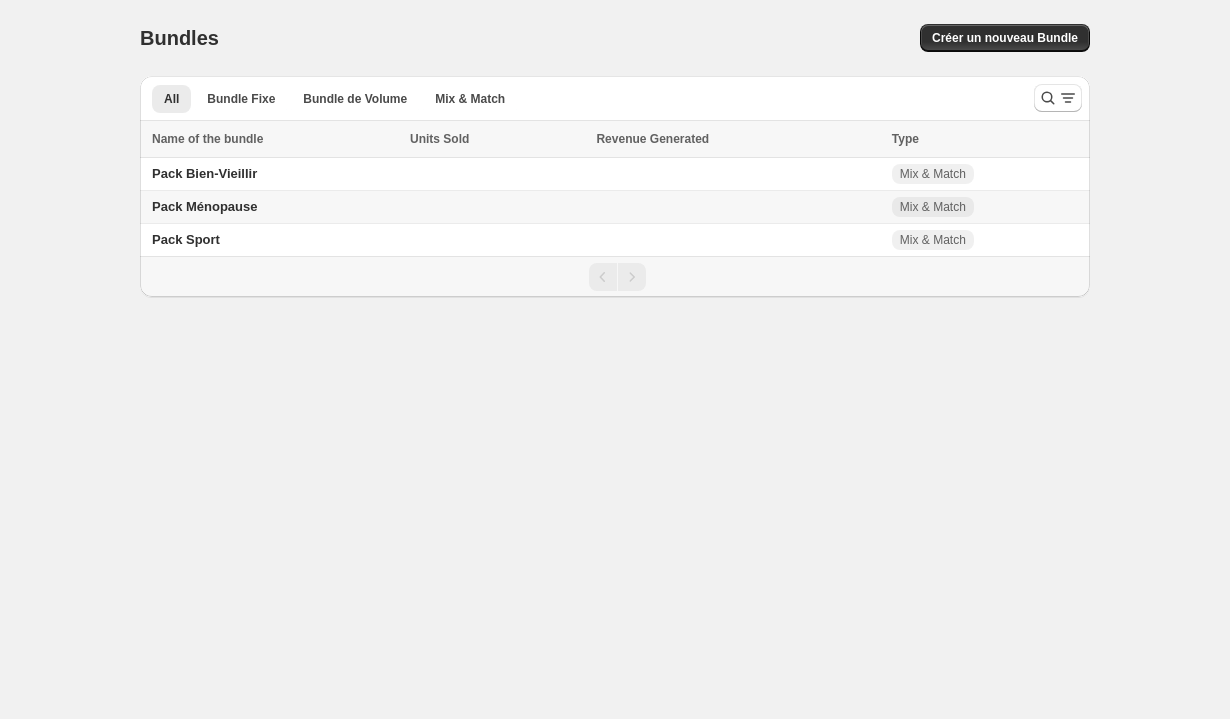 scroll, scrollTop: 0, scrollLeft: 0, axis: both 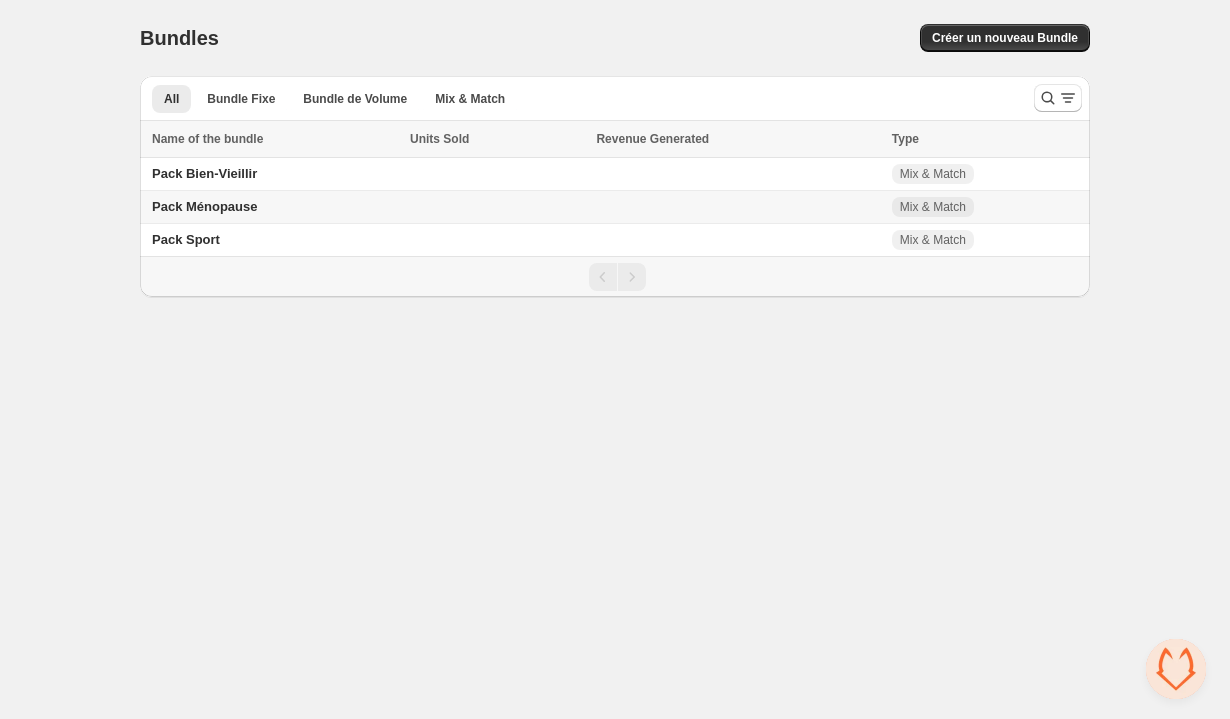 click on "Pack Ménopause" at bounding box center [205, 206] 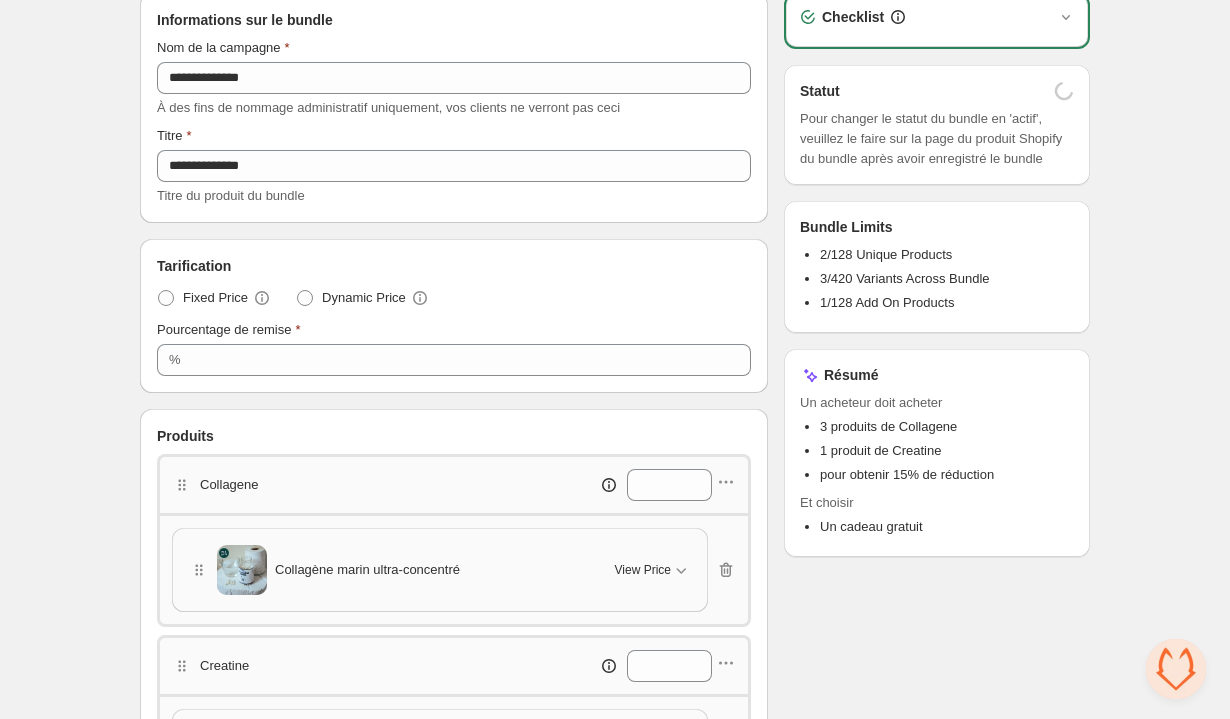 scroll, scrollTop: 264, scrollLeft: 0, axis: vertical 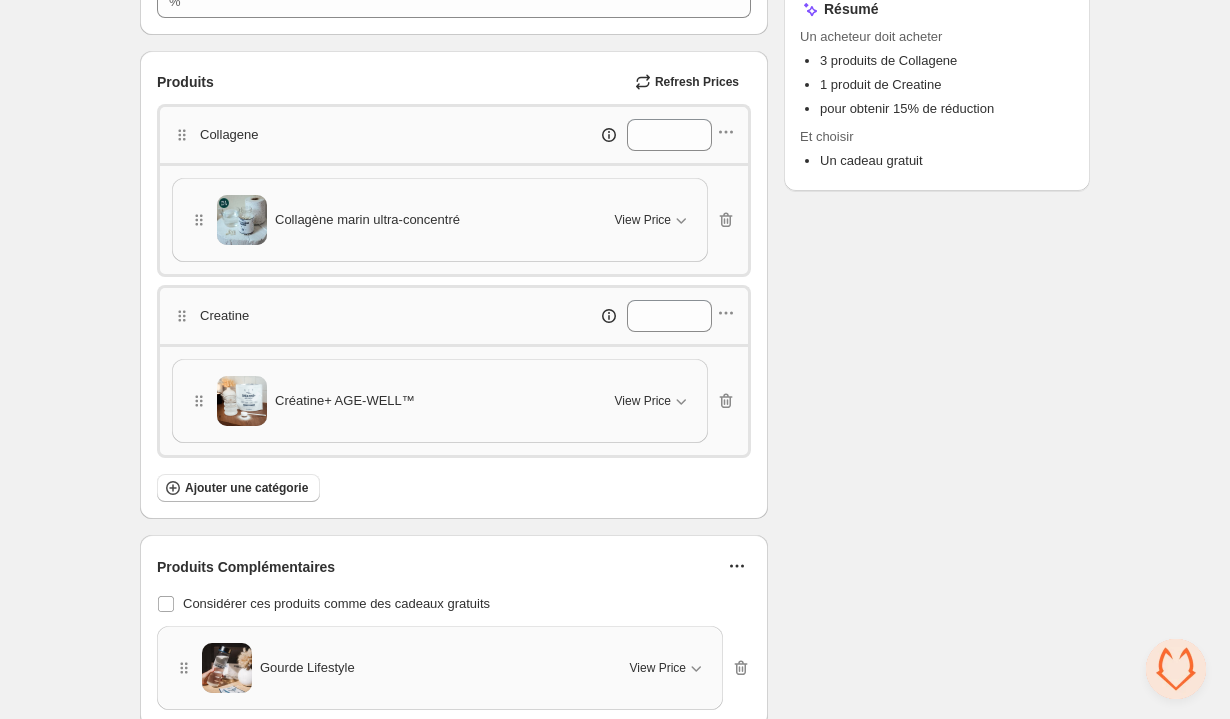 click on "Checklist Statut Info Draft Pour changer le statut du bundle en 'actif', veuillez le faire sur la page du produit Shopify du bundle après avoir enregistré le bundle Bundle Limits 2/128 Unique Products 3/420 Variants Across Bundle 1/128 Add On Products Résumé Un acheteur doit acheter 3 produits de Collagene 1 produit de Creatine pour obtenir 15% de réduction Et choisir Un cadeau gratuit" at bounding box center [937, 248] 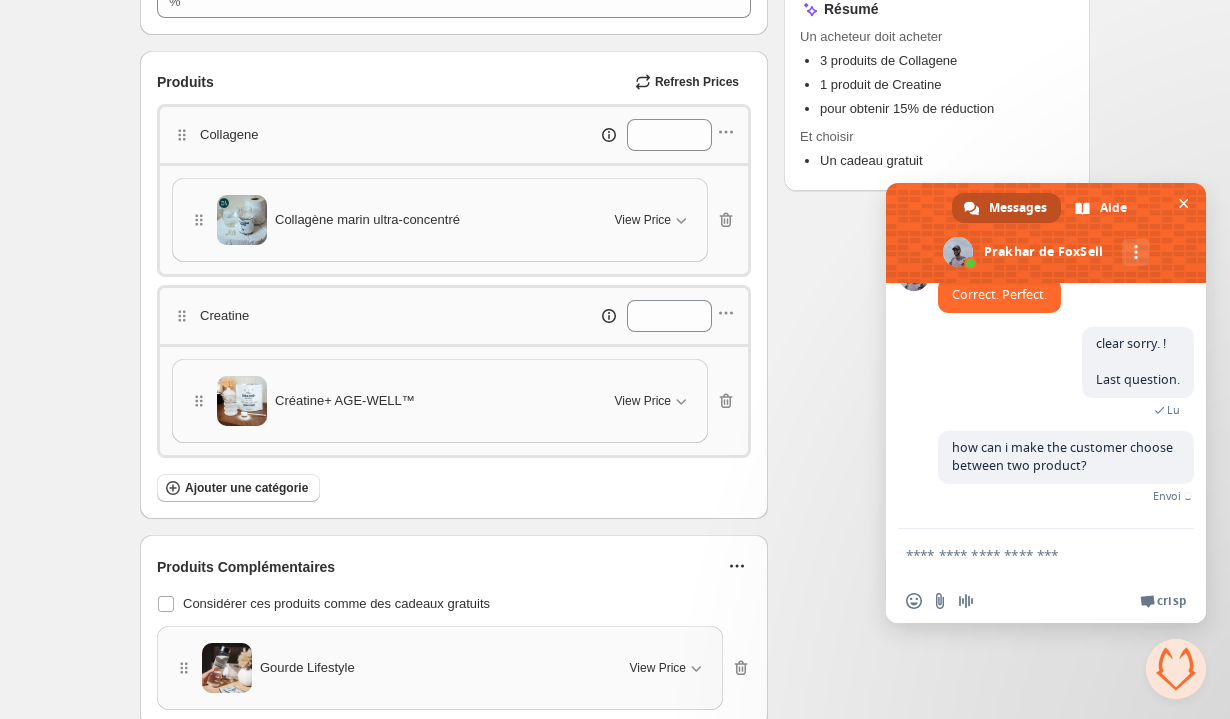 scroll, scrollTop: 5306, scrollLeft: 0, axis: vertical 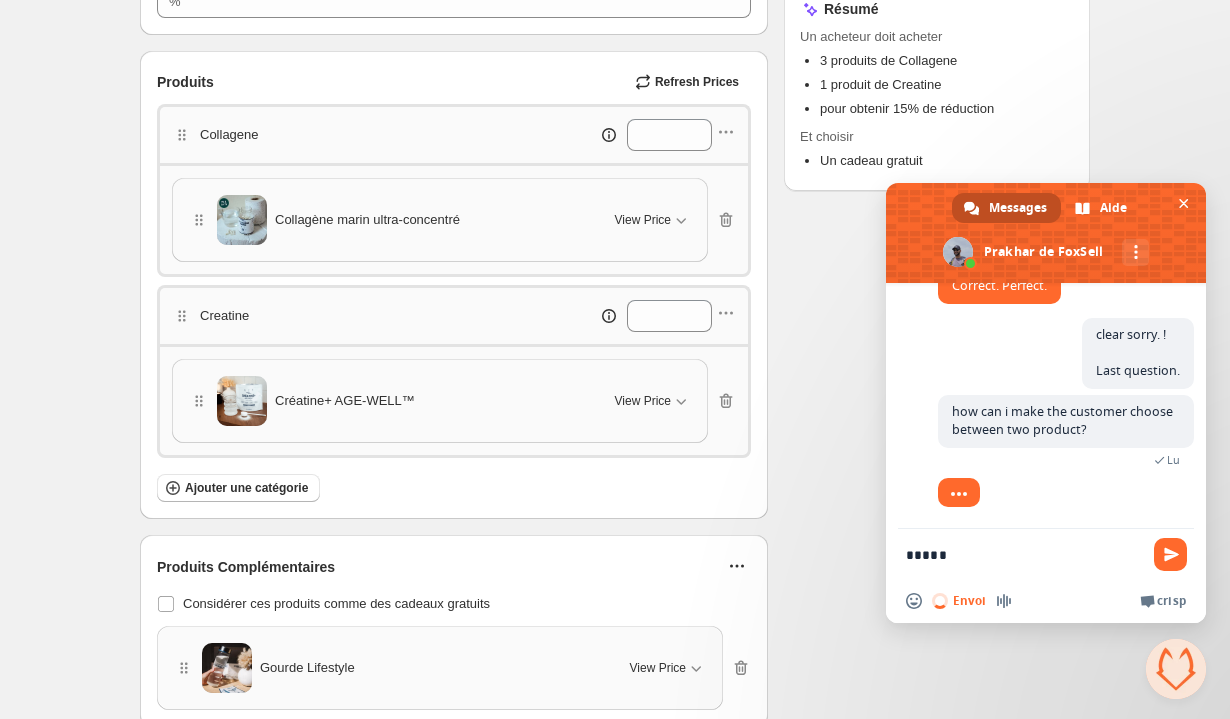 type on "******" 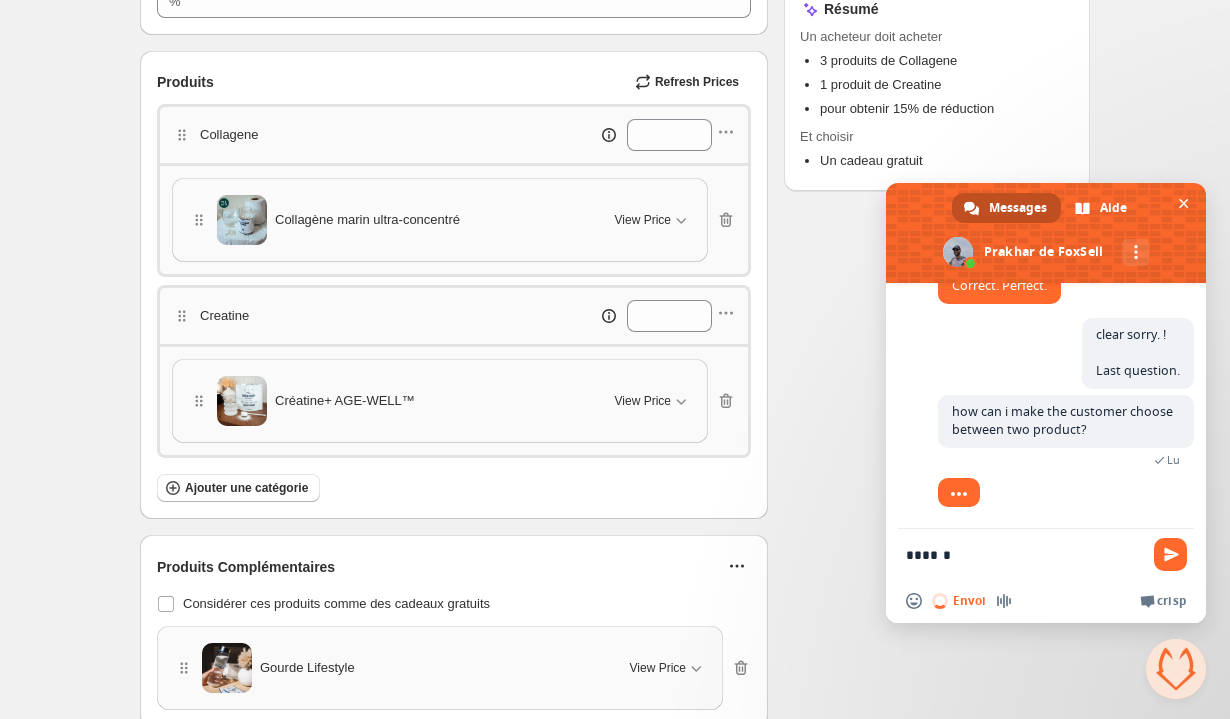 type 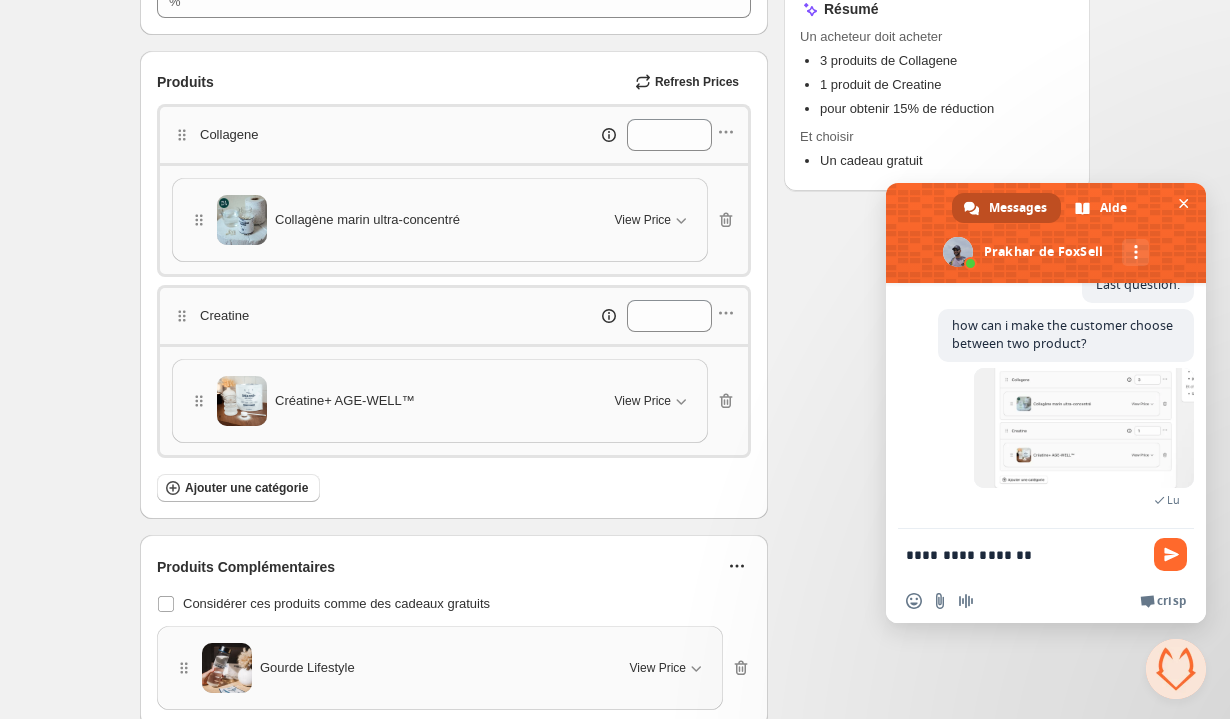 scroll, scrollTop: 5491, scrollLeft: 0, axis: vertical 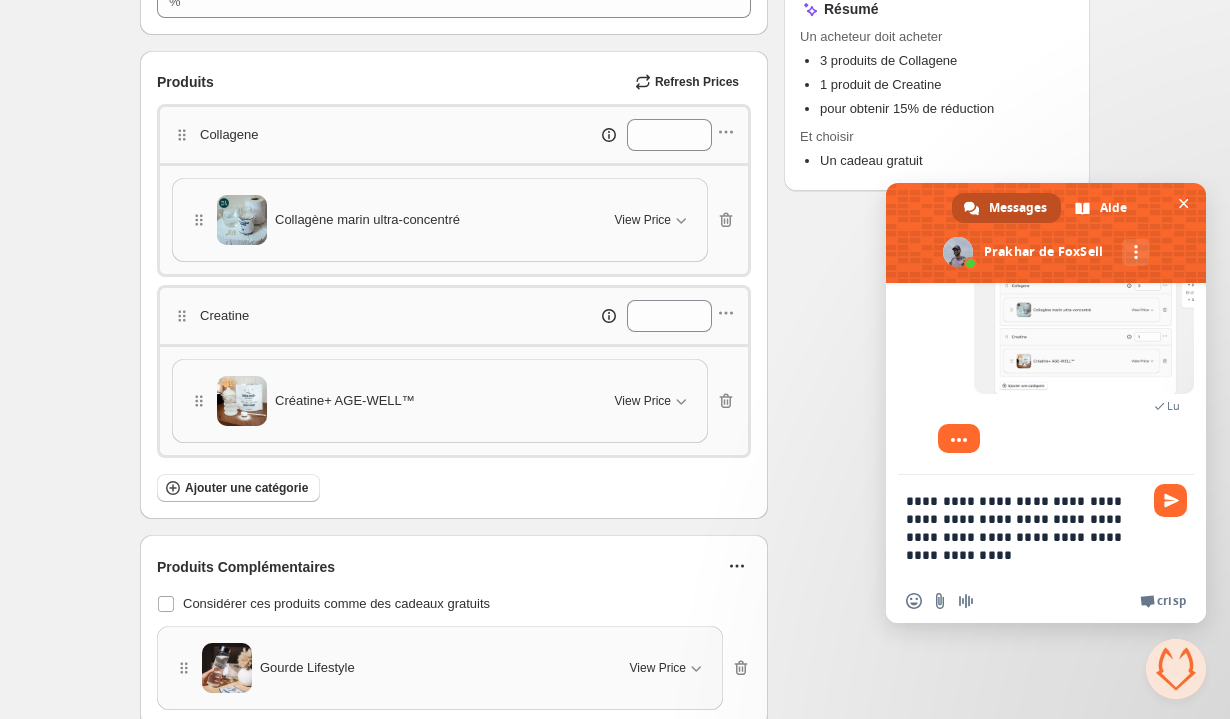 type on "**********" 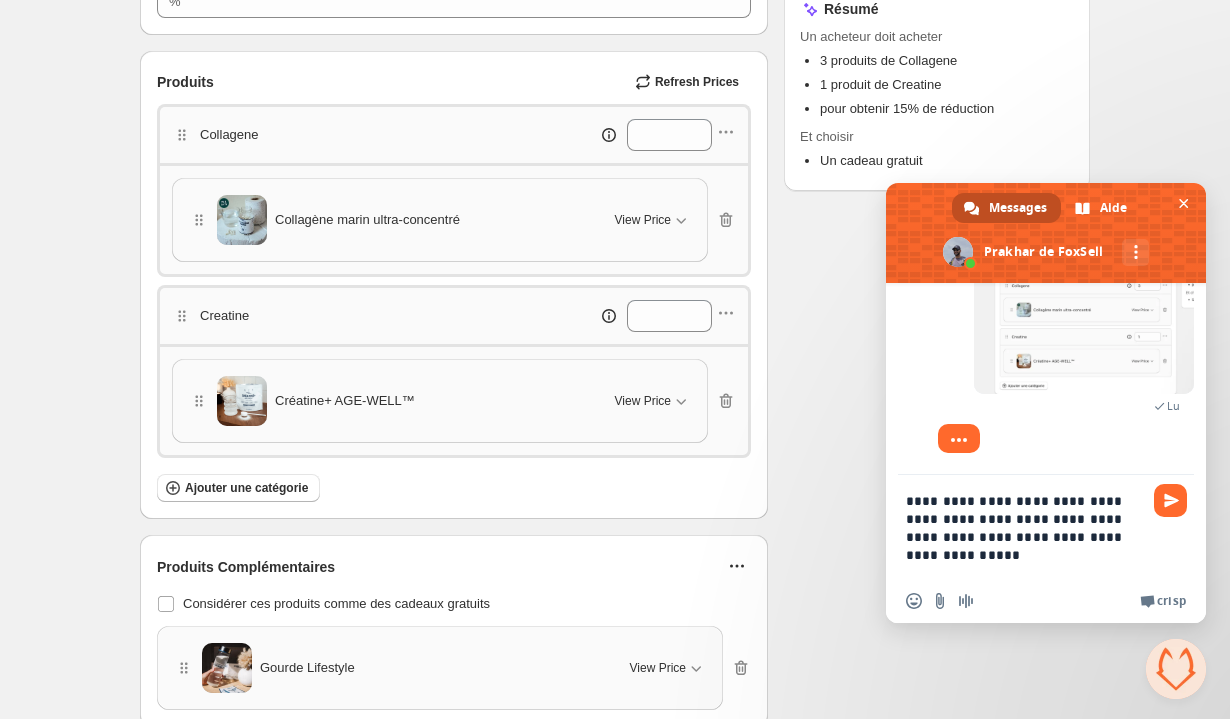 type 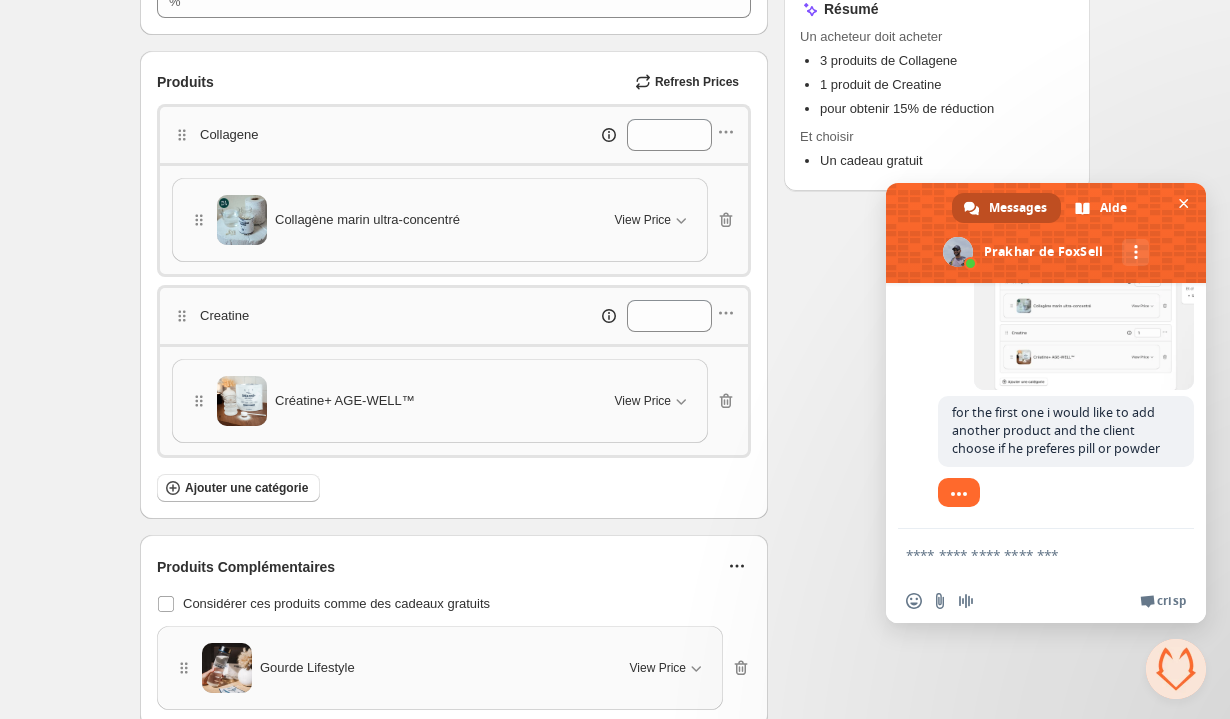 scroll, scrollTop: 5551, scrollLeft: 0, axis: vertical 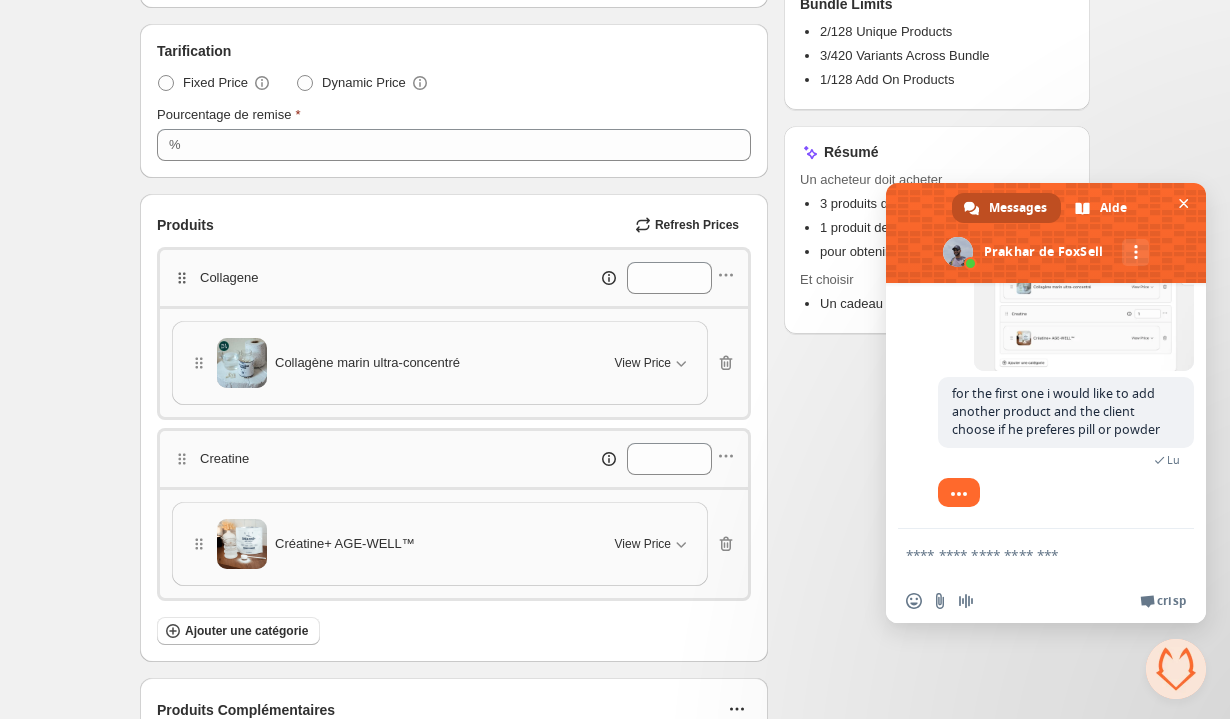 click 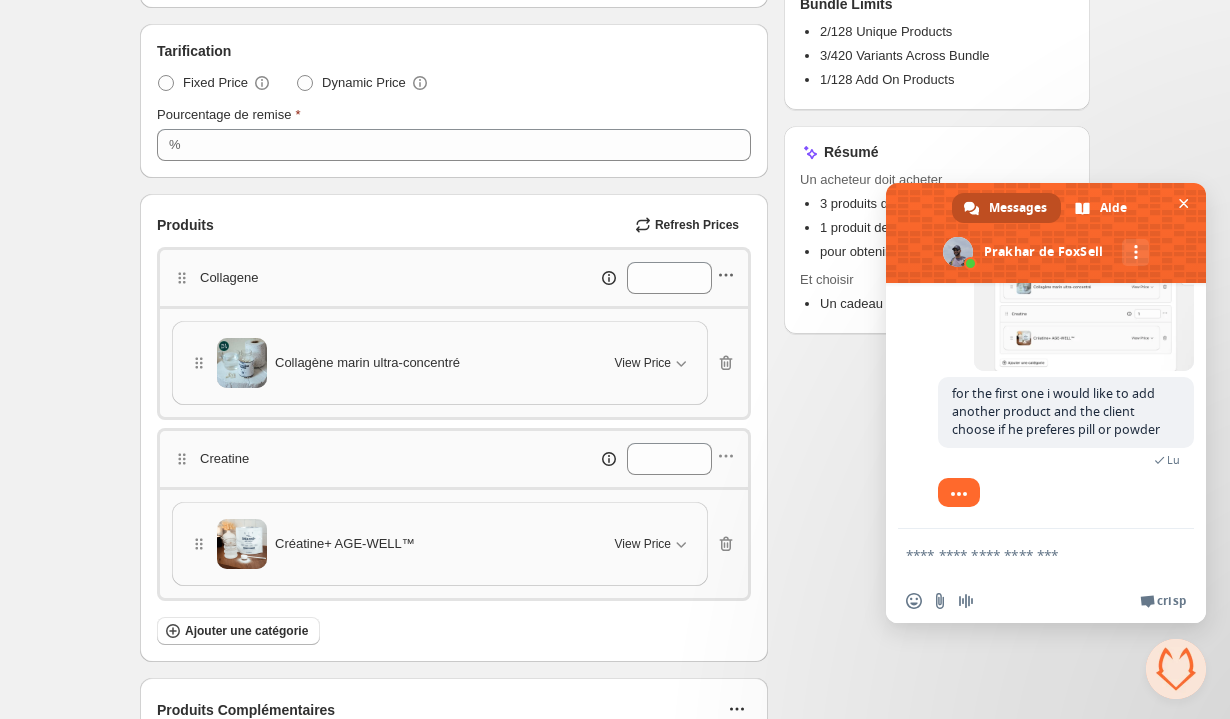 click 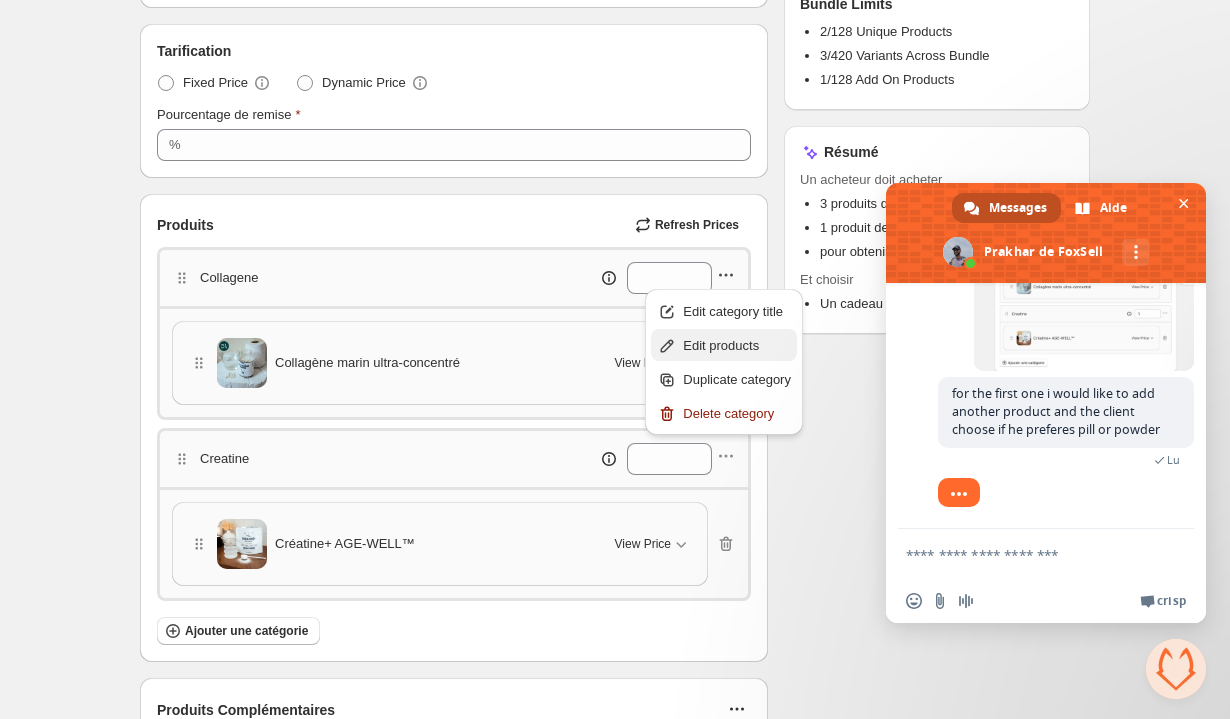 click on "Edit products" at bounding box center (724, 345) 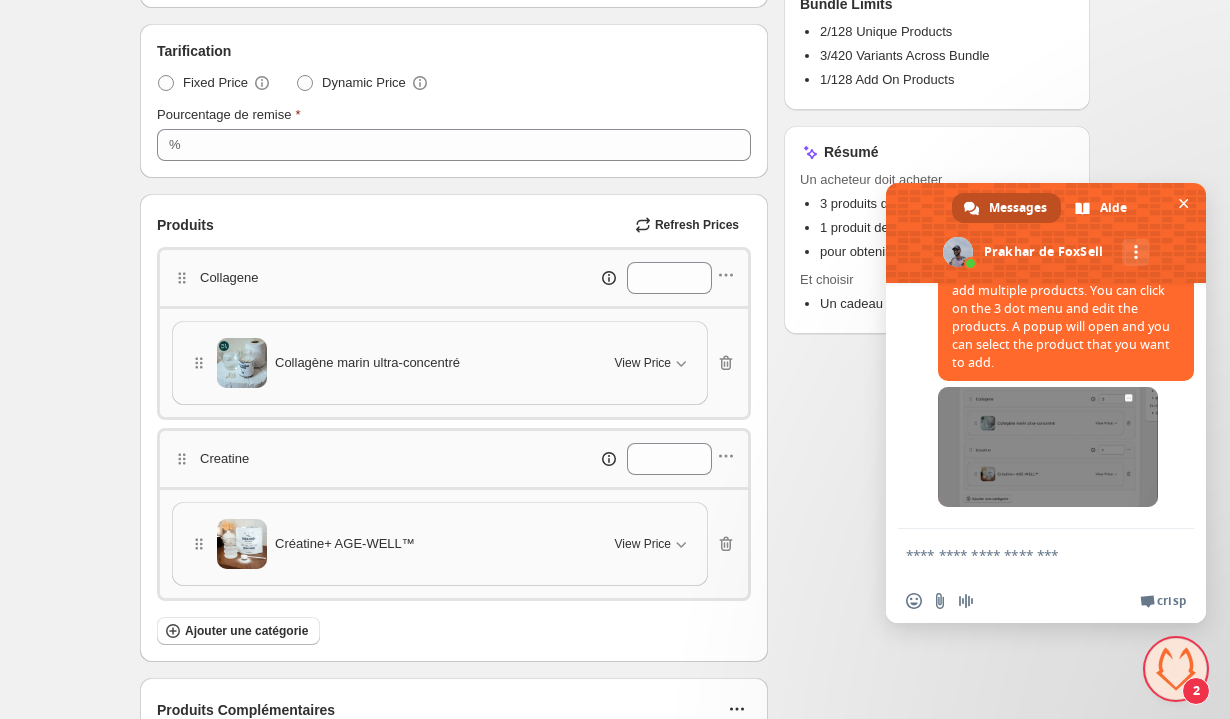 scroll, scrollTop: 5818, scrollLeft: 0, axis: vertical 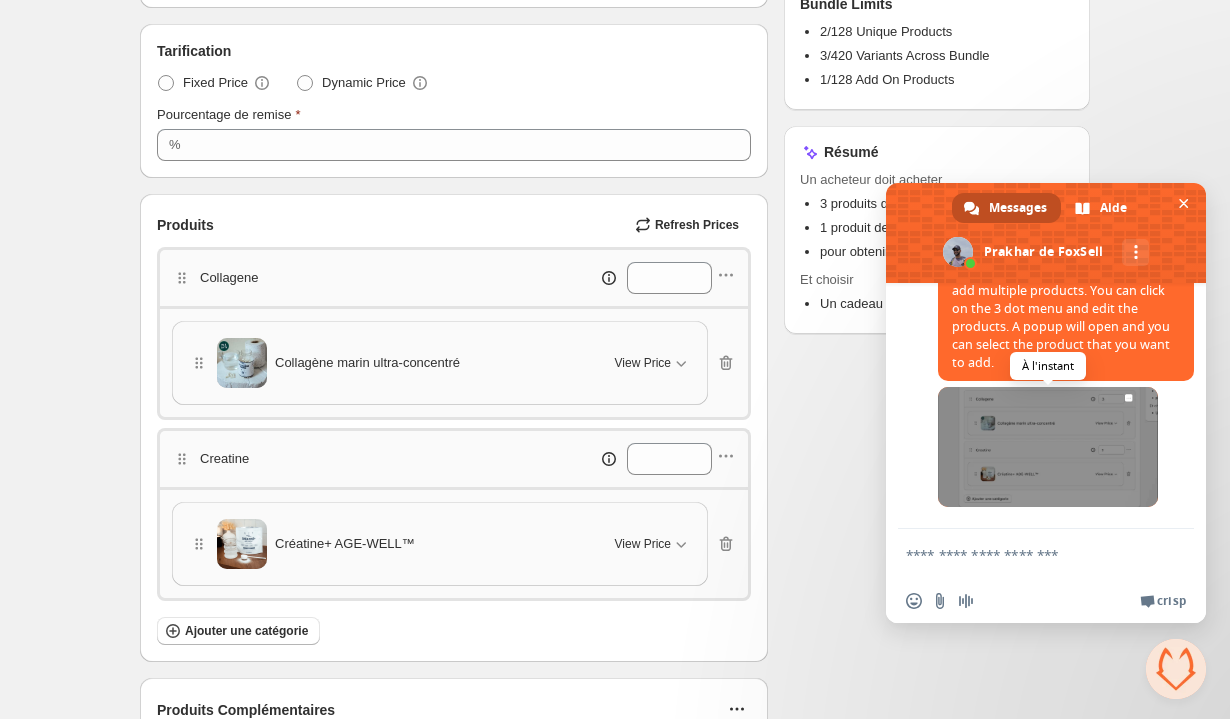 click at bounding box center [1048, 447] 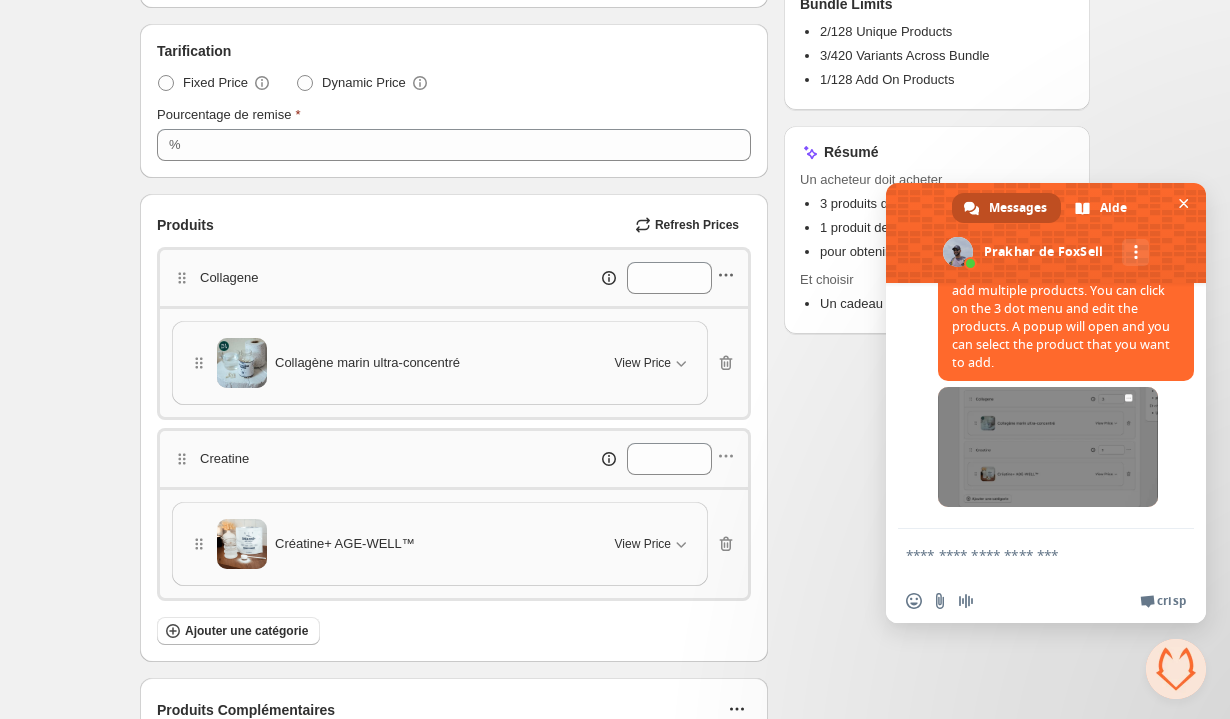 click 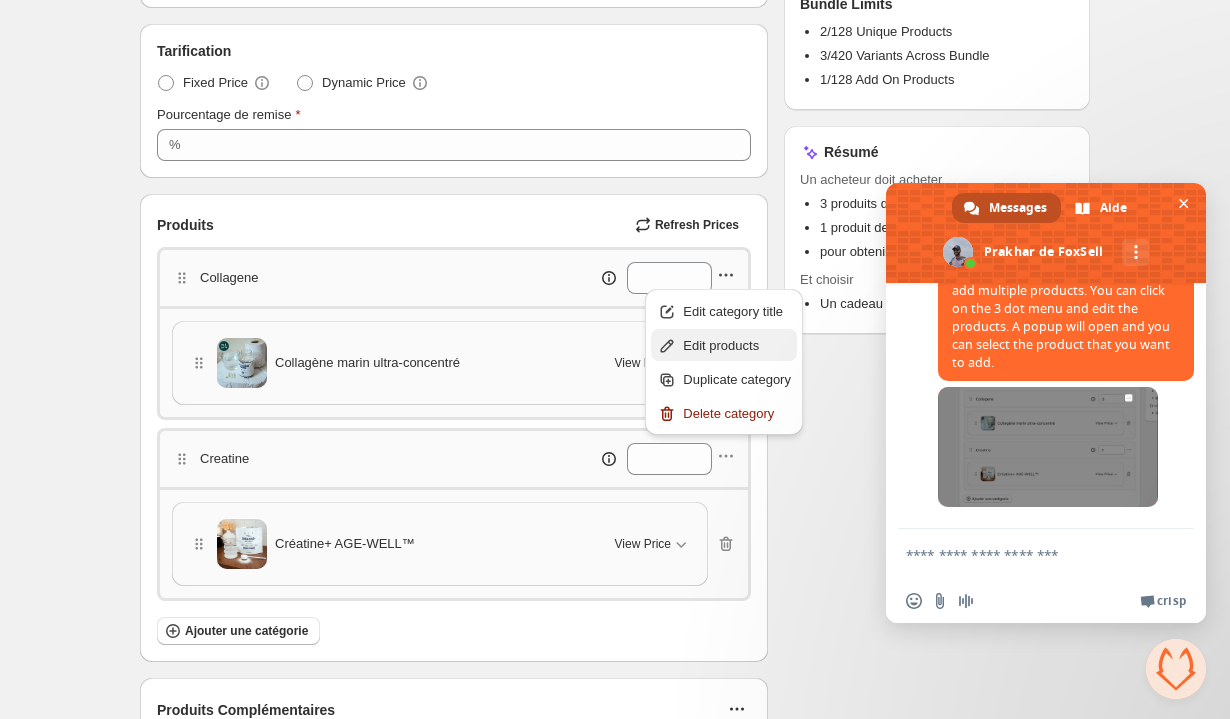click on "Edit products" at bounding box center [737, 346] 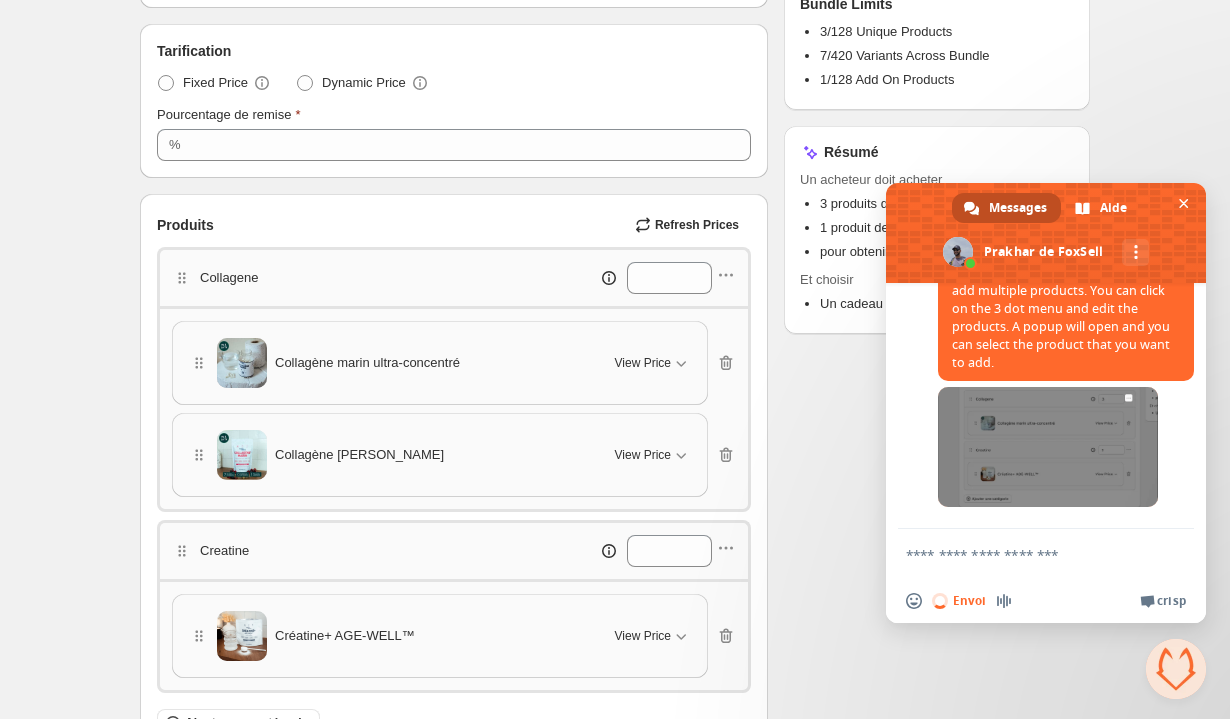 click at bounding box center (1026, 554) 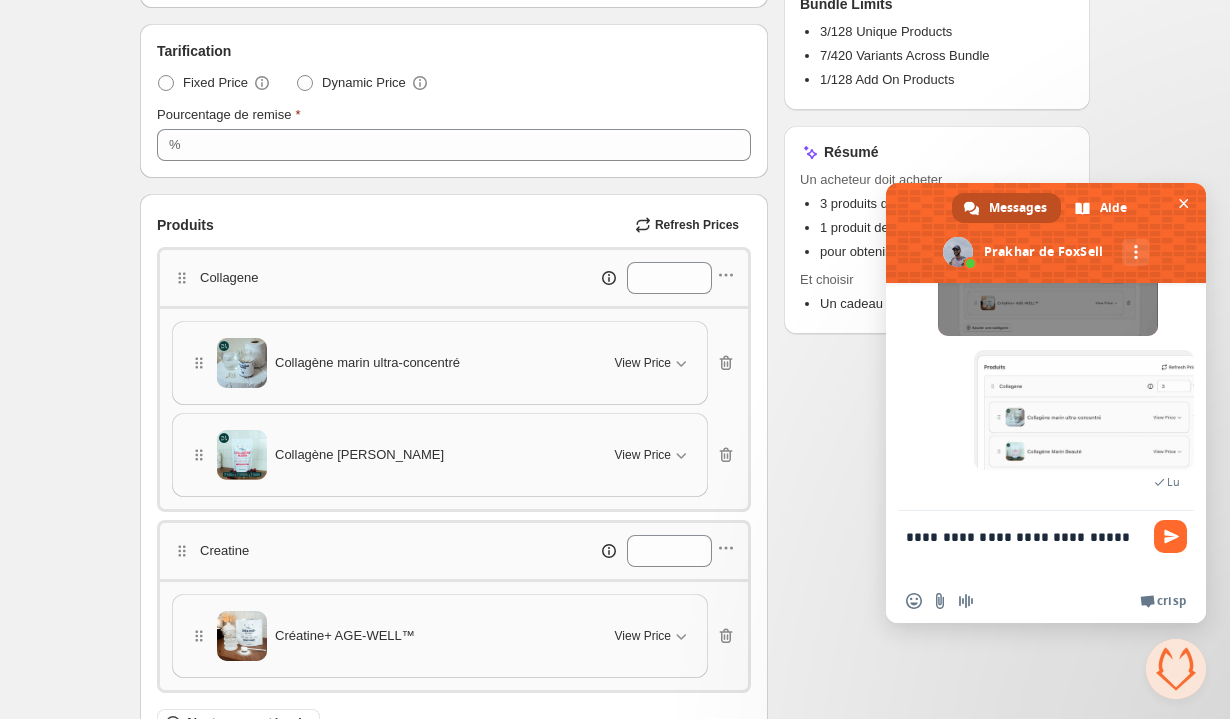 scroll, scrollTop: 5956, scrollLeft: 0, axis: vertical 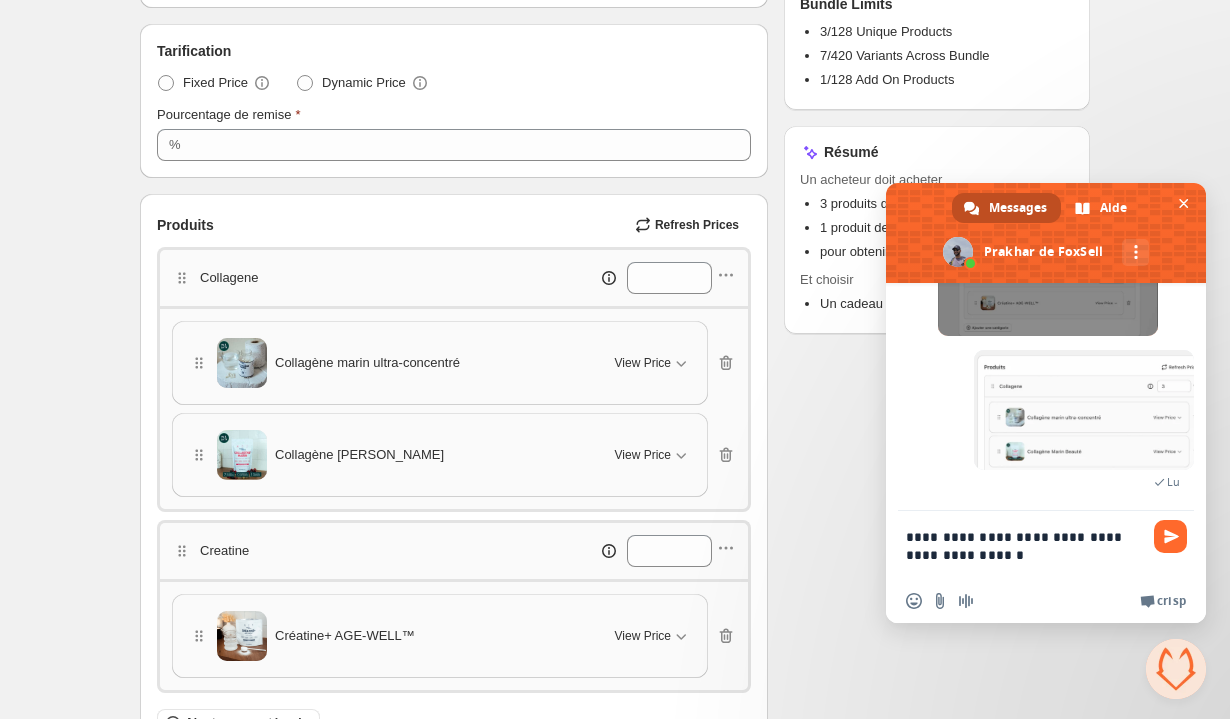 type on "**********" 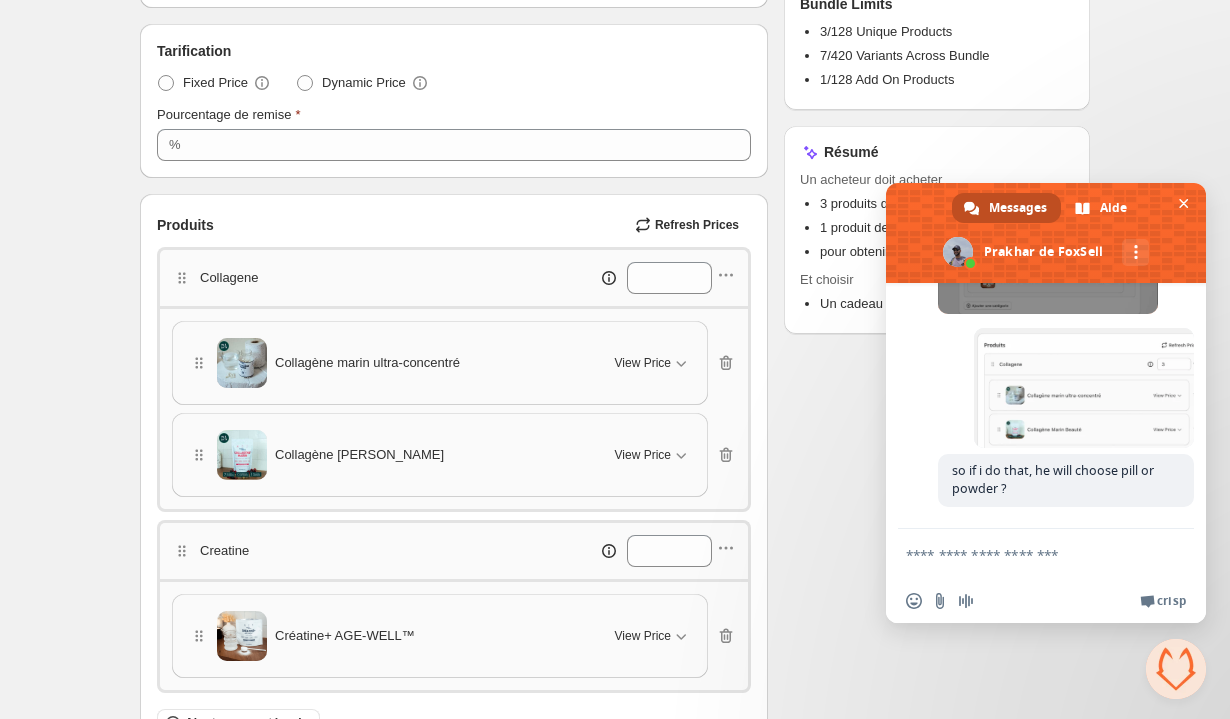 scroll, scrollTop: 5993, scrollLeft: 0, axis: vertical 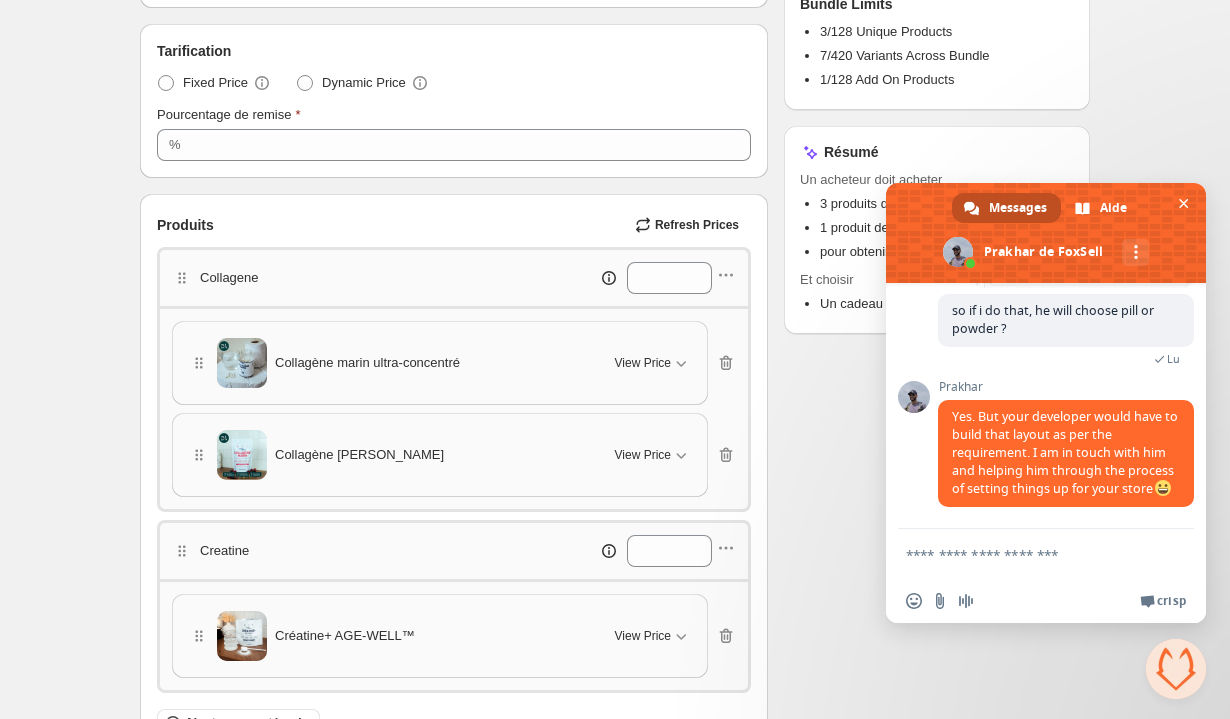 click at bounding box center (1026, 554) 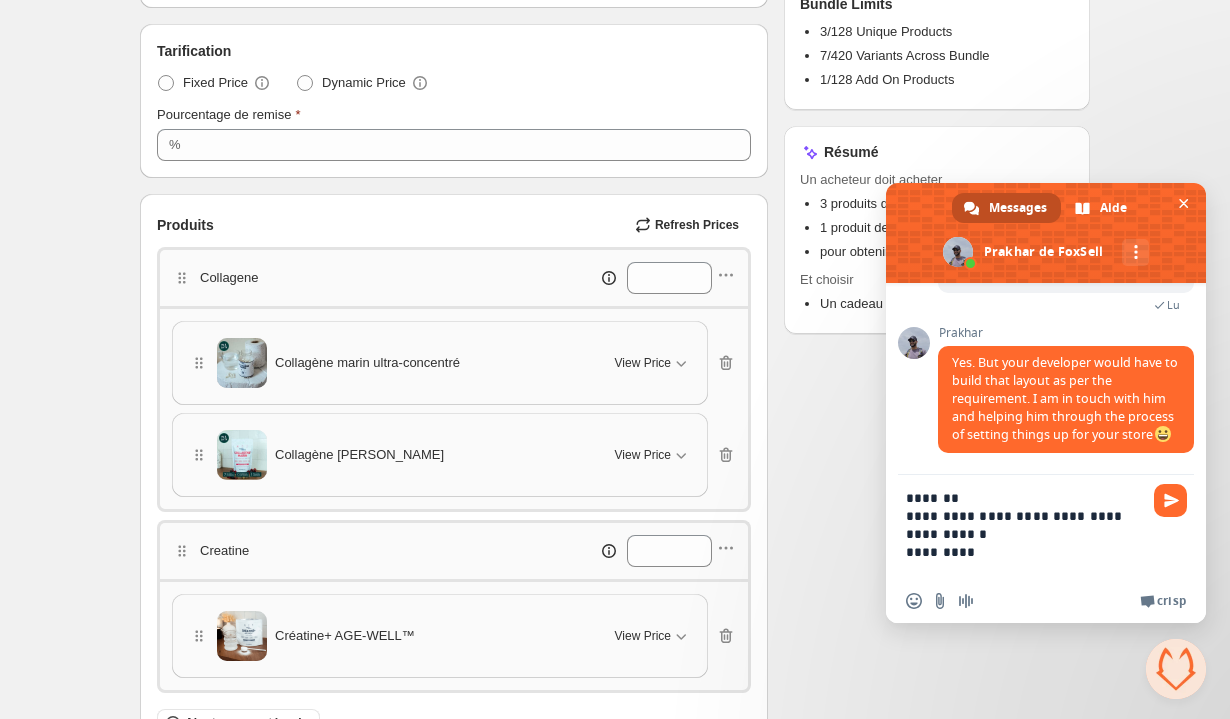 scroll, scrollTop: 0, scrollLeft: 0, axis: both 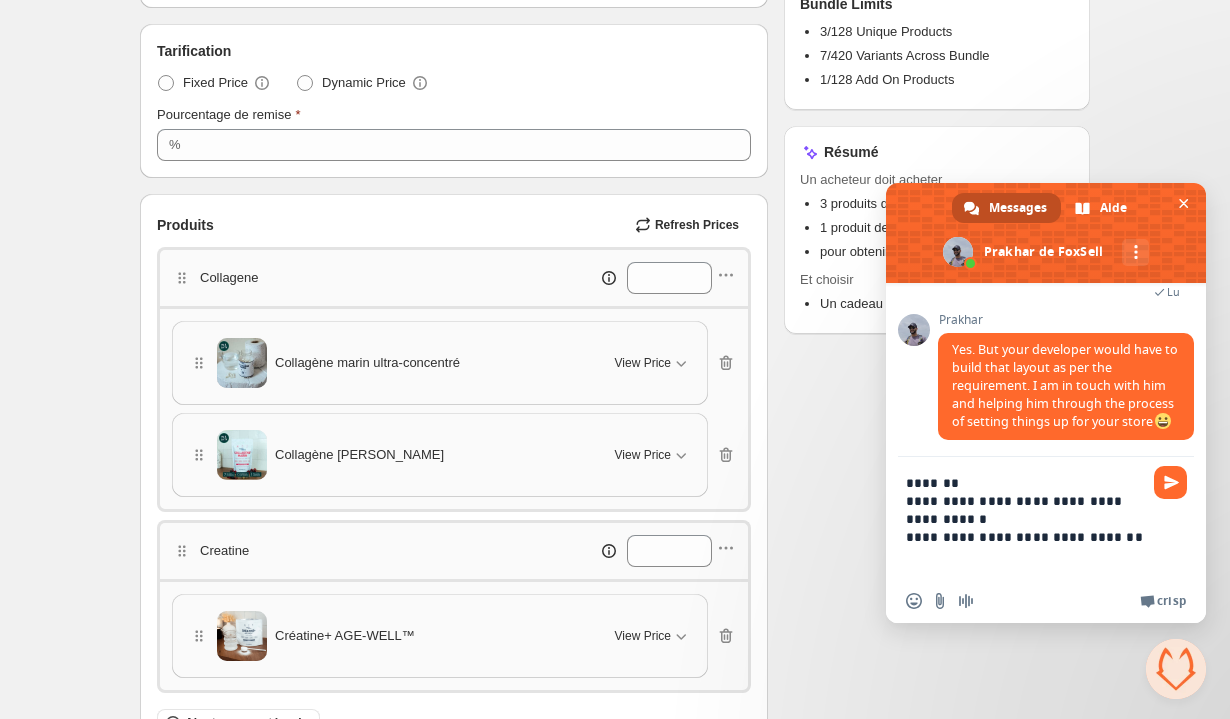 type on "**********" 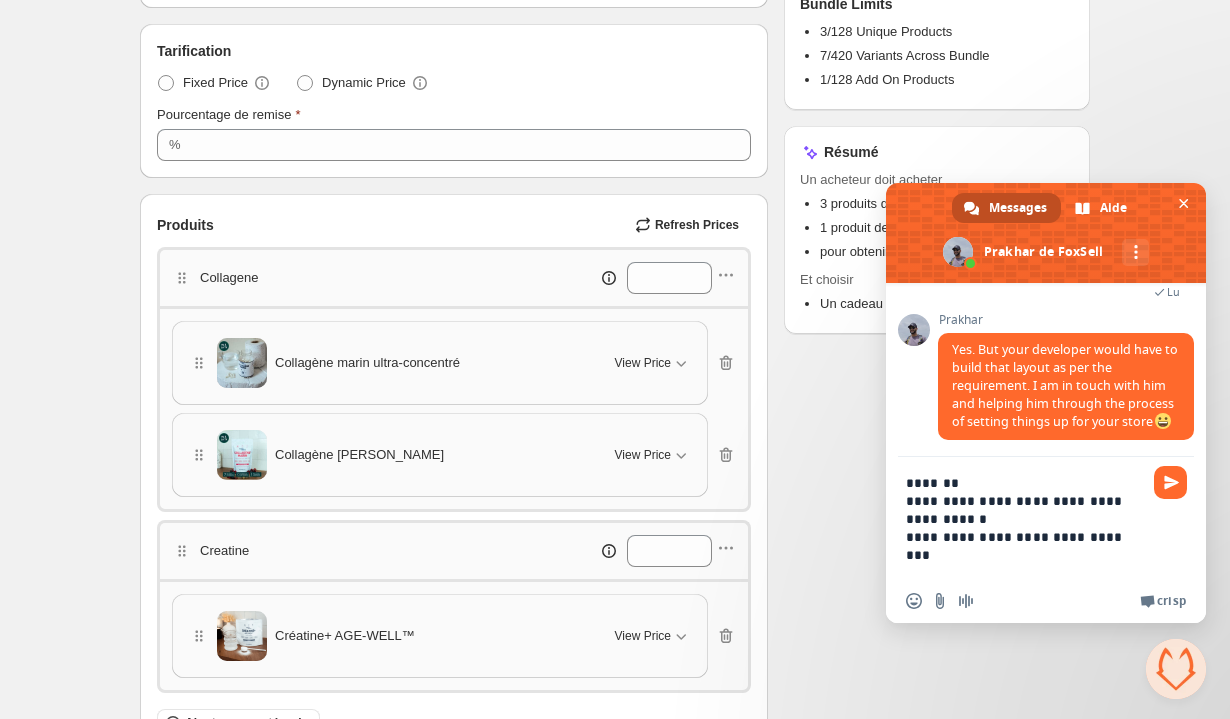 type 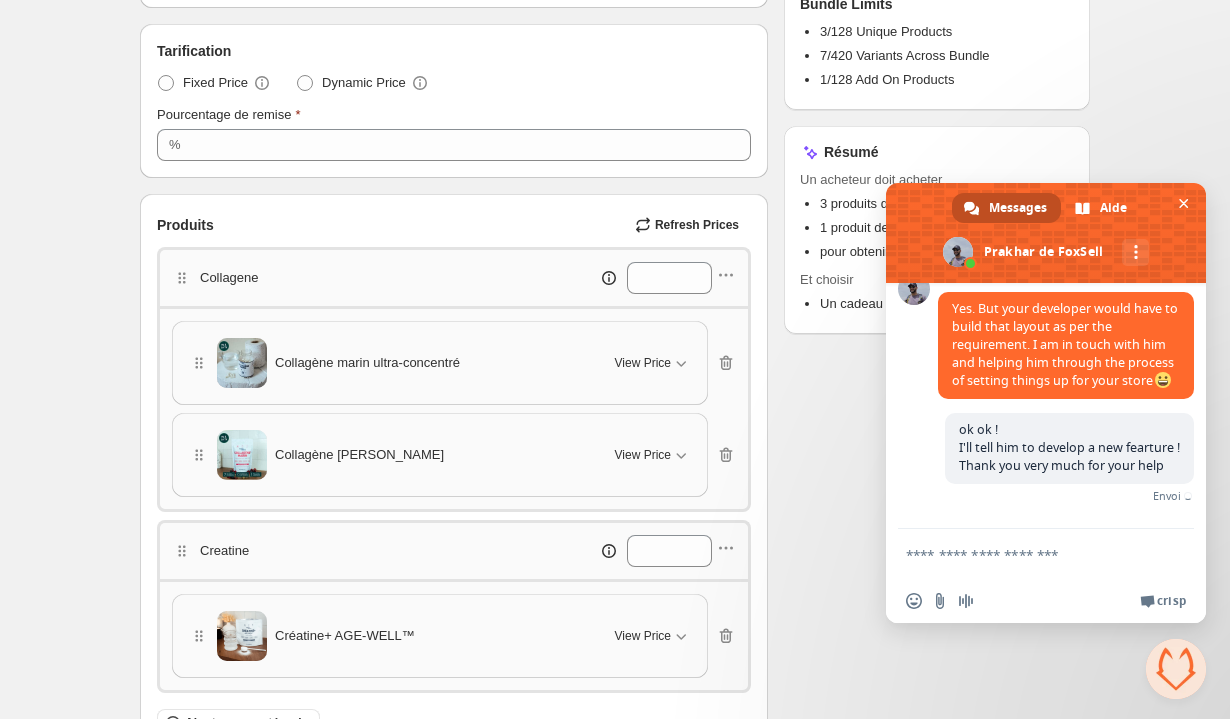 scroll, scrollTop: 6242, scrollLeft: 0, axis: vertical 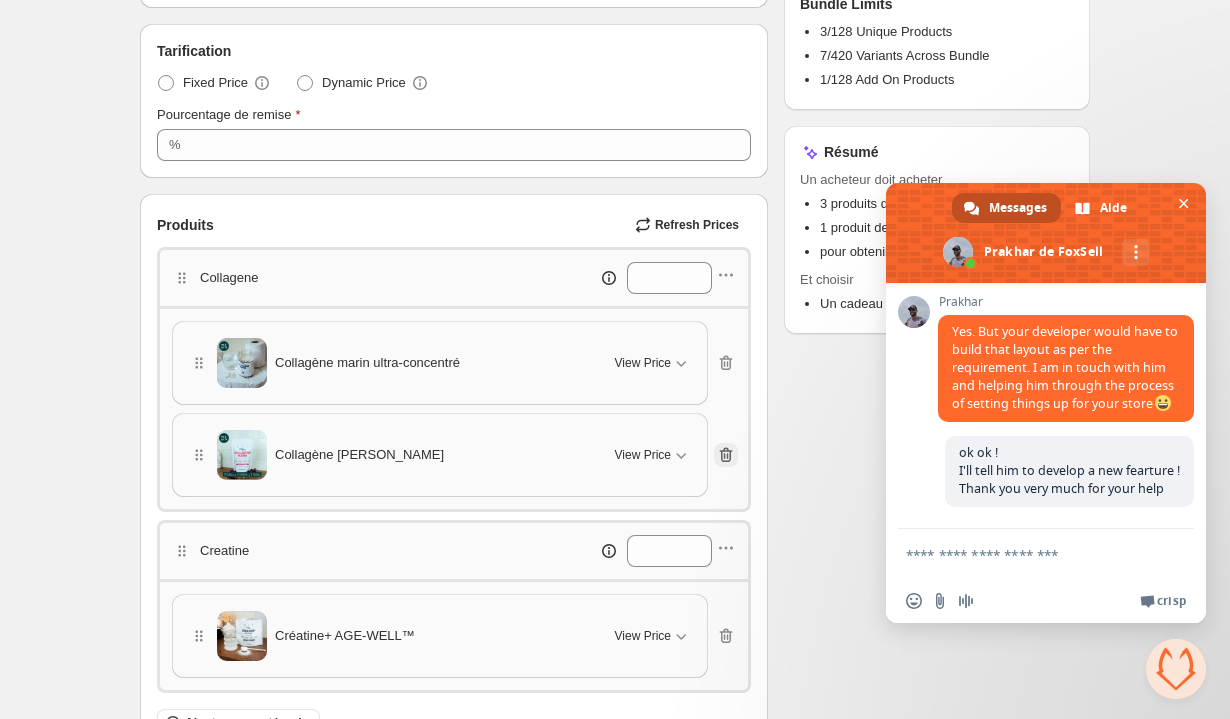 click 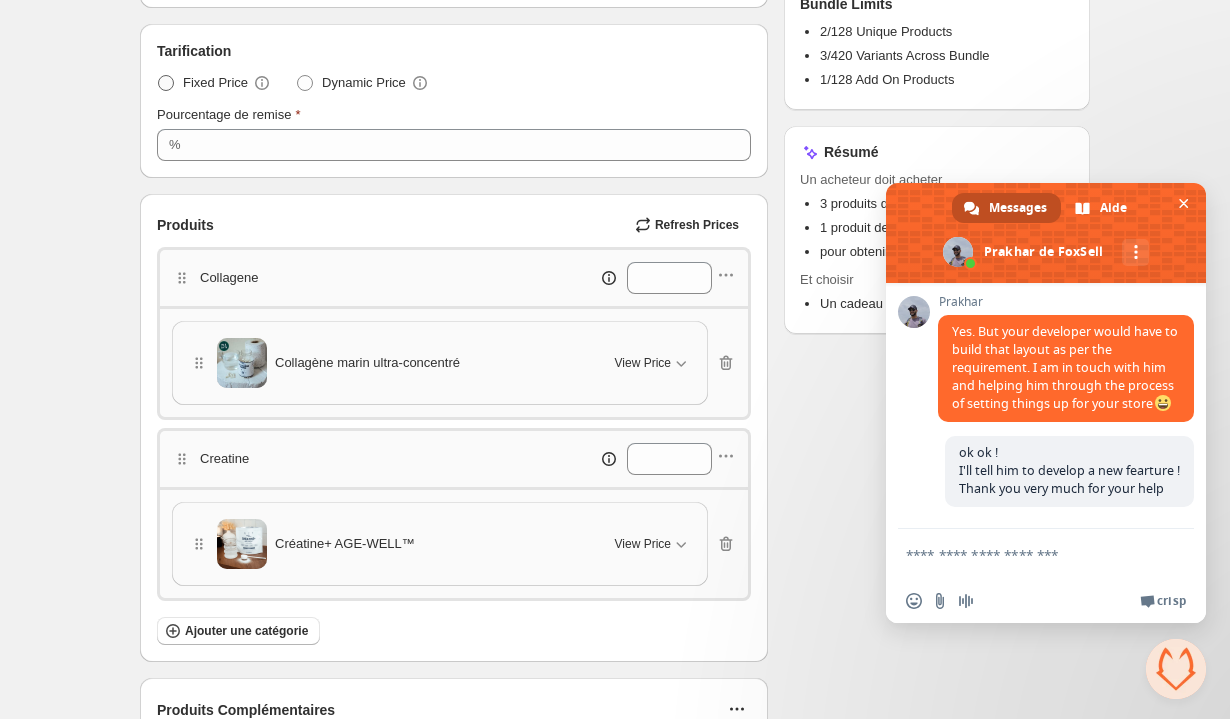 click at bounding box center (166, 83) 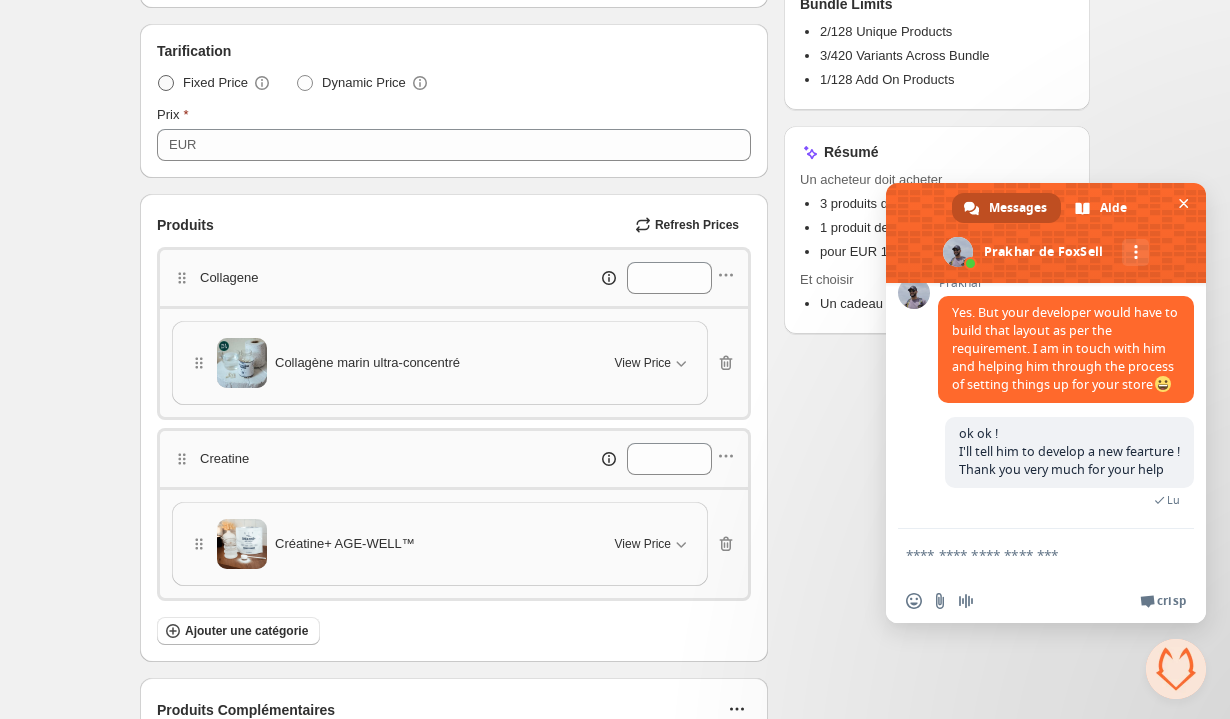 scroll, scrollTop: 6282, scrollLeft: 0, axis: vertical 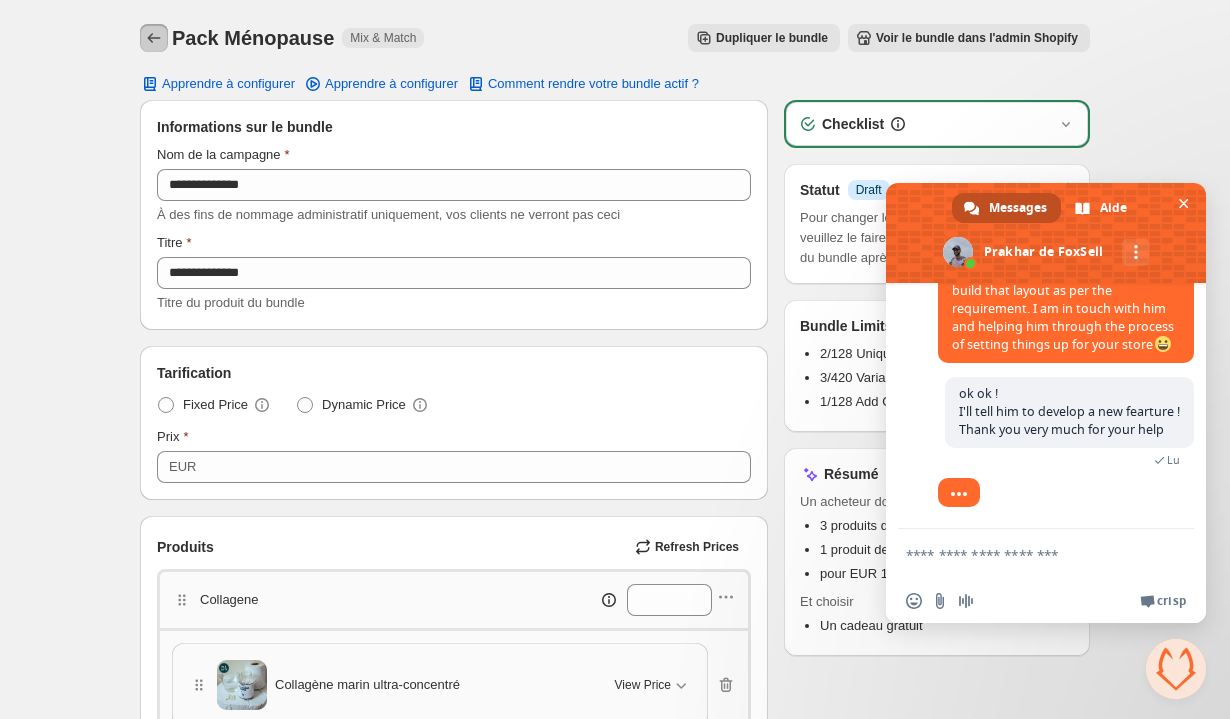 click 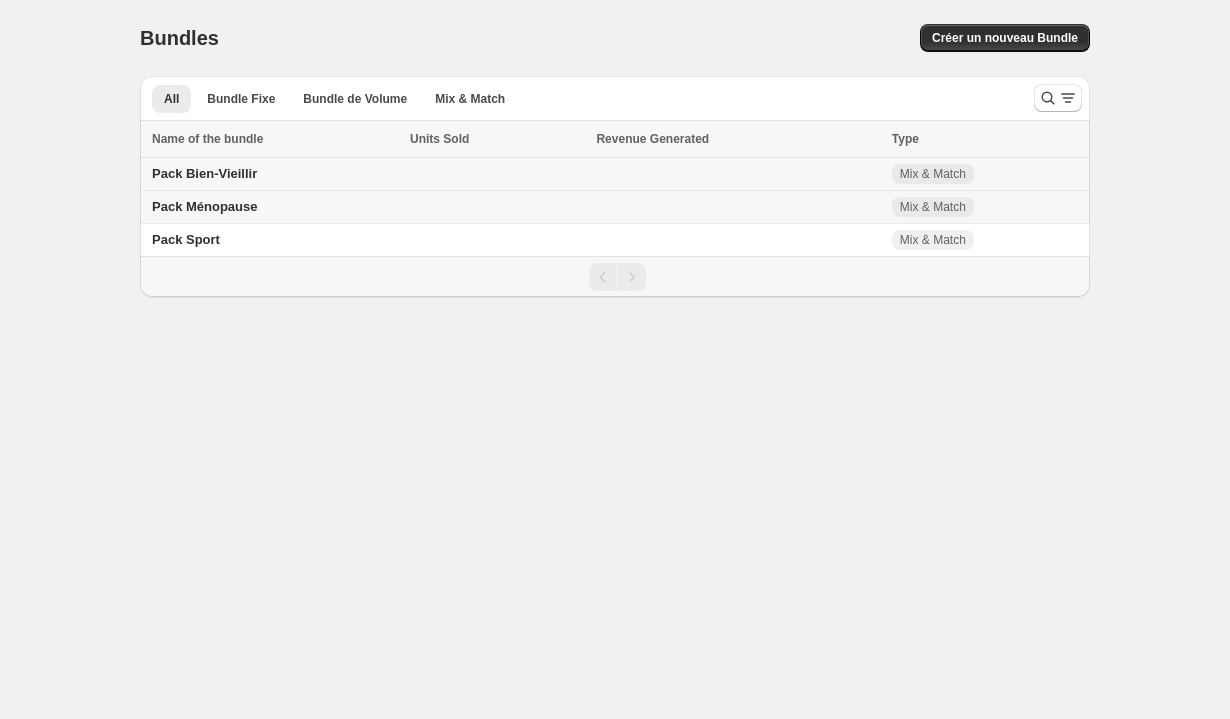scroll, scrollTop: 0, scrollLeft: 0, axis: both 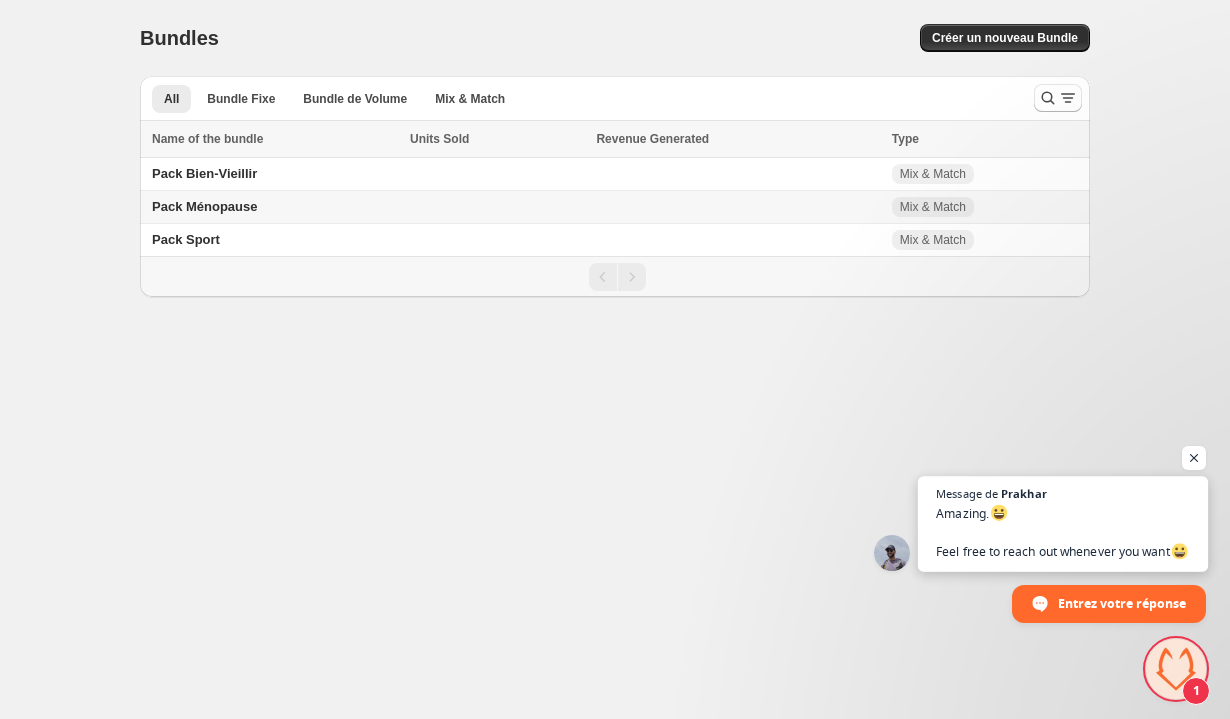 click on "Amazing.      Feel free to reach out whenever you want" at bounding box center [1063, 533] 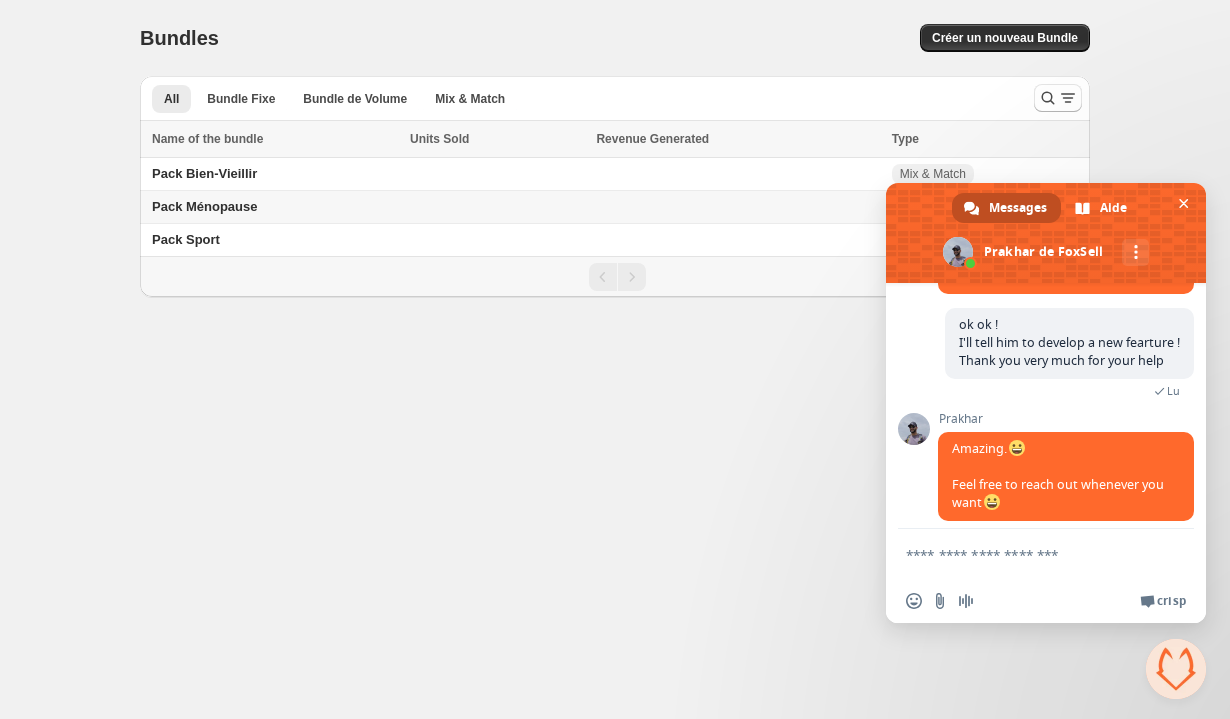 scroll, scrollTop: 6367, scrollLeft: 0, axis: vertical 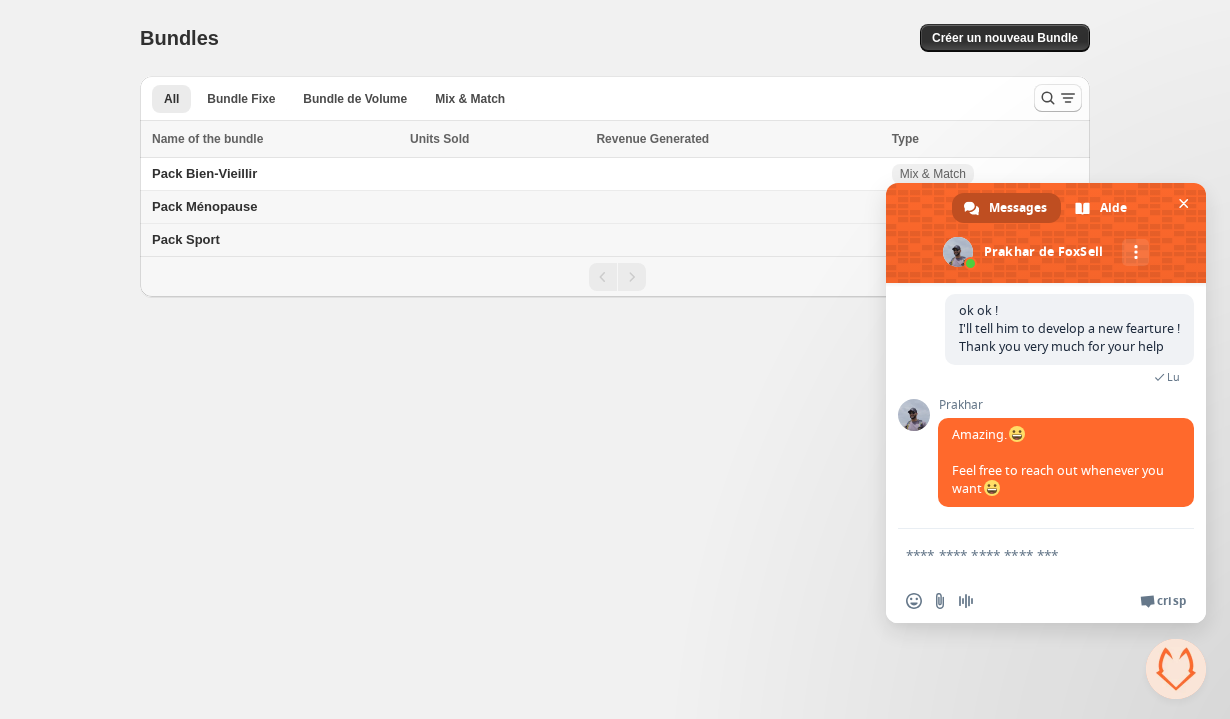 click on "Pack Sport" at bounding box center [186, 239] 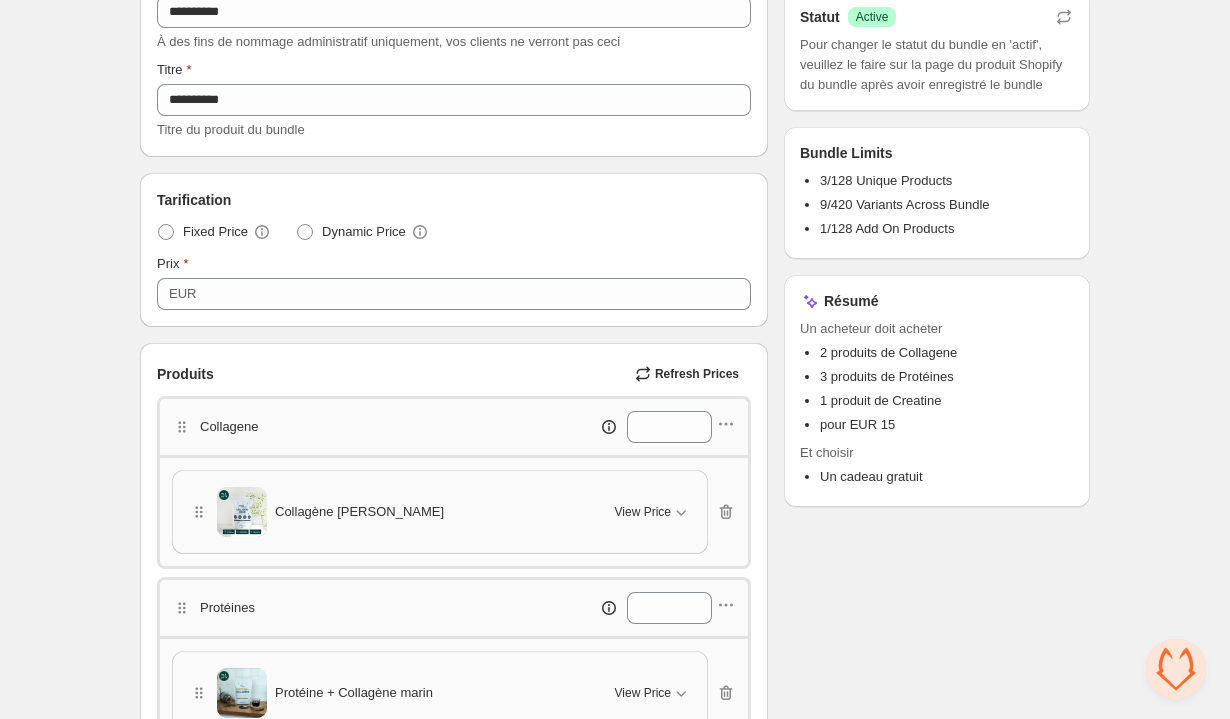 scroll, scrollTop: 357, scrollLeft: 0, axis: vertical 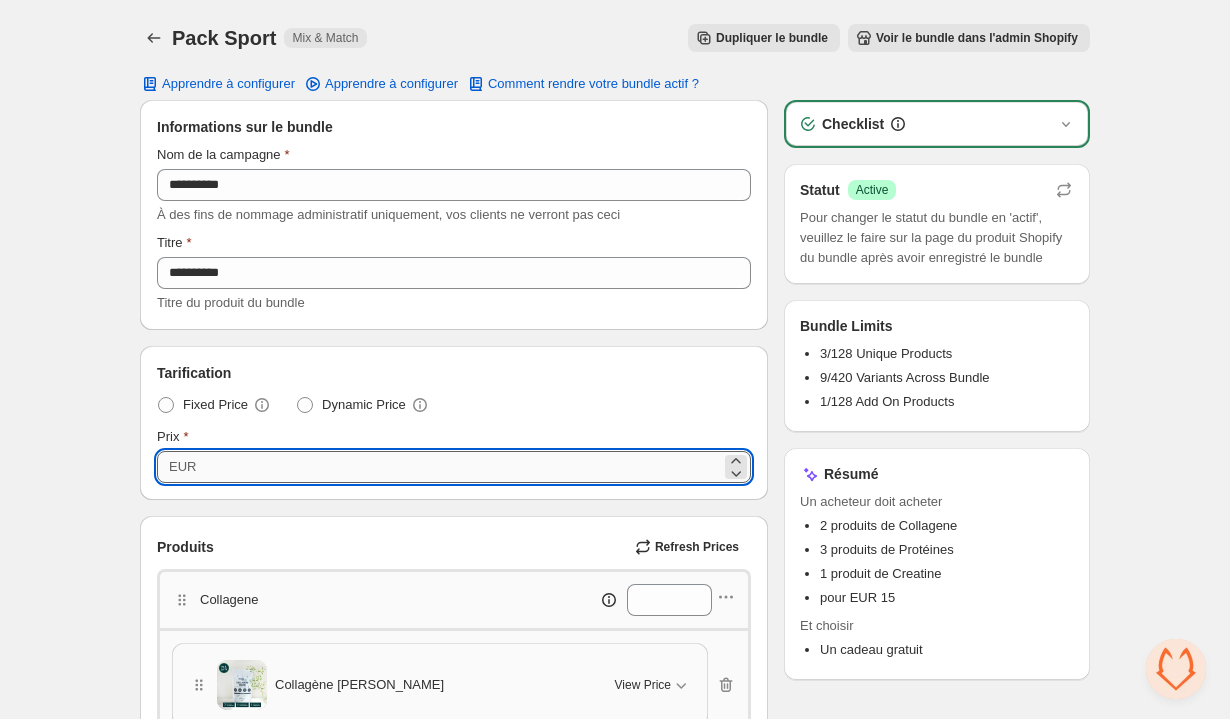 click on "**" at bounding box center [461, 467] 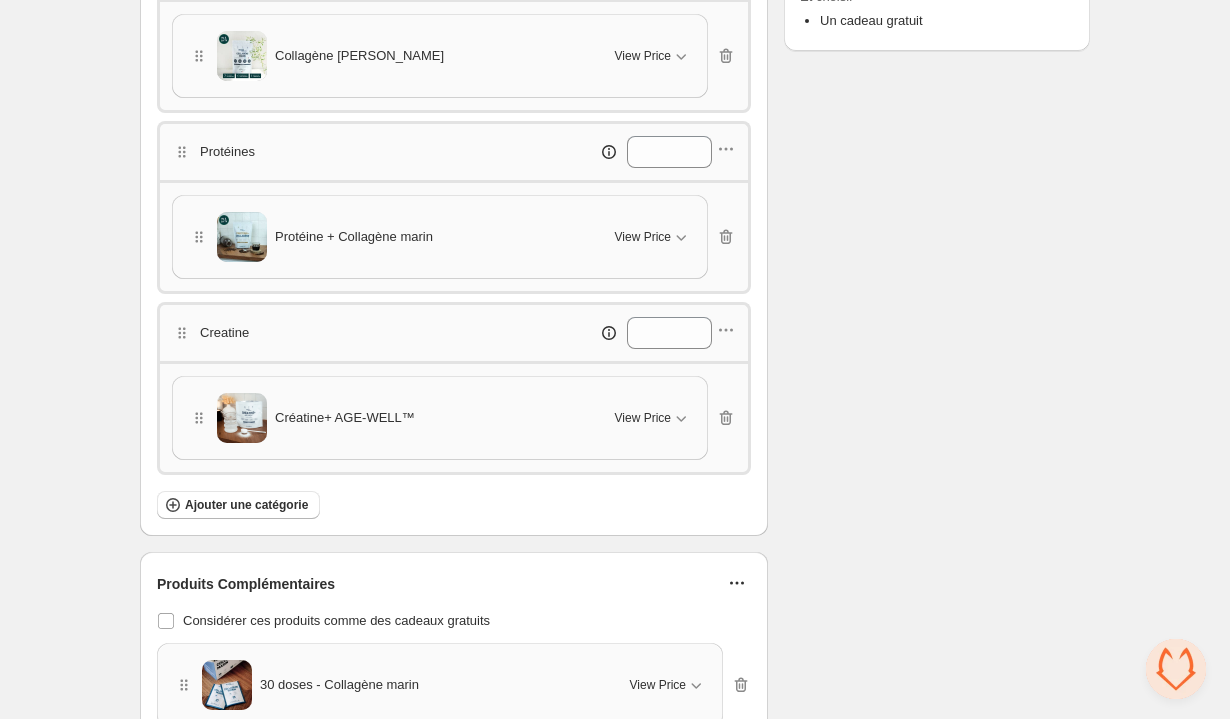 scroll, scrollTop: 724, scrollLeft: 0, axis: vertical 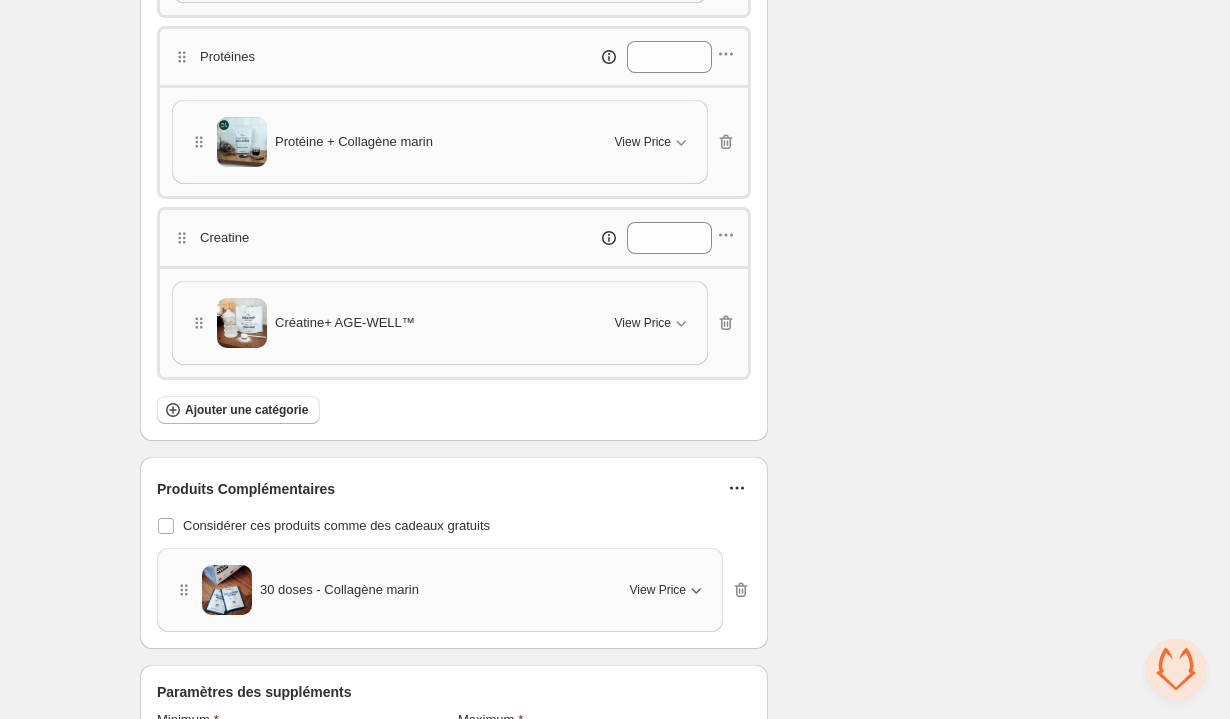 type on "******" 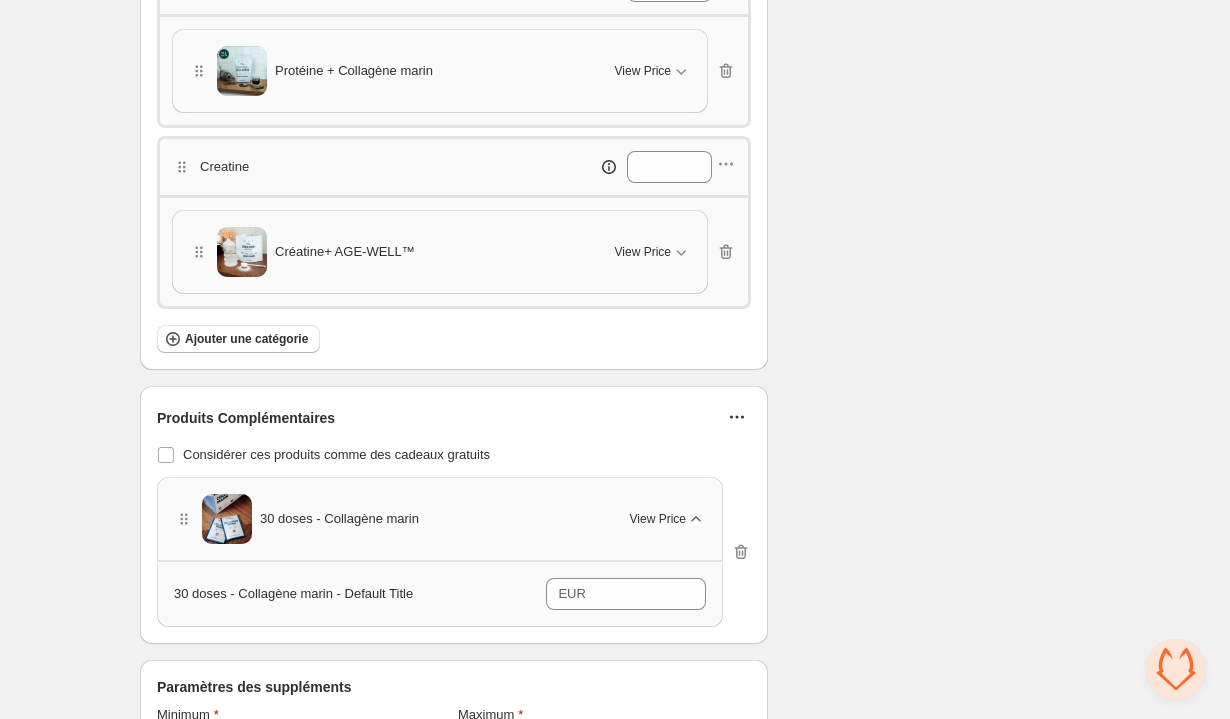 scroll, scrollTop: 847, scrollLeft: 0, axis: vertical 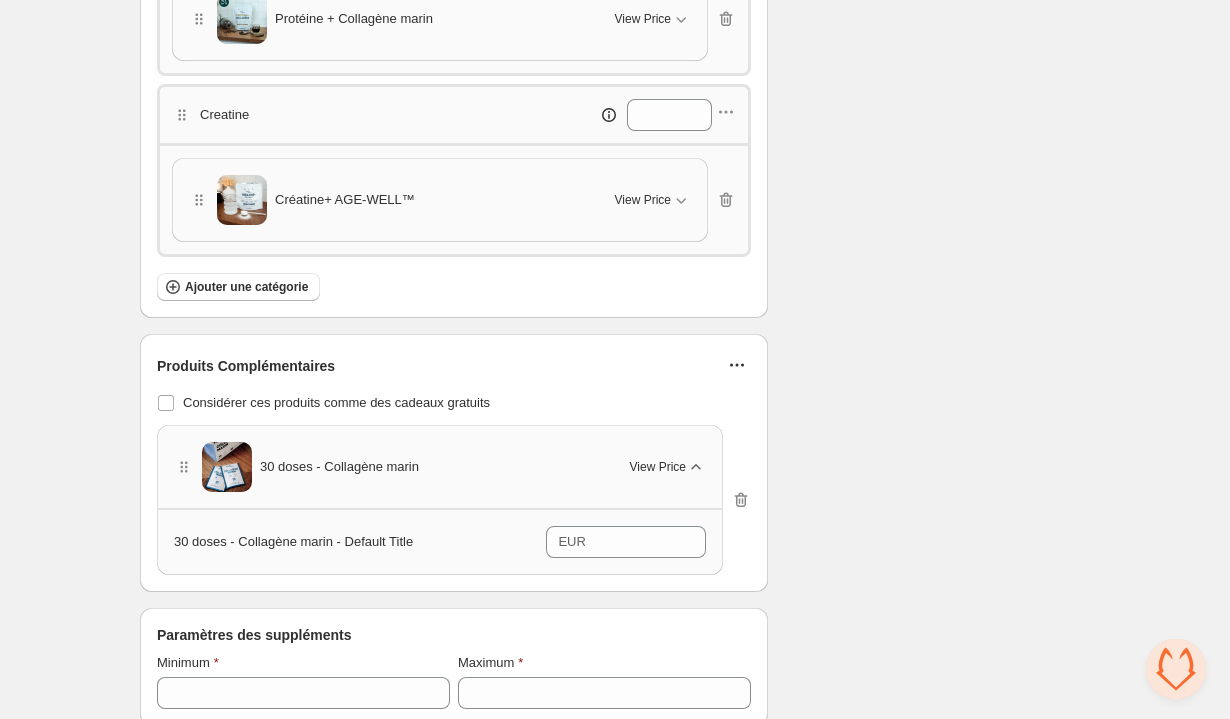 click on "Produits Complémentaires Considérer ces produits comme des cadeaux gratuits 30 doses - Collagène marin View Price 30 doses - Collagène marin - Default Title EUR * Cancel Apply Select All 30 doses - Collagène marin - Default Title" at bounding box center [454, 463] 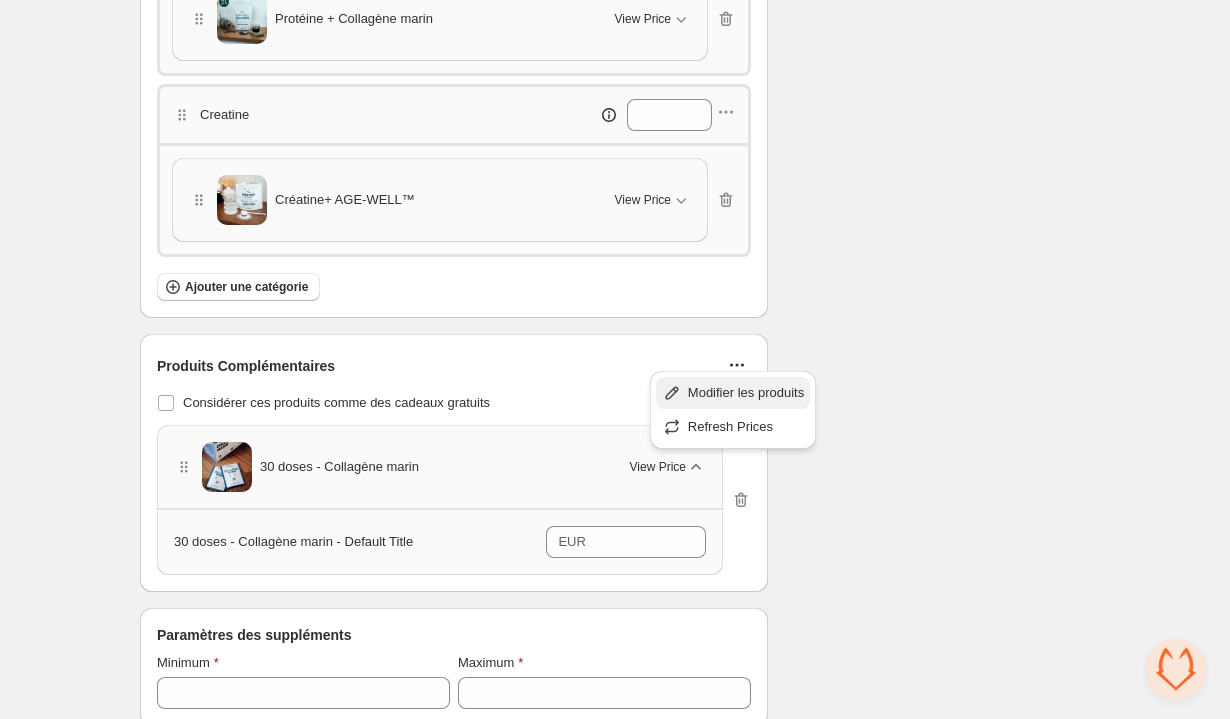 click on "Modifier les produits" at bounding box center [746, 393] 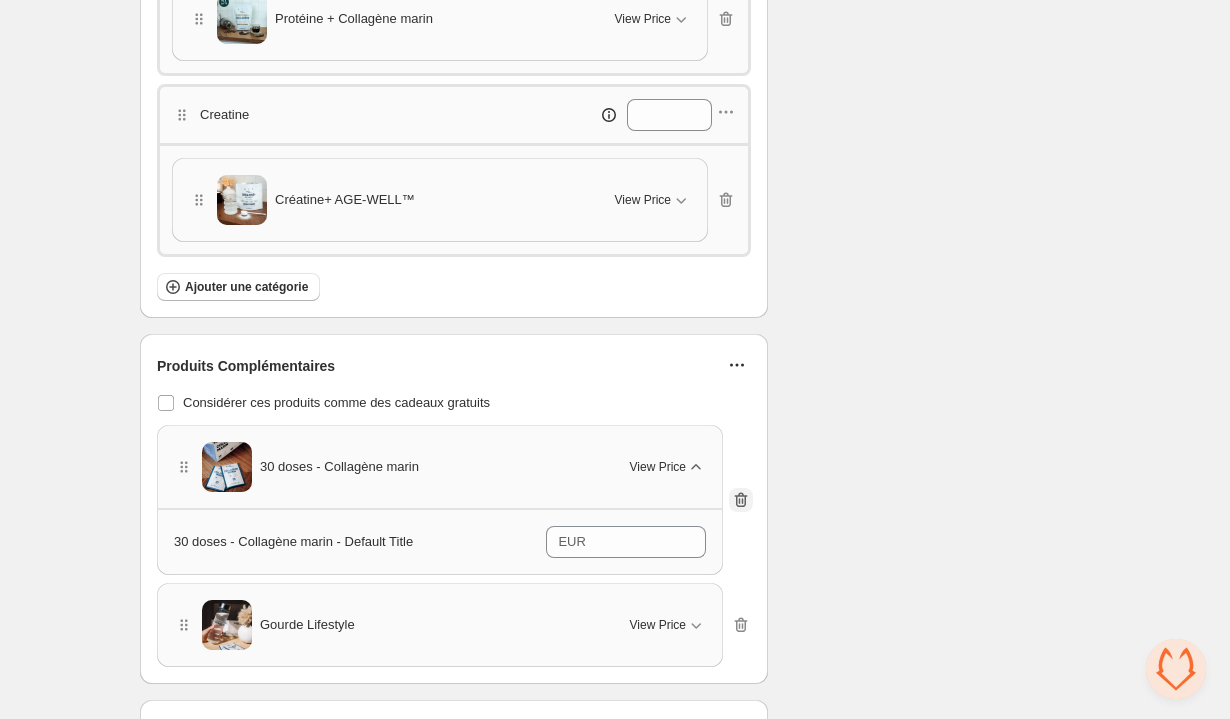 click 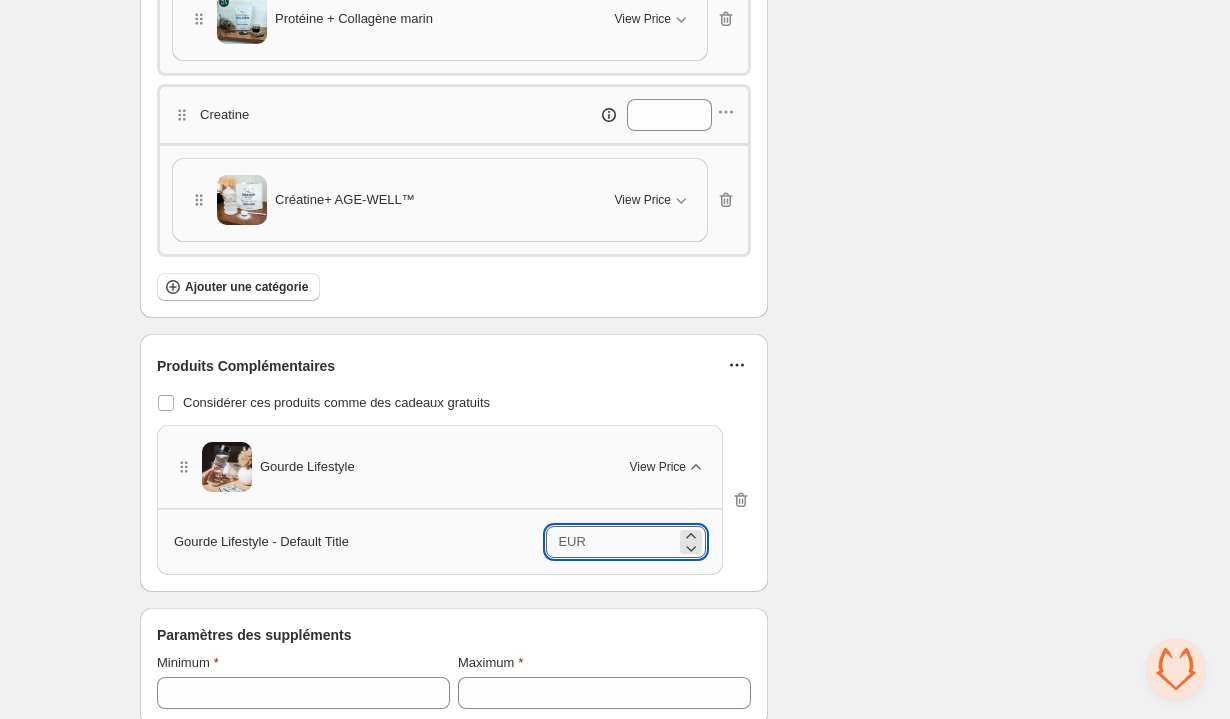 click on "*" at bounding box center [634, 542] 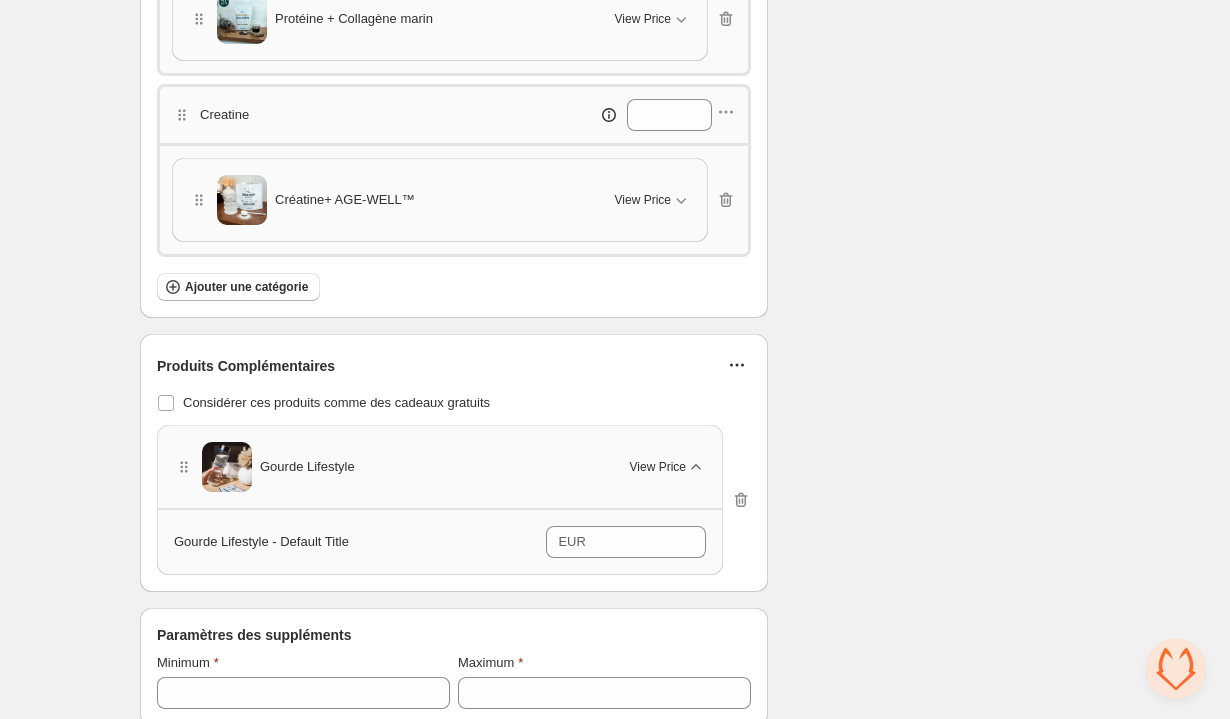 click on "Checklist Statut Success Active Pour changer le statut du bundle en 'actif', veuillez le faire sur la page du produit Shopify du bundle après avoir enregistré le bundle Bundle Limits 3/128 Unique Products 9/420 Variants Across Bundle 1/128 Add On Products Résumé Un acheteur doit acheter 2 produits de Collagene 3 produits de Protéines 1 produit de Creatine pour EUR 174.4 Et choisir Un supplément" at bounding box center (937, -11) 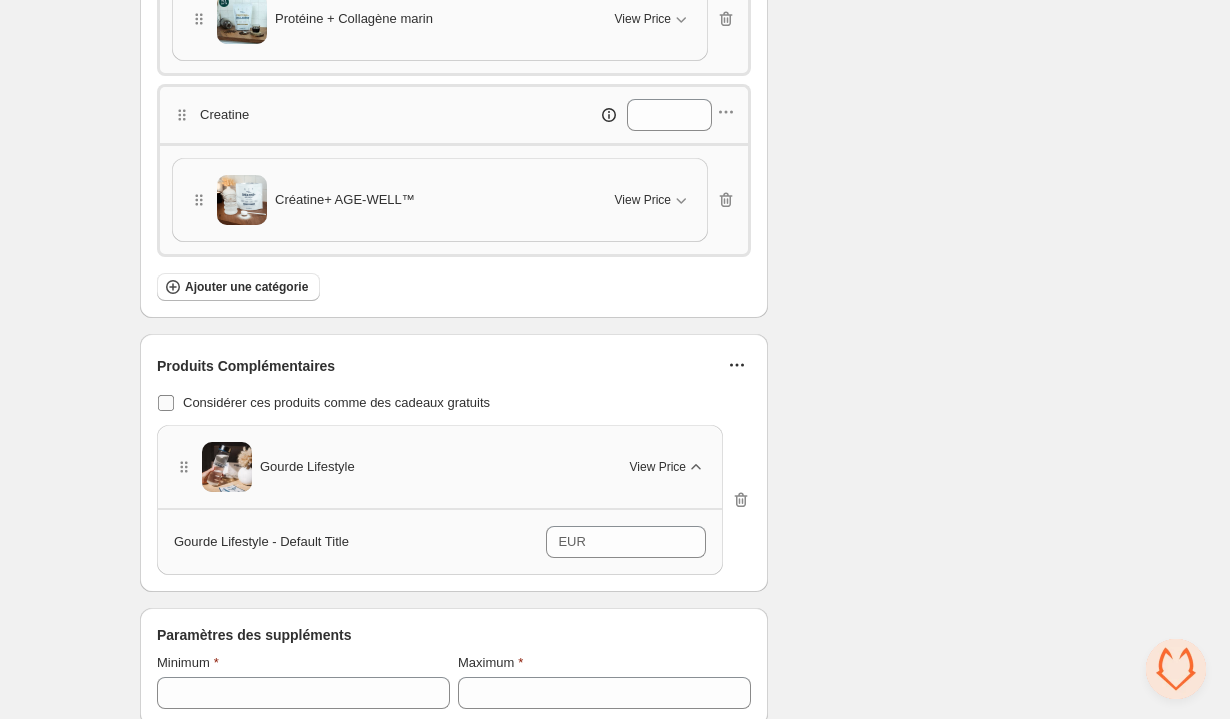 click at bounding box center (166, 403) 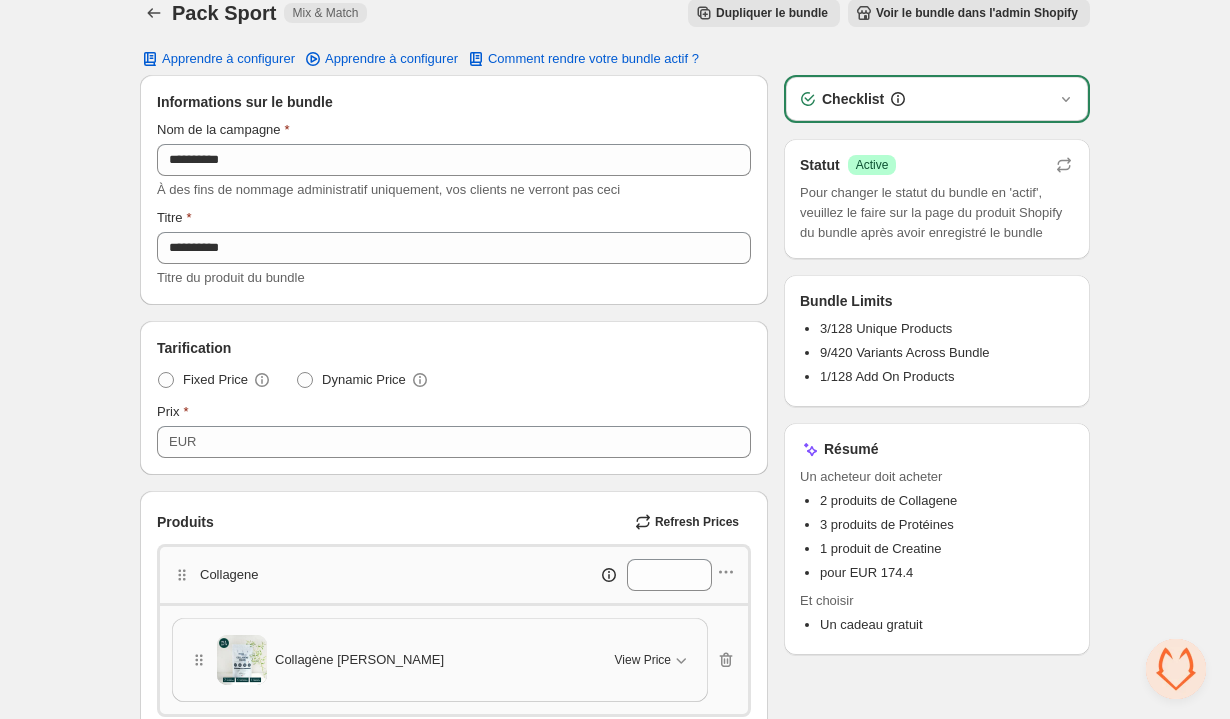 scroll, scrollTop: 0, scrollLeft: 0, axis: both 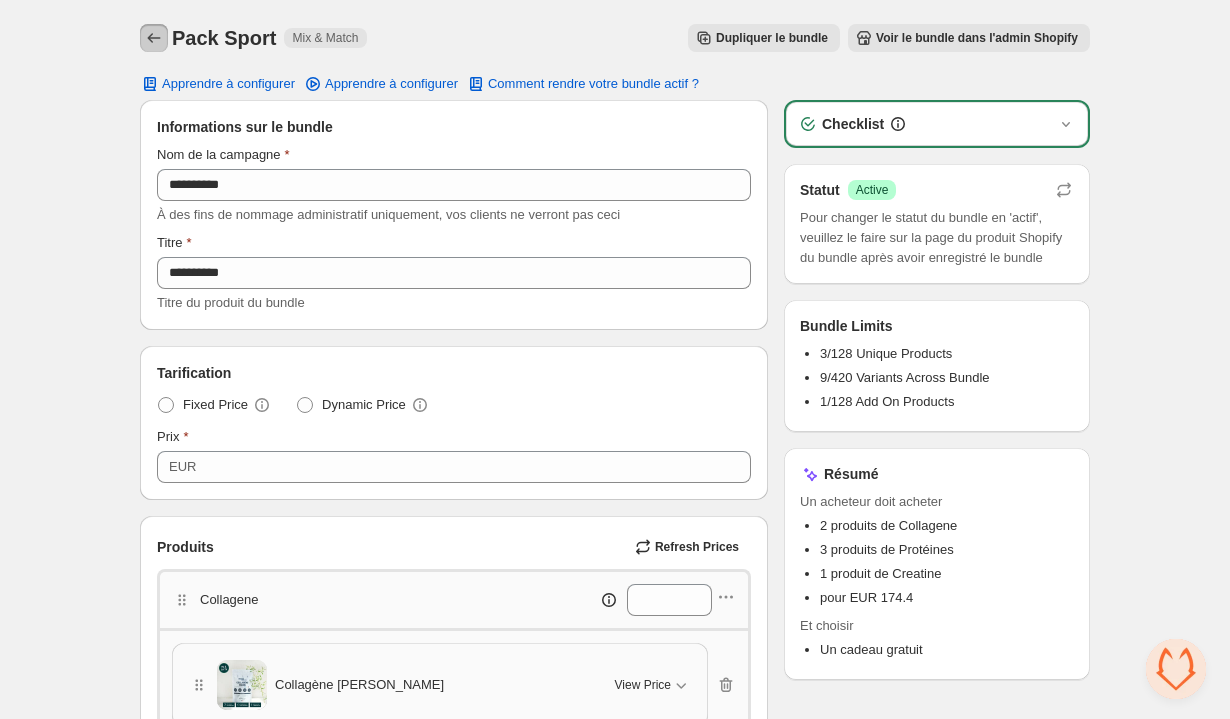 click 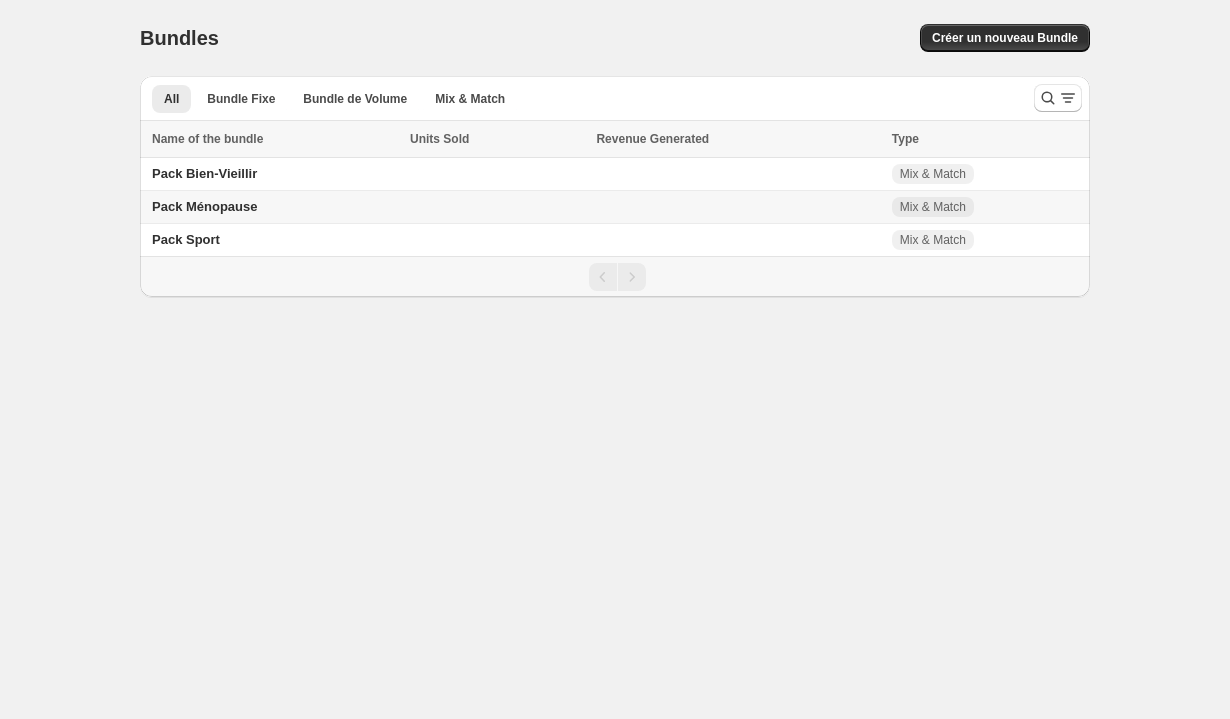 scroll, scrollTop: 0, scrollLeft: 0, axis: both 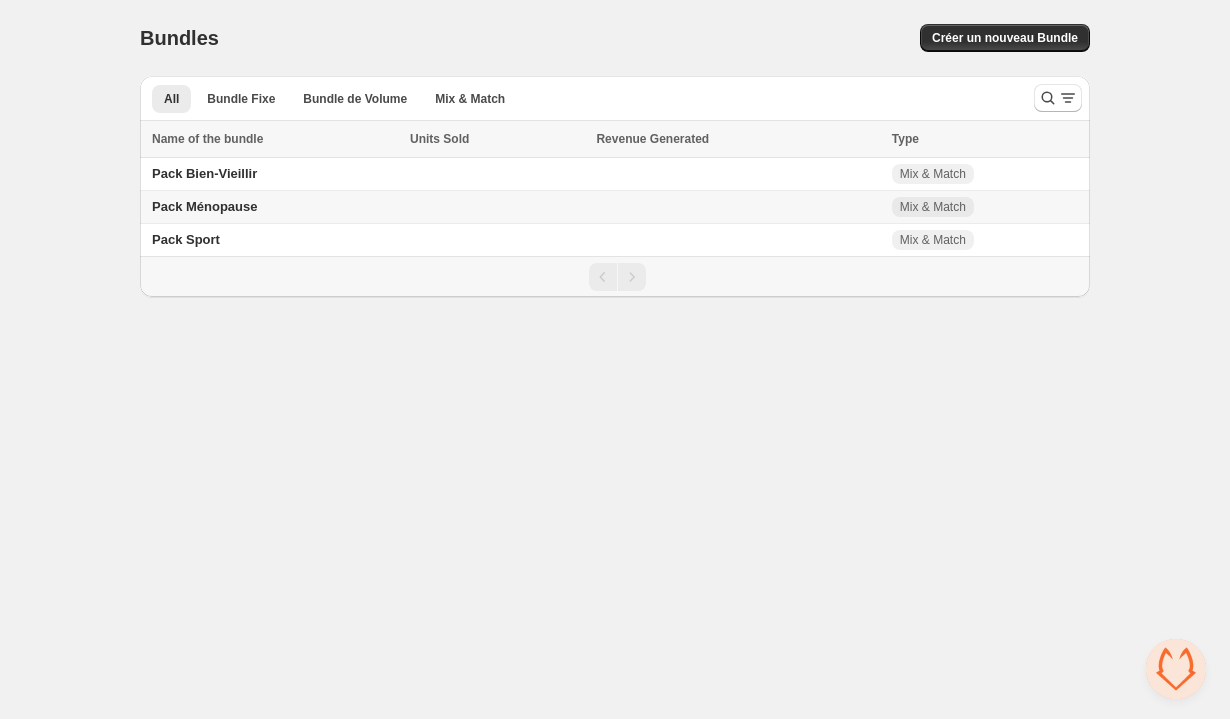 click on "Pack Ménopause" at bounding box center [205, 206] 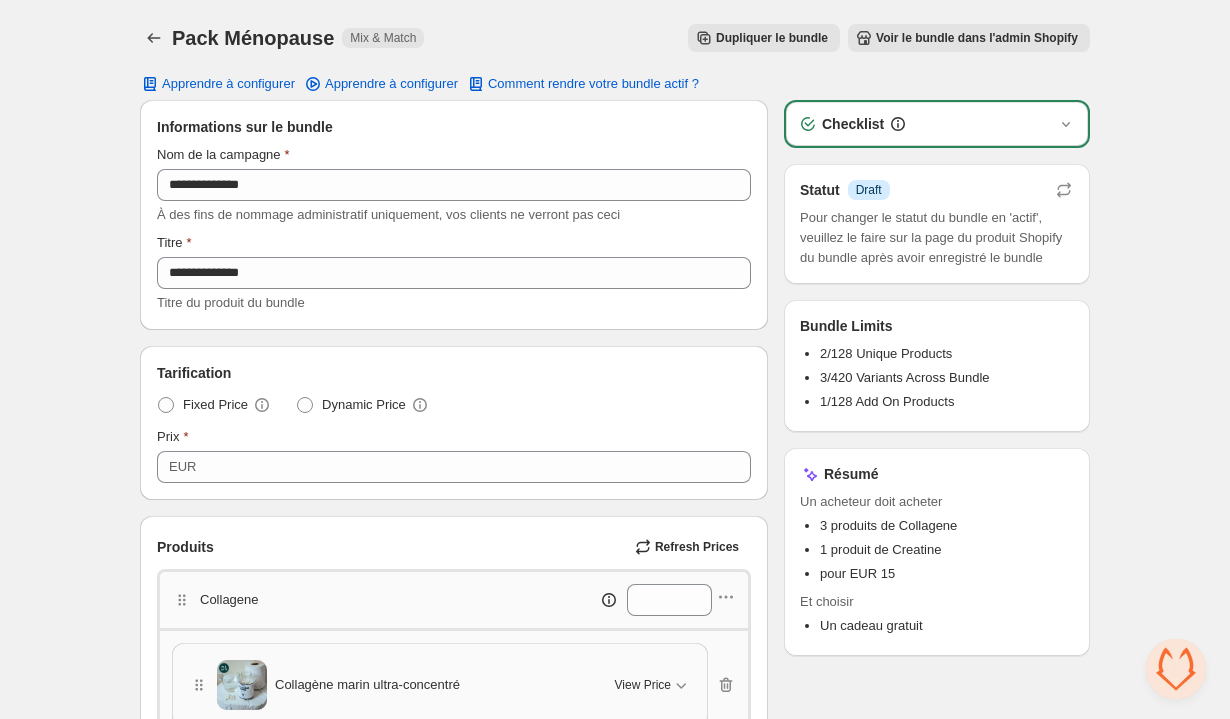 scroll, scrollTop: 232, scrollLeft: 0, axis: vertical 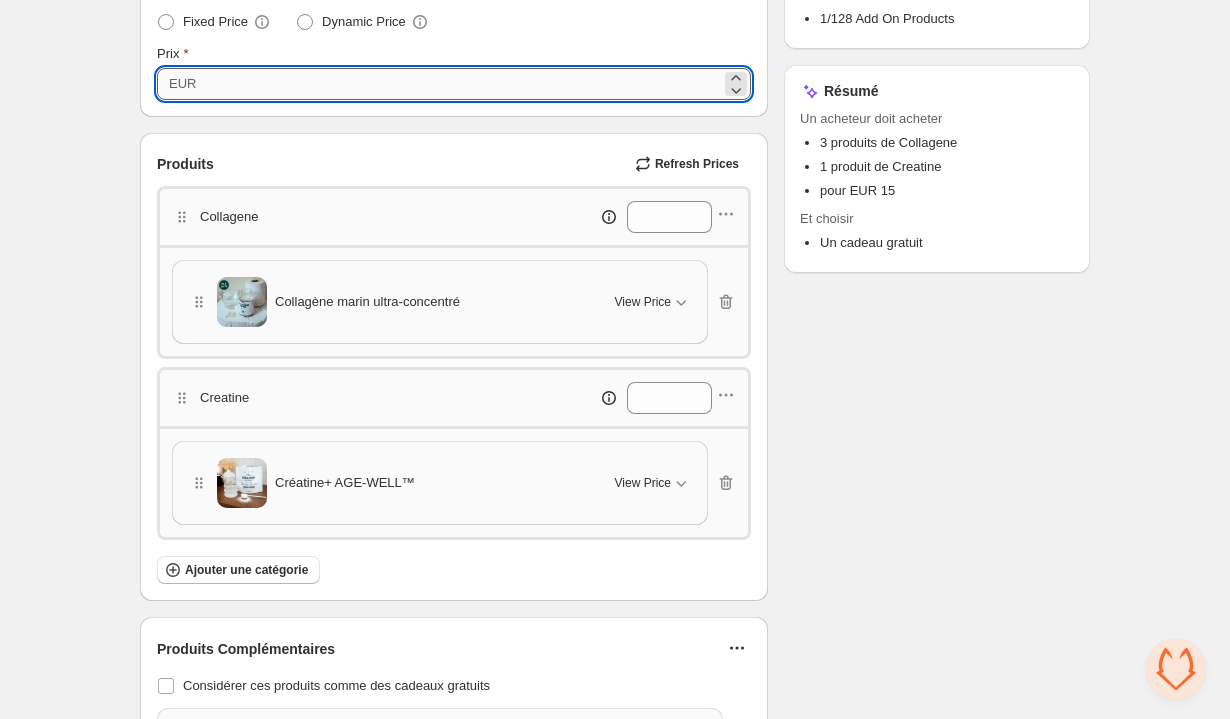 click on "**" at bounding box center (461, 84) 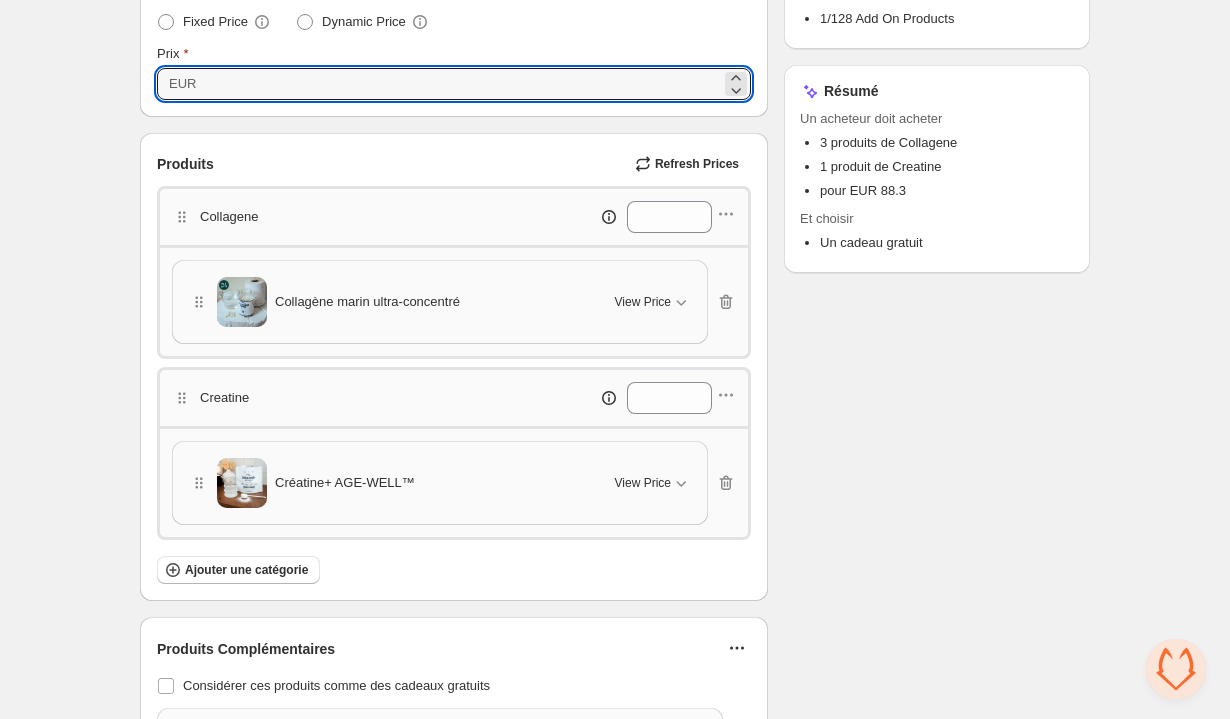 scroll, scrollTop: 361, scrollLeft: 0, axis: vertical 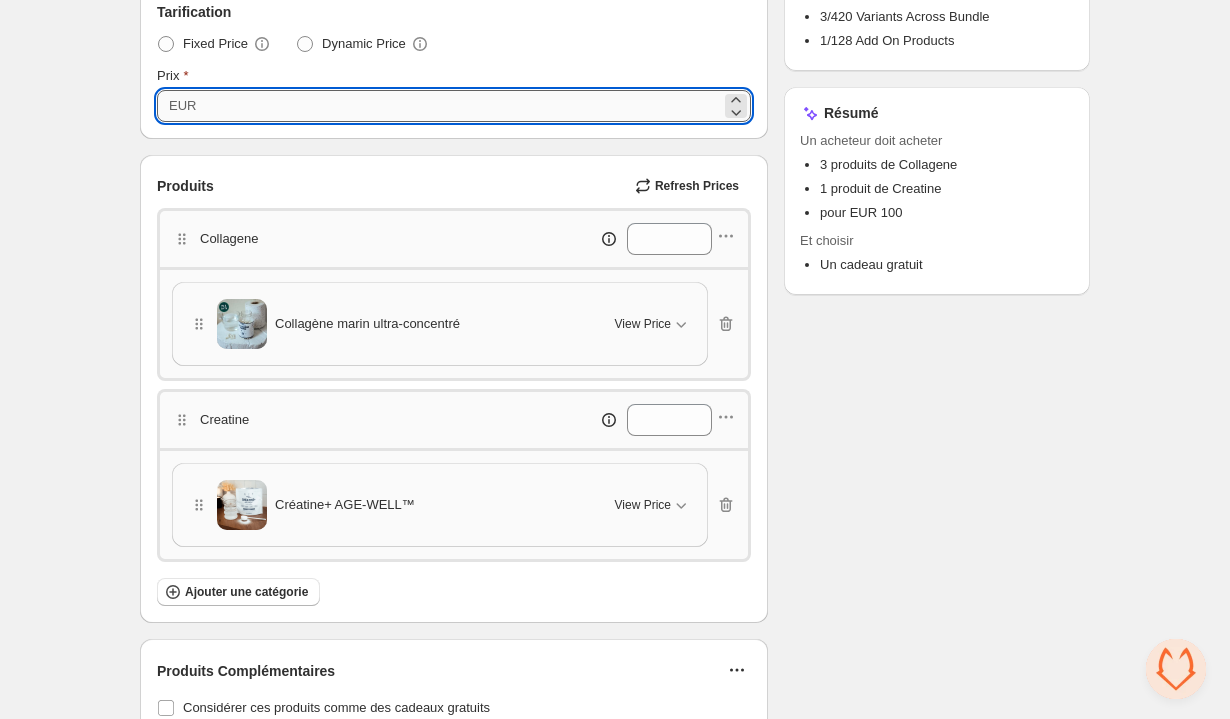 click on "***" at bounding box center [461, 106] 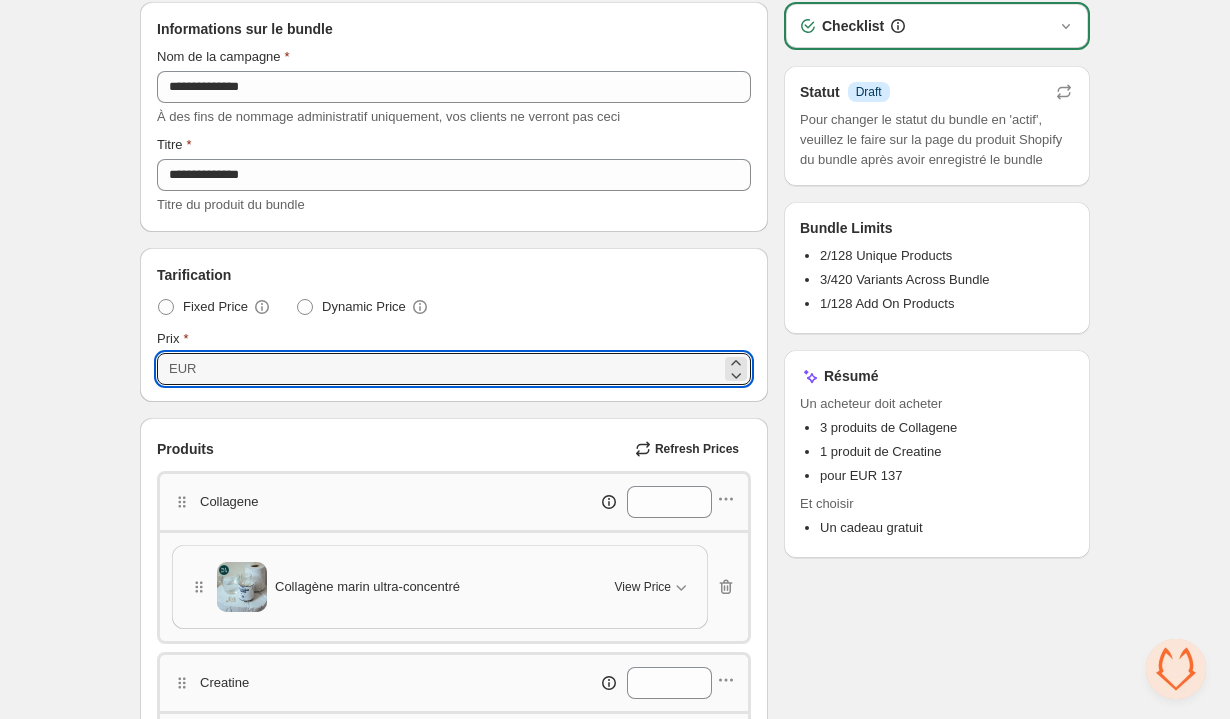 scroll, scrollTop: 0, scrollLeft: 0, axis: both 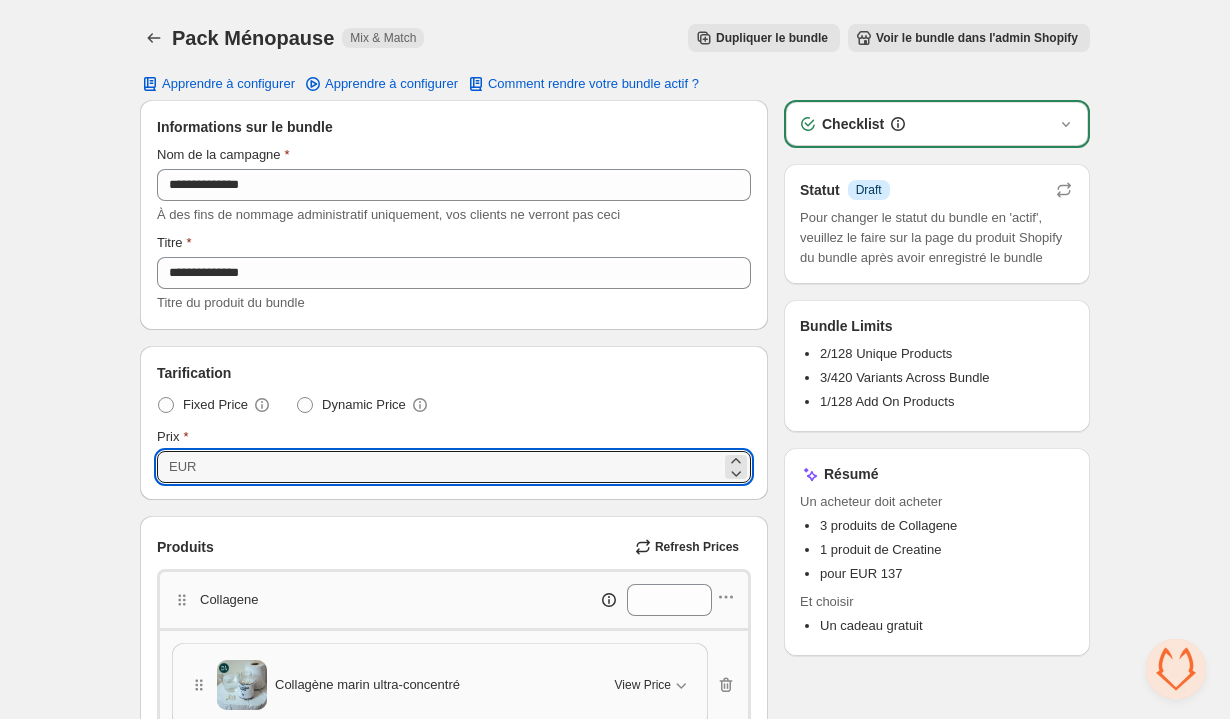 type on "***" 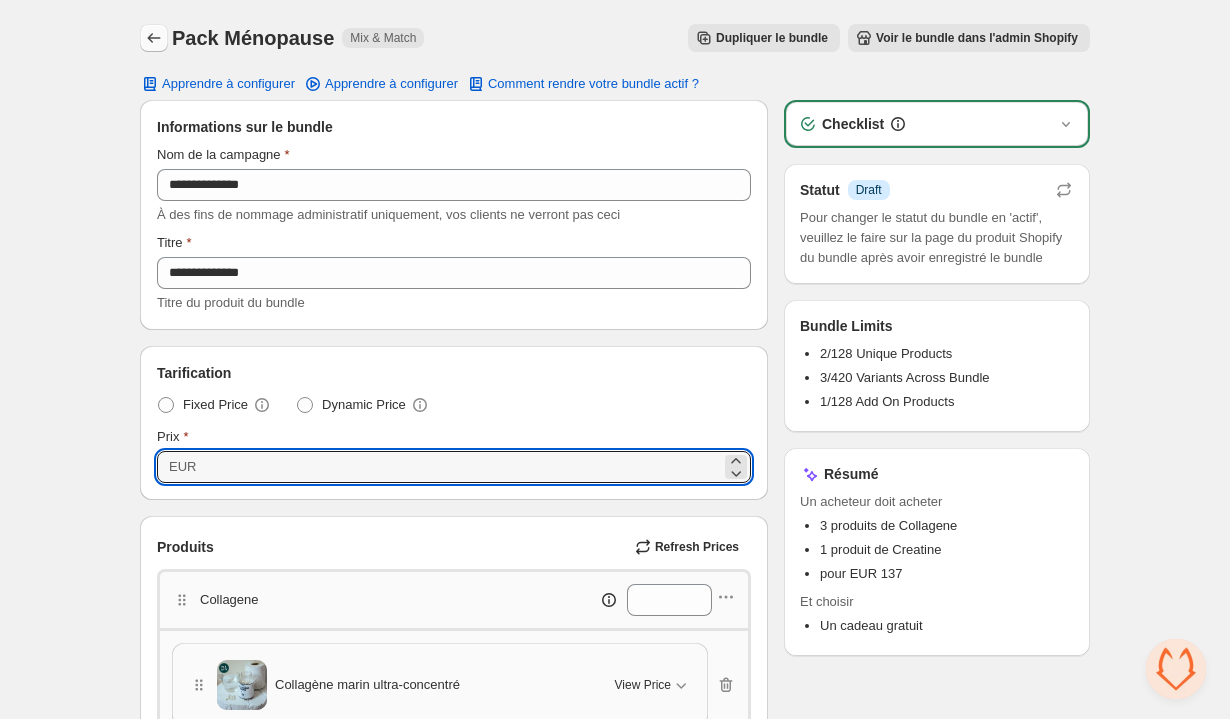click 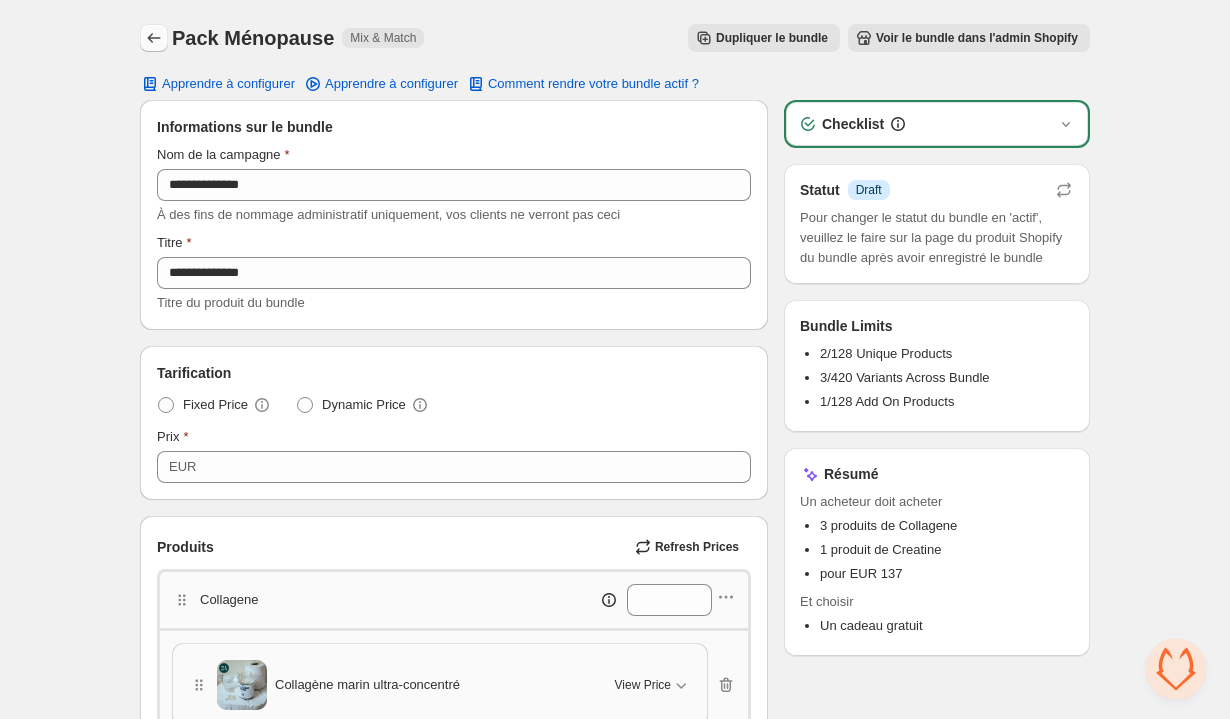 click 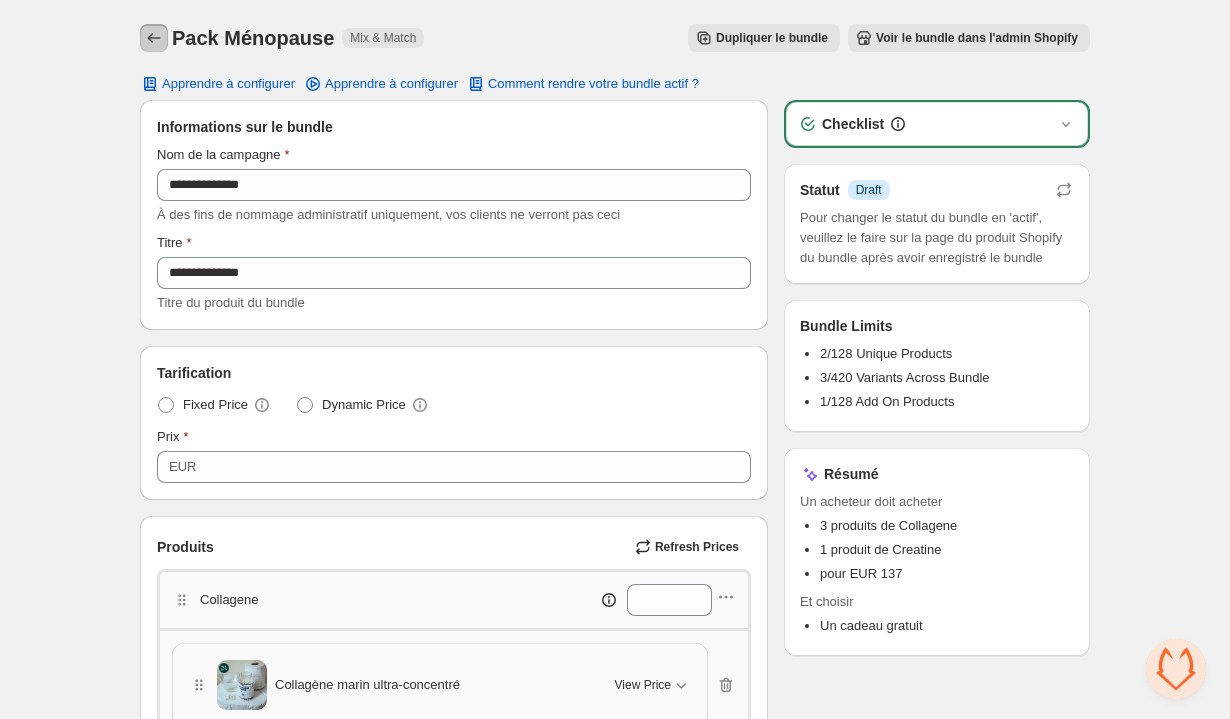 click at bounding box center (154, 38) 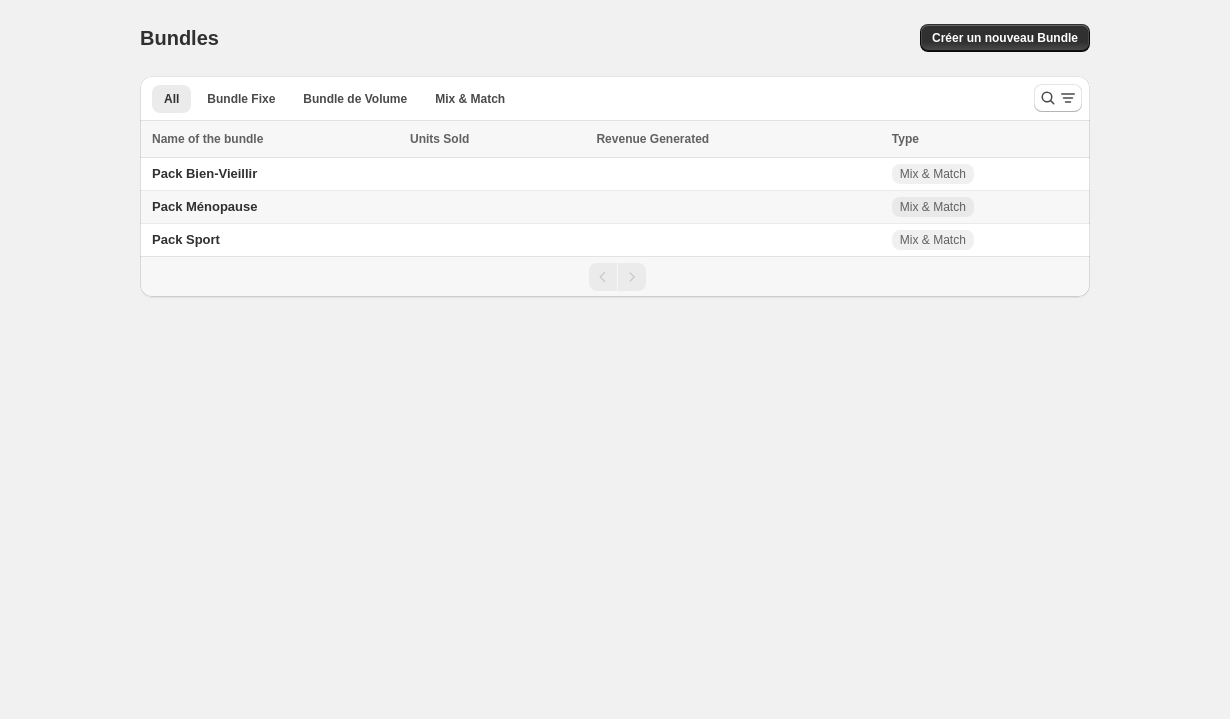 scroll, scrollTop: 0, scrollLeft: 0, axis: both 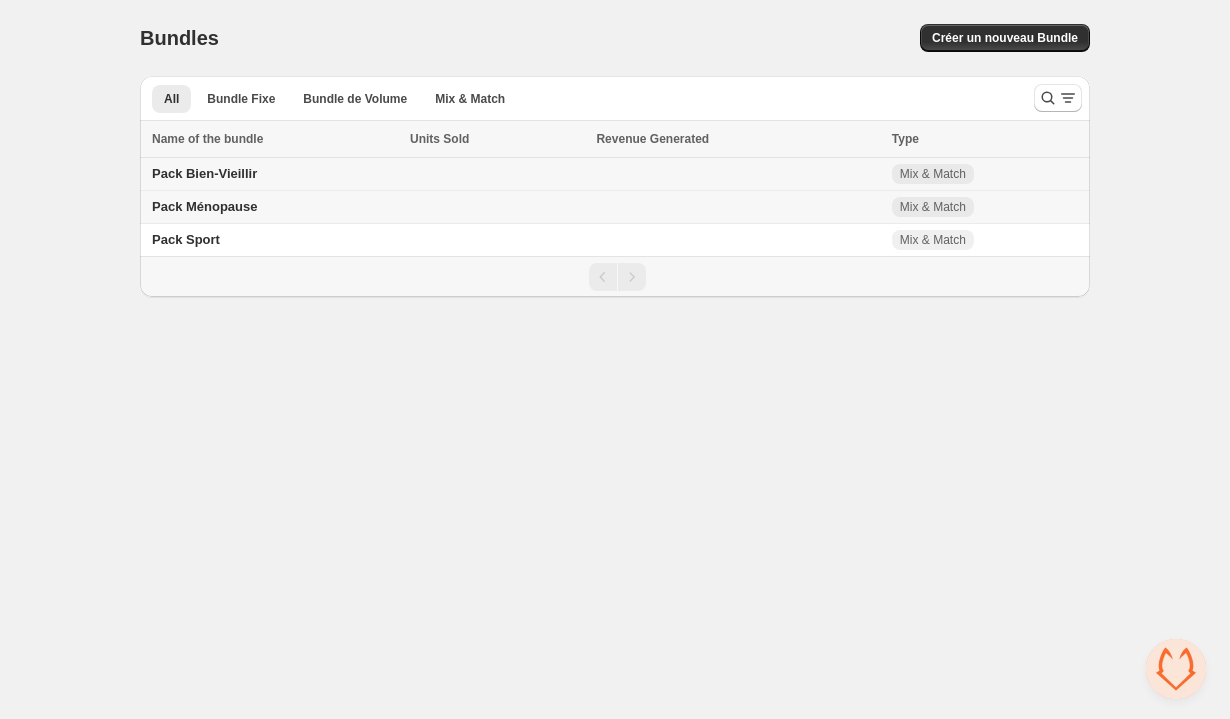 click on "Pack Bien-Vieillir" at bounding box center [272, 174] 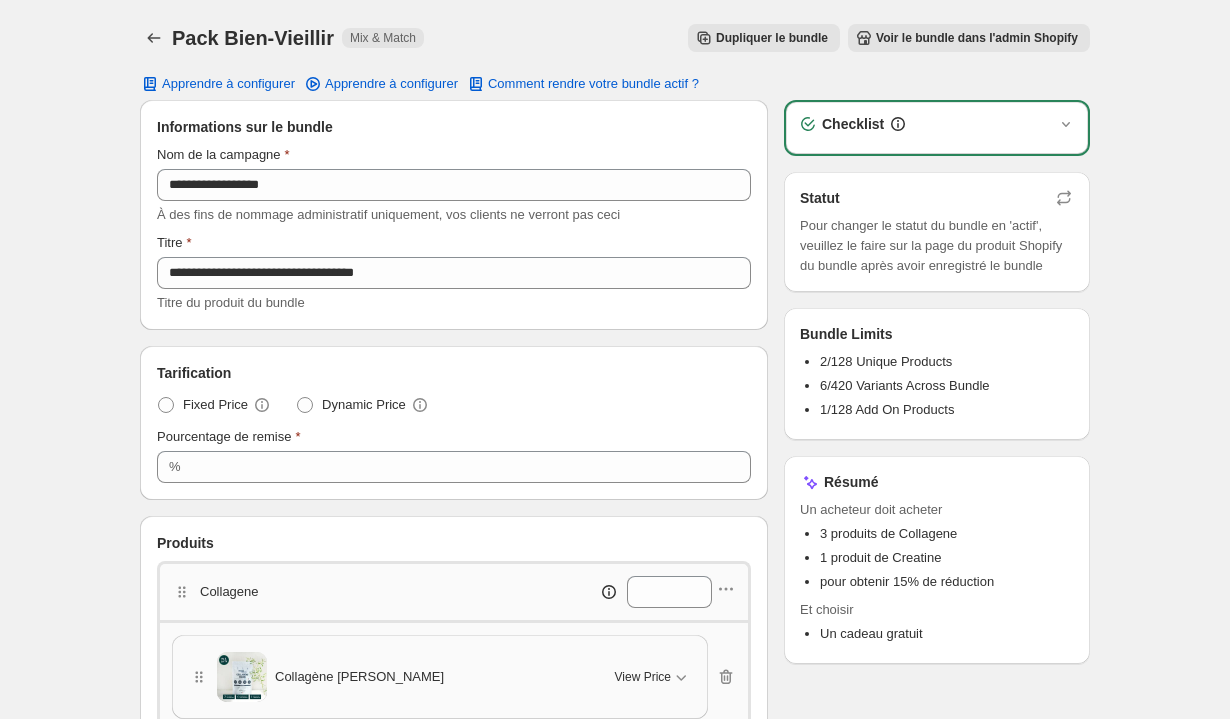 scroll, scrollTop: 0, scrollLeft: 0, axis: both 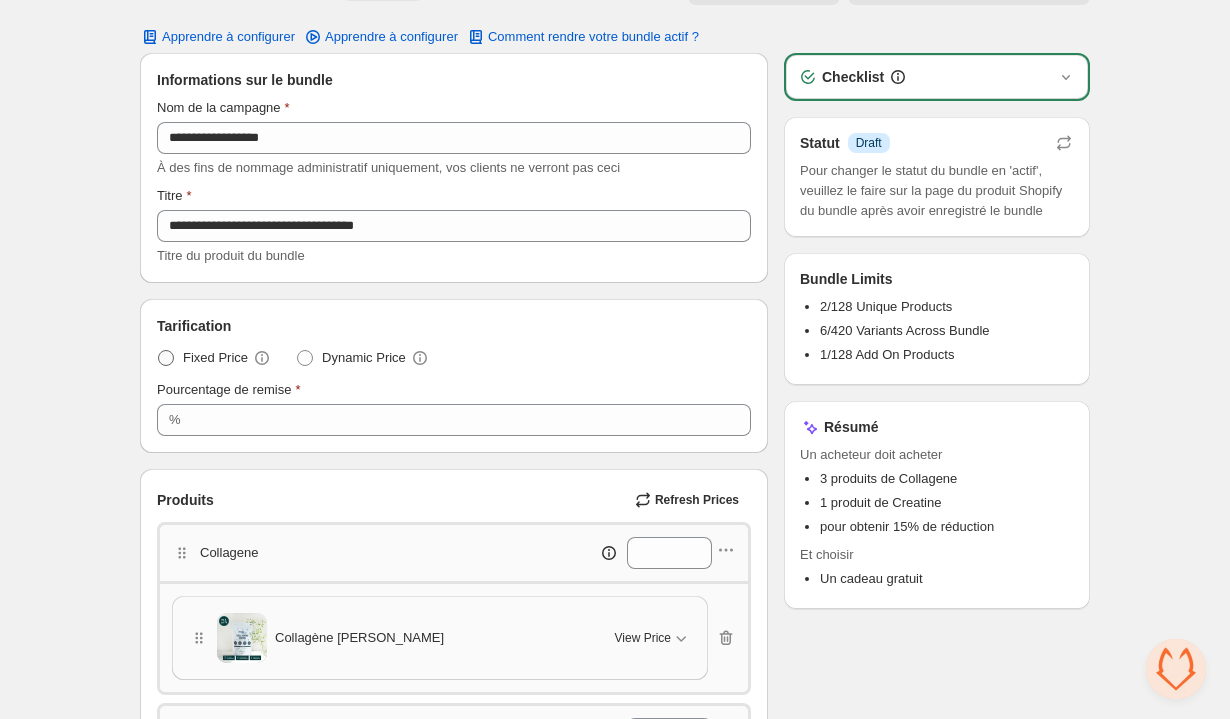 click on "Fixed Price" at bounding box center (214, 358) 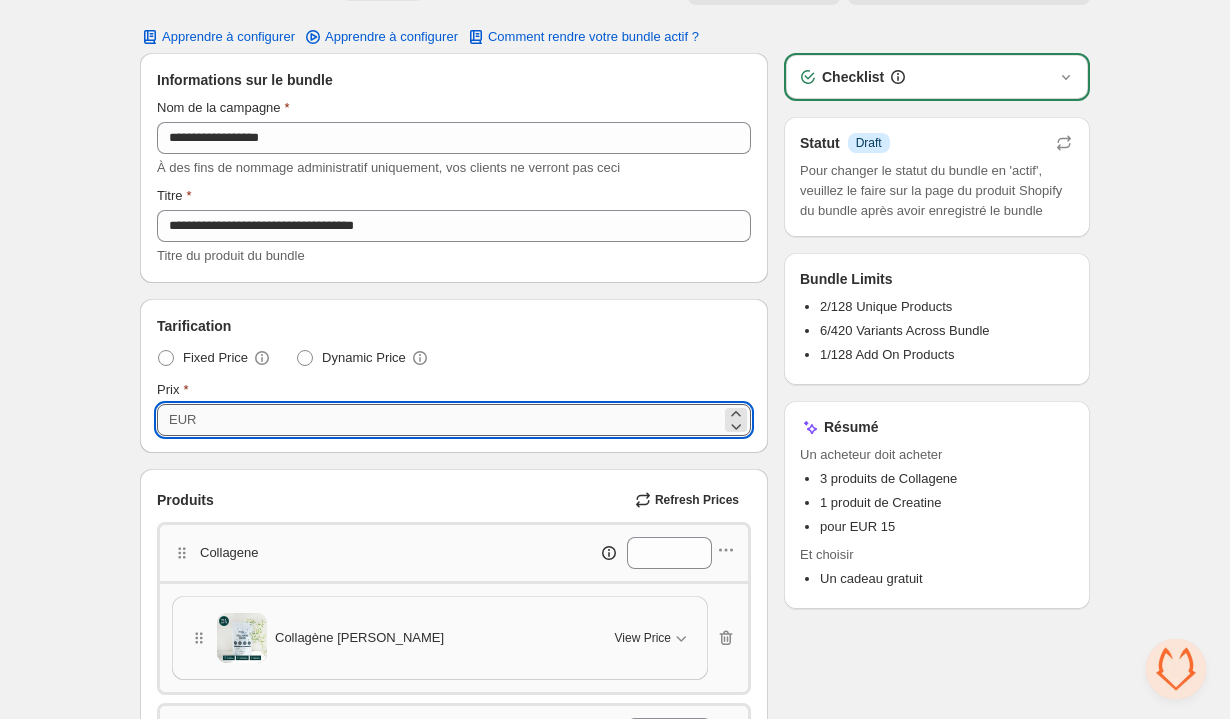 click on "**" at bounding box center [461, 420] 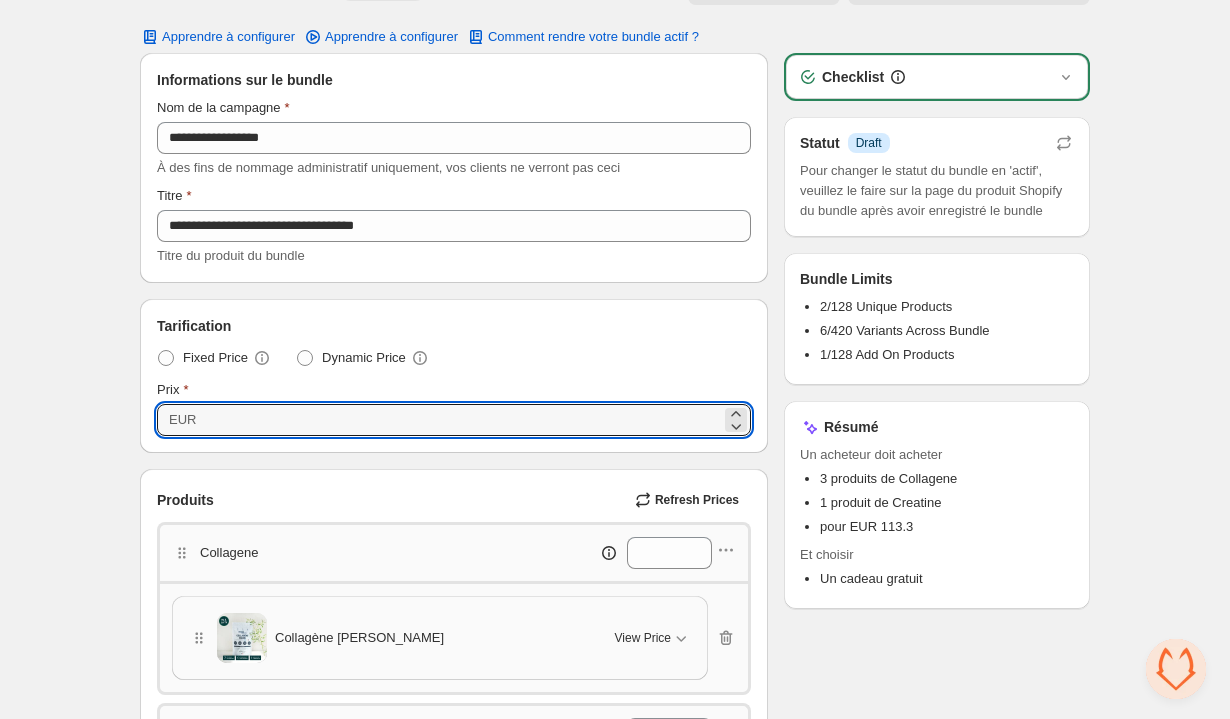 type on "*****" 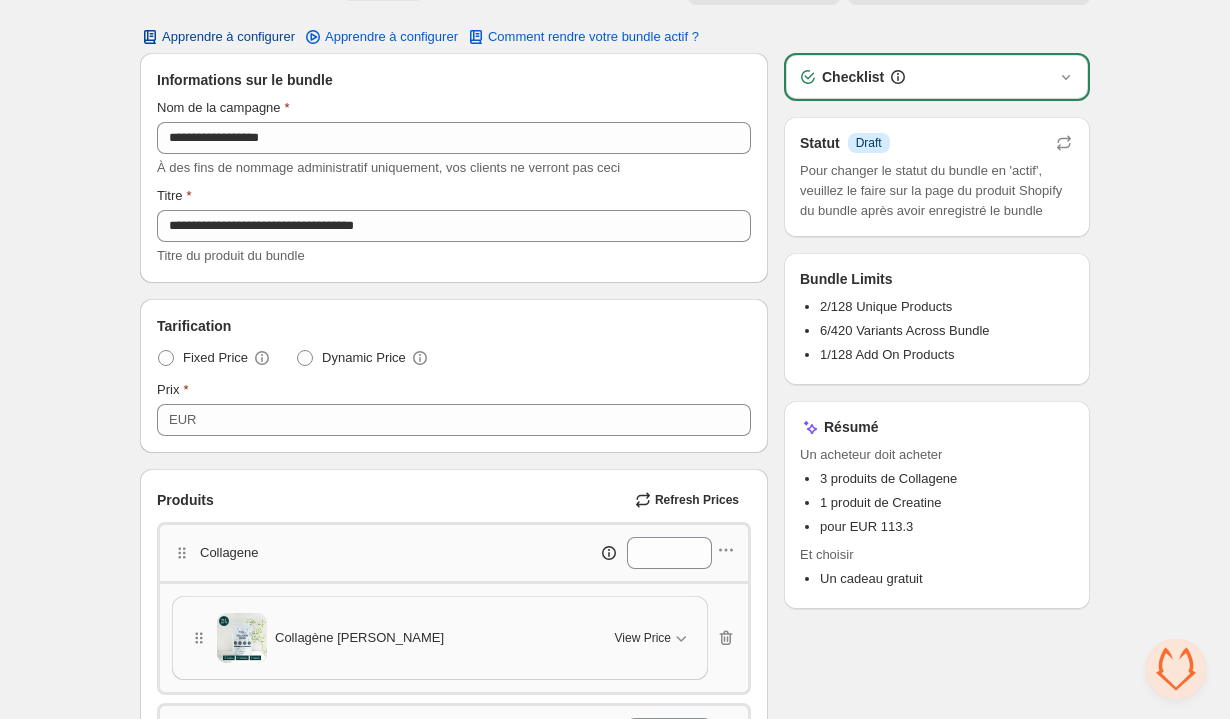 scroll, scrollTop: 0, scrollLeft: 0, axis: both 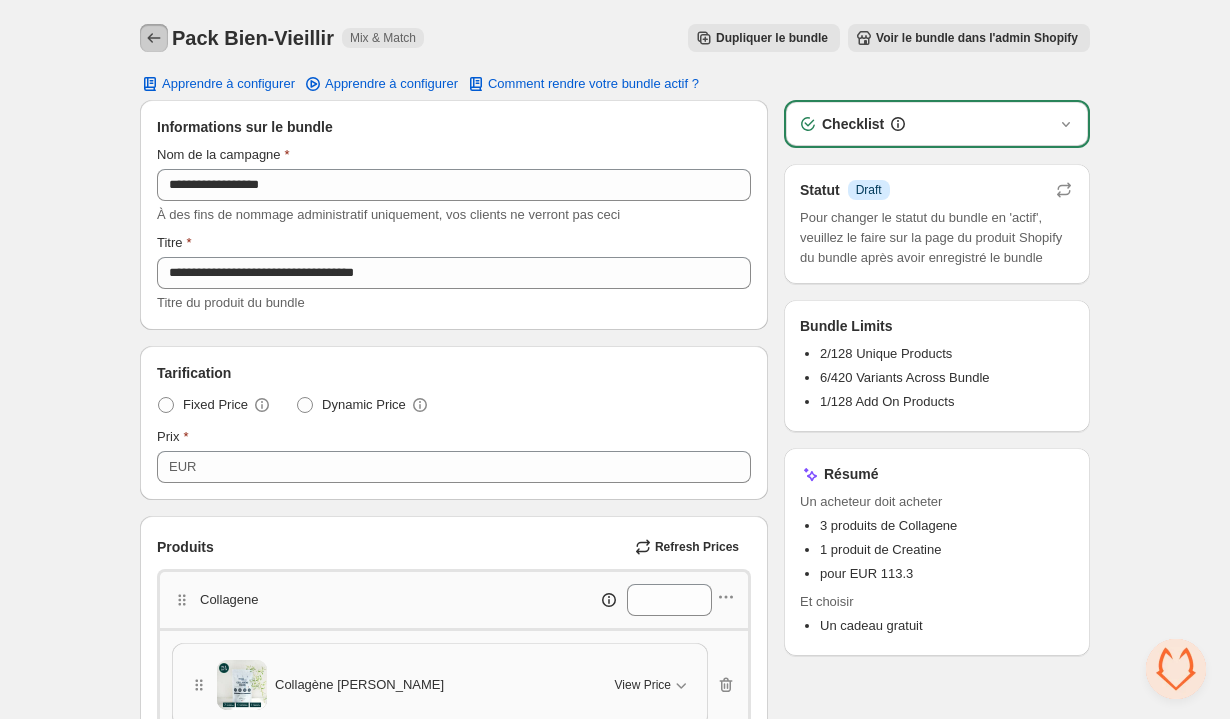 click at bounding box center (154, 38) 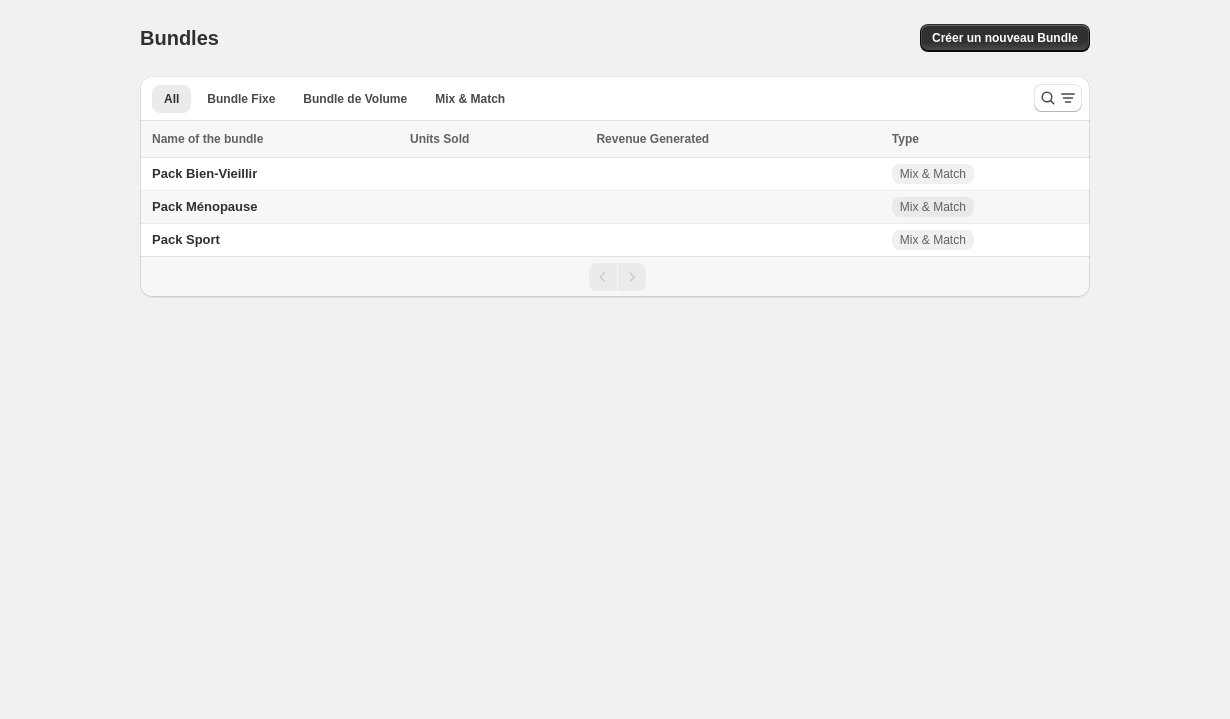 scroll, scrollTop: 0, scrollLeft: 0, axis: both 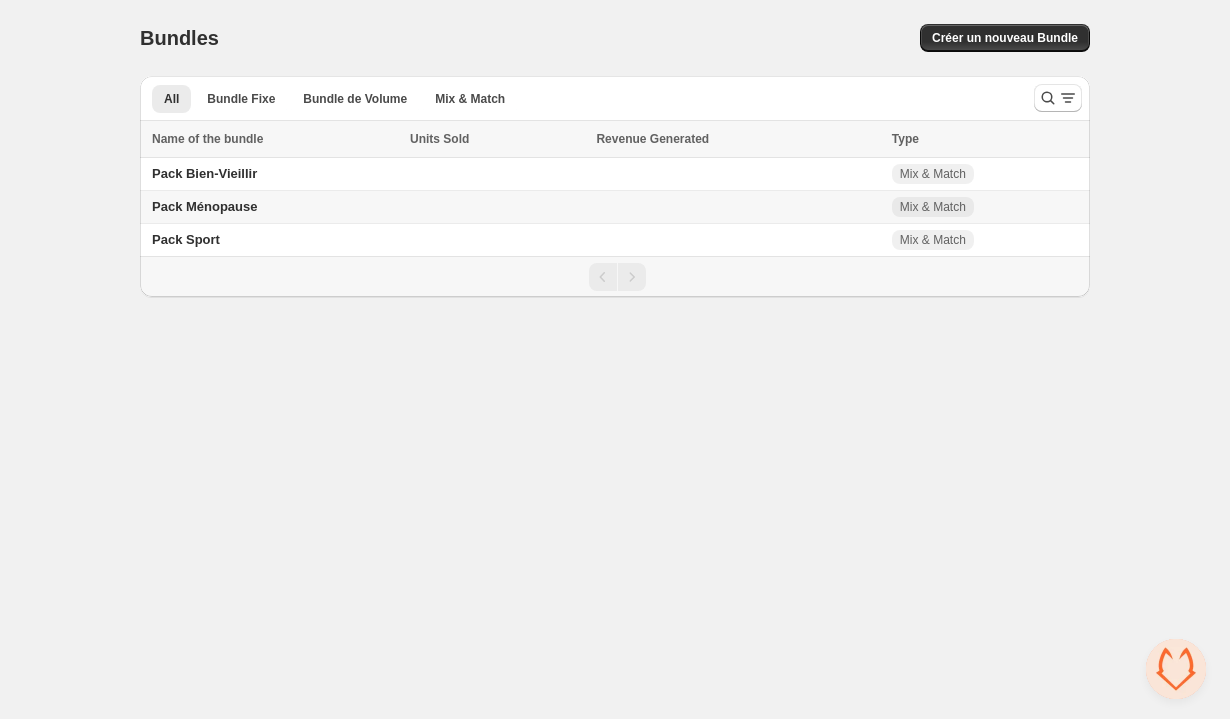 click on "Pack Ménopause" at bounding box center (205, 206) 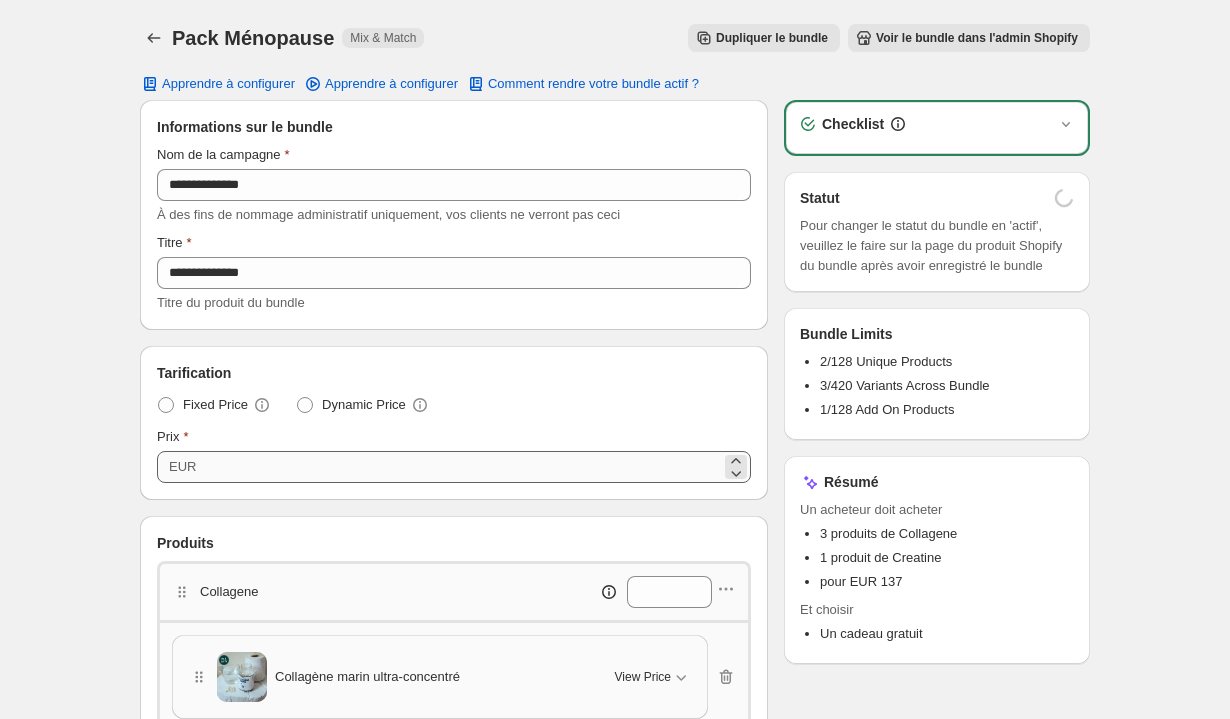 scroll, scrollTop: 0, scrollLeft: 0, axis: both 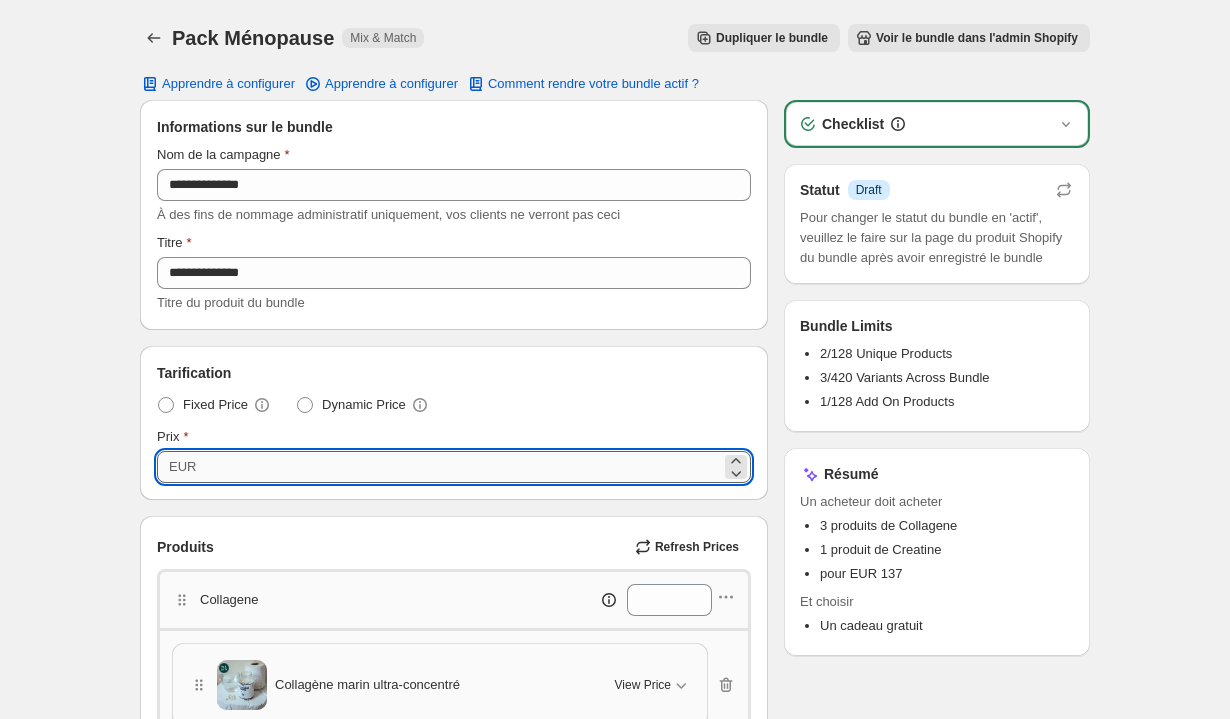 click on "***" at bounding box center (461, 467) 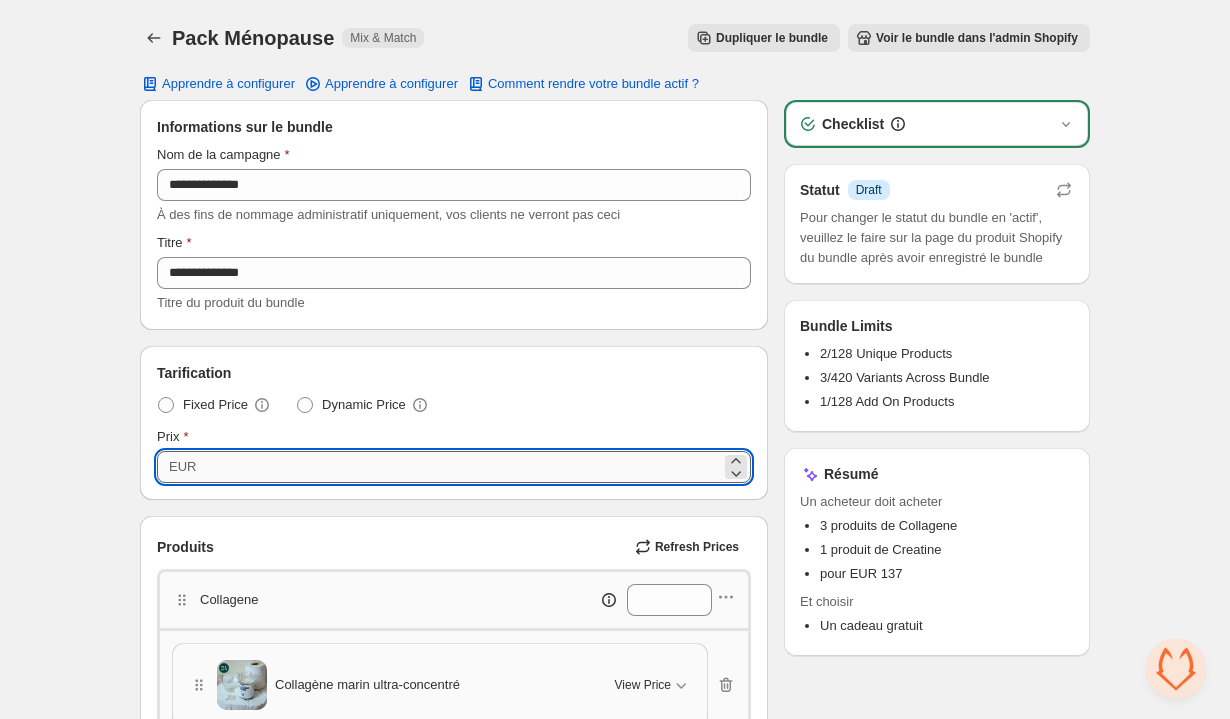 scroll, scrollTop: 6367, scrollLeft: 0, axis: vertical 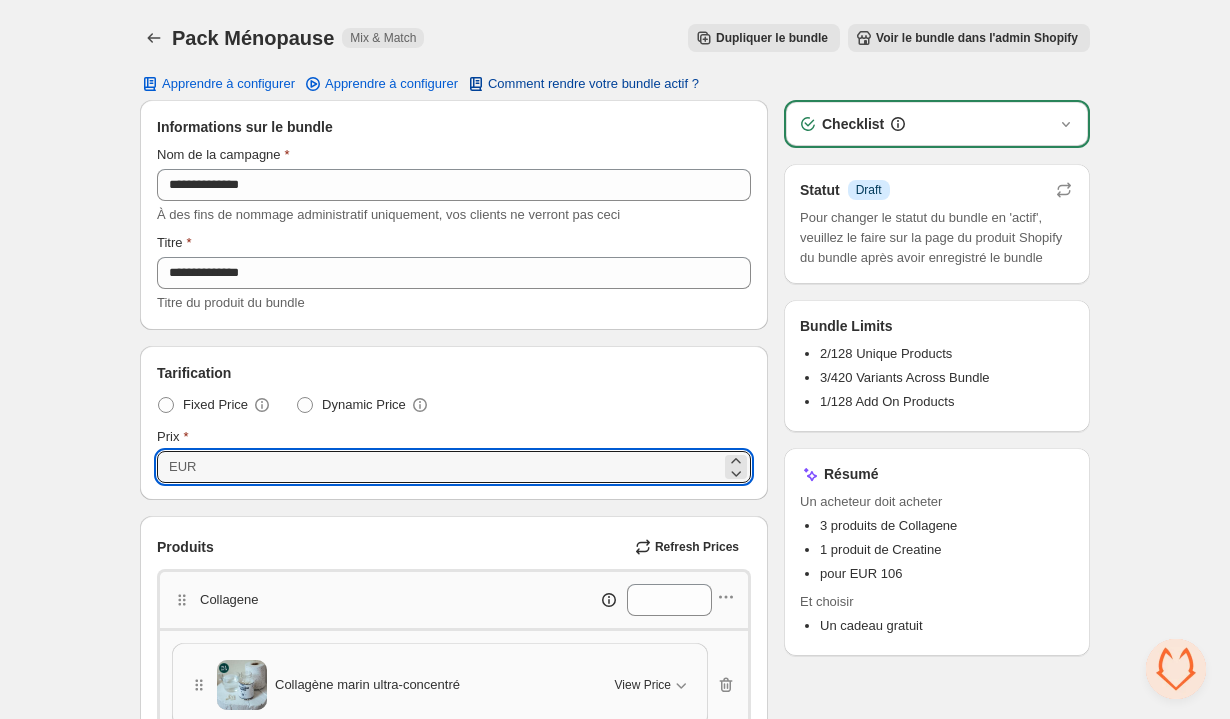 type on "***" 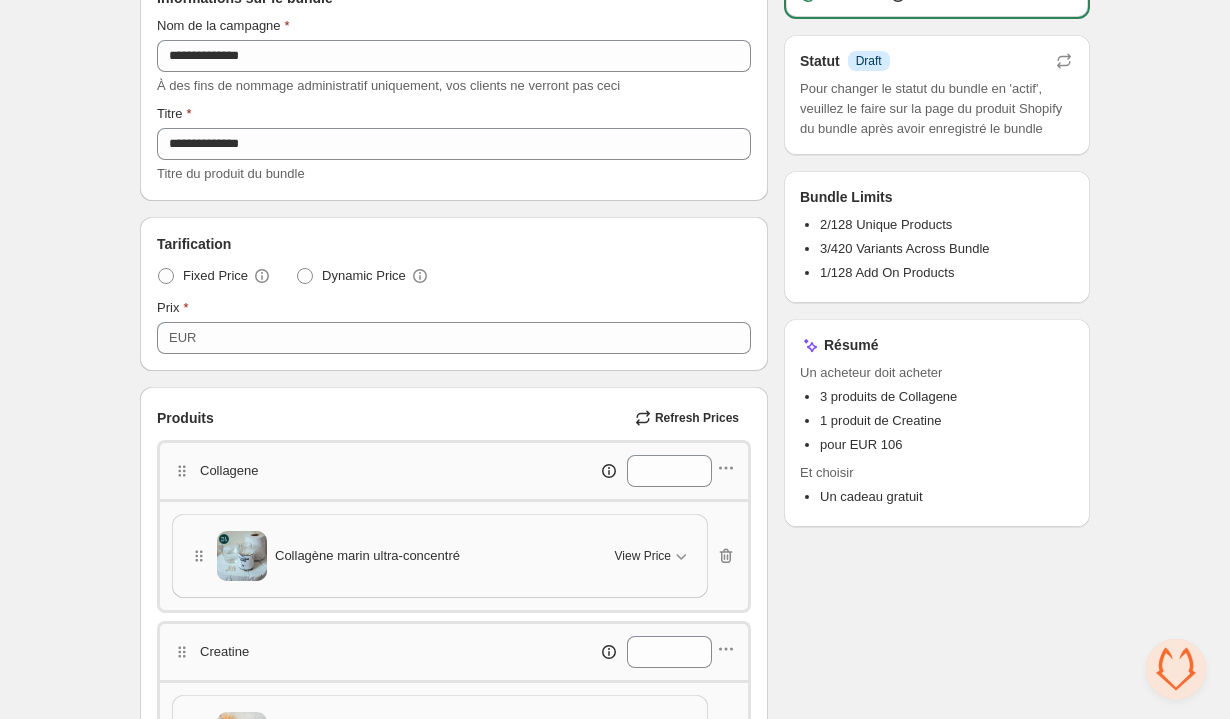 scroll, scrollTop: 0, scrollLeft: 0, axis: both 